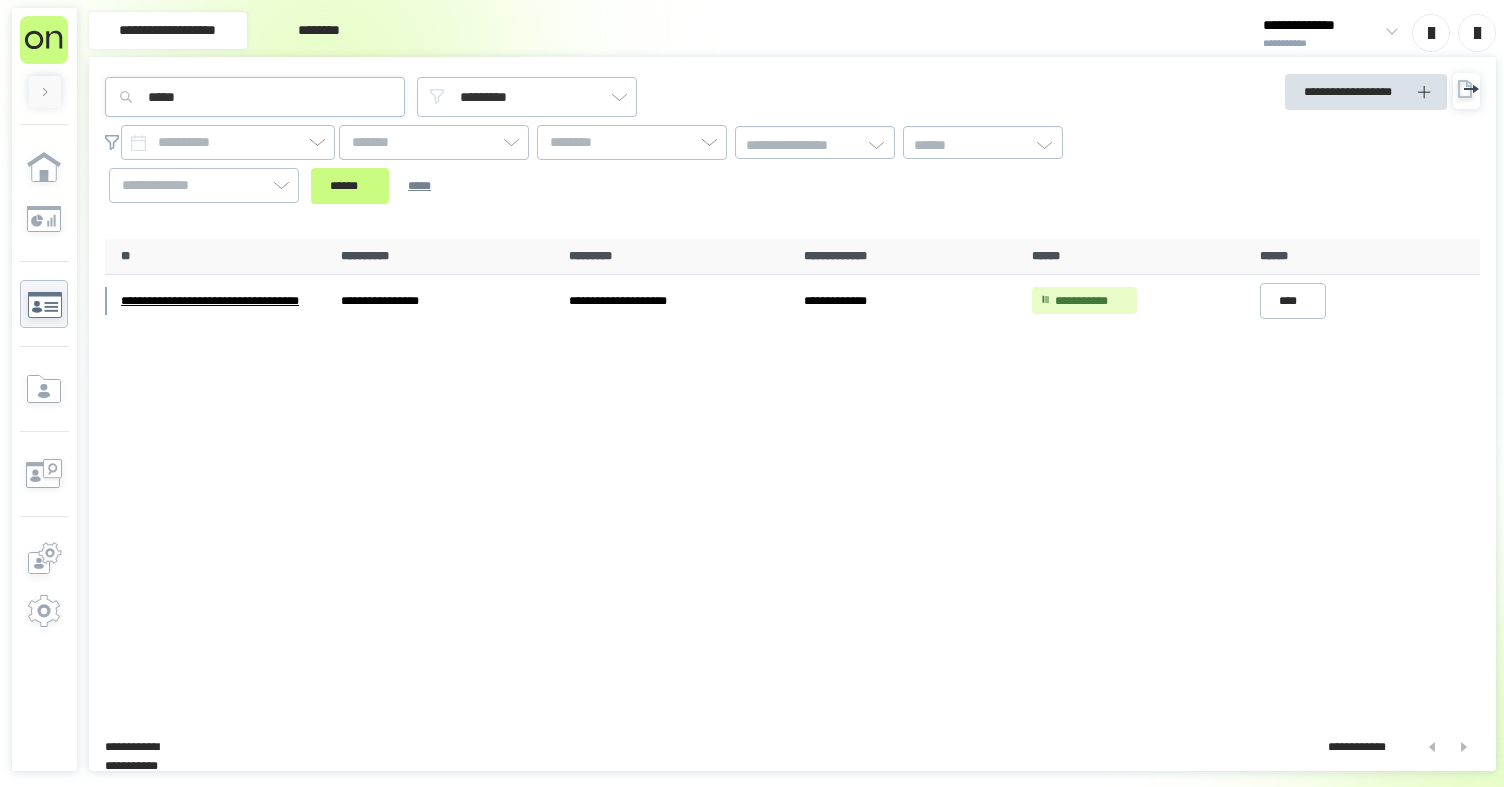 scroll, scrollTop: 0, scrollLeft: 0, axis: both 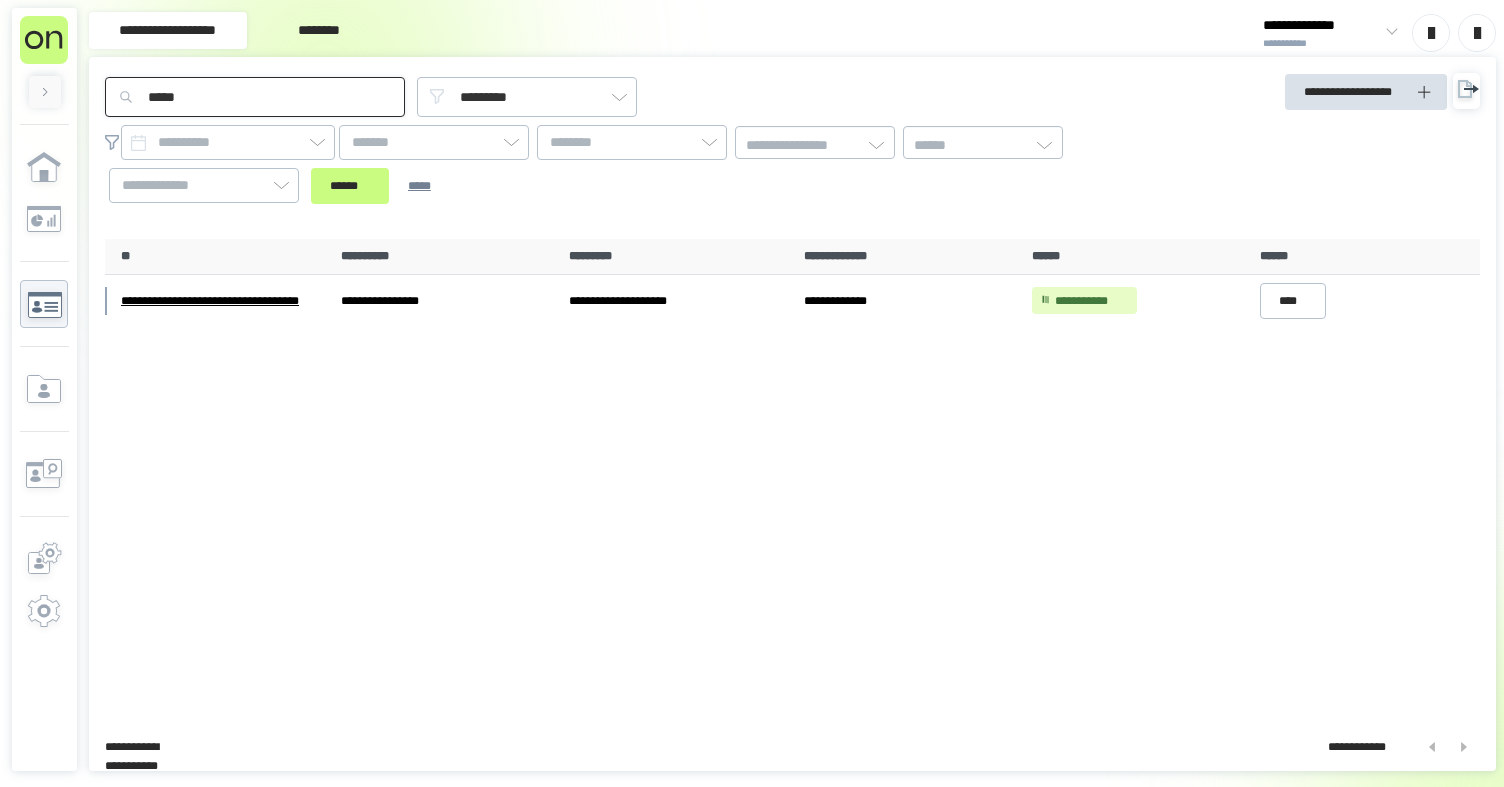 drag, startPoint x: 218, startPoint y: 108, endPoint x: 159, endPoint y: 95, distance: 60.41523 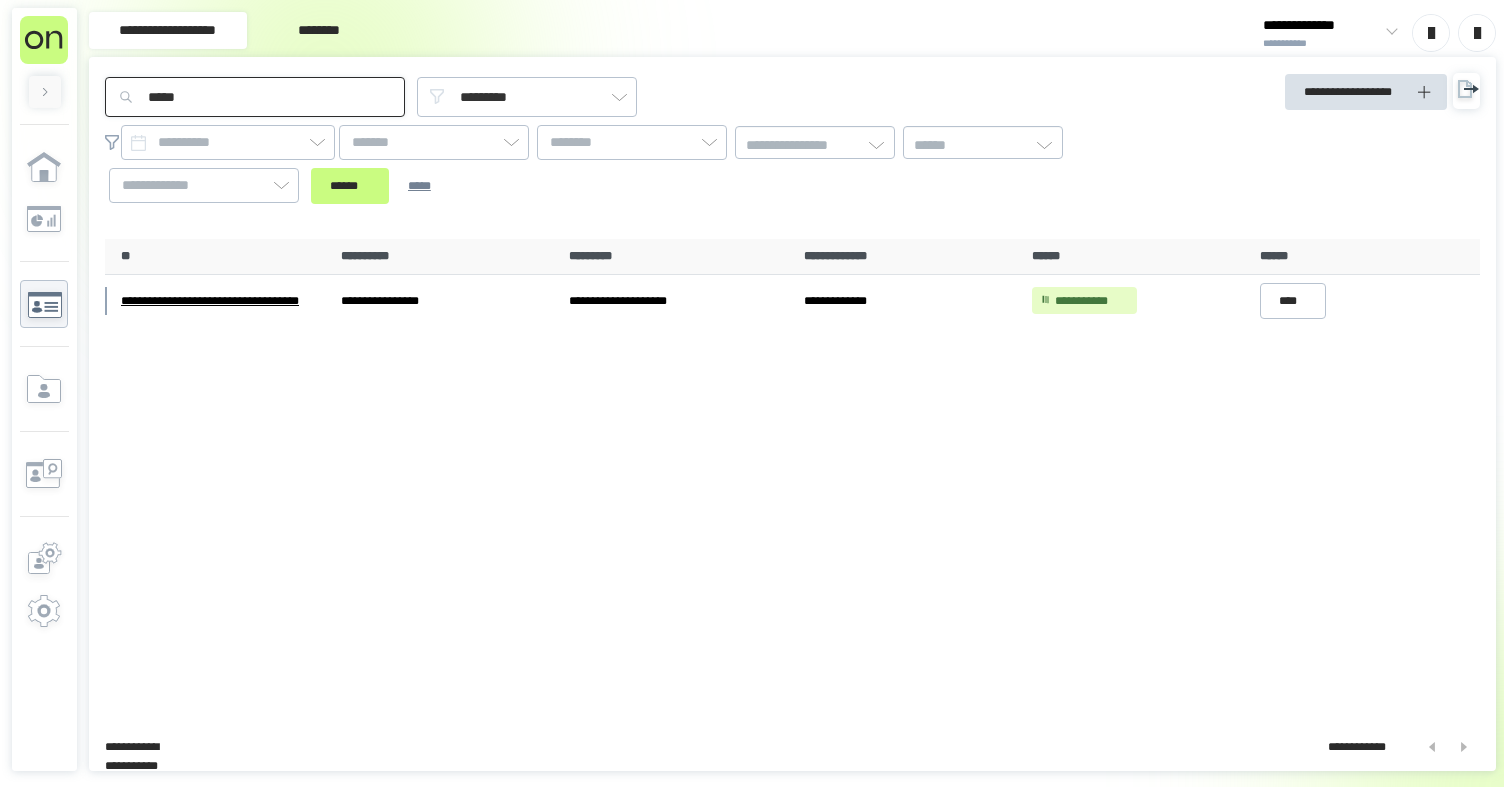 click on "*****" at bounding box center (255, 97) 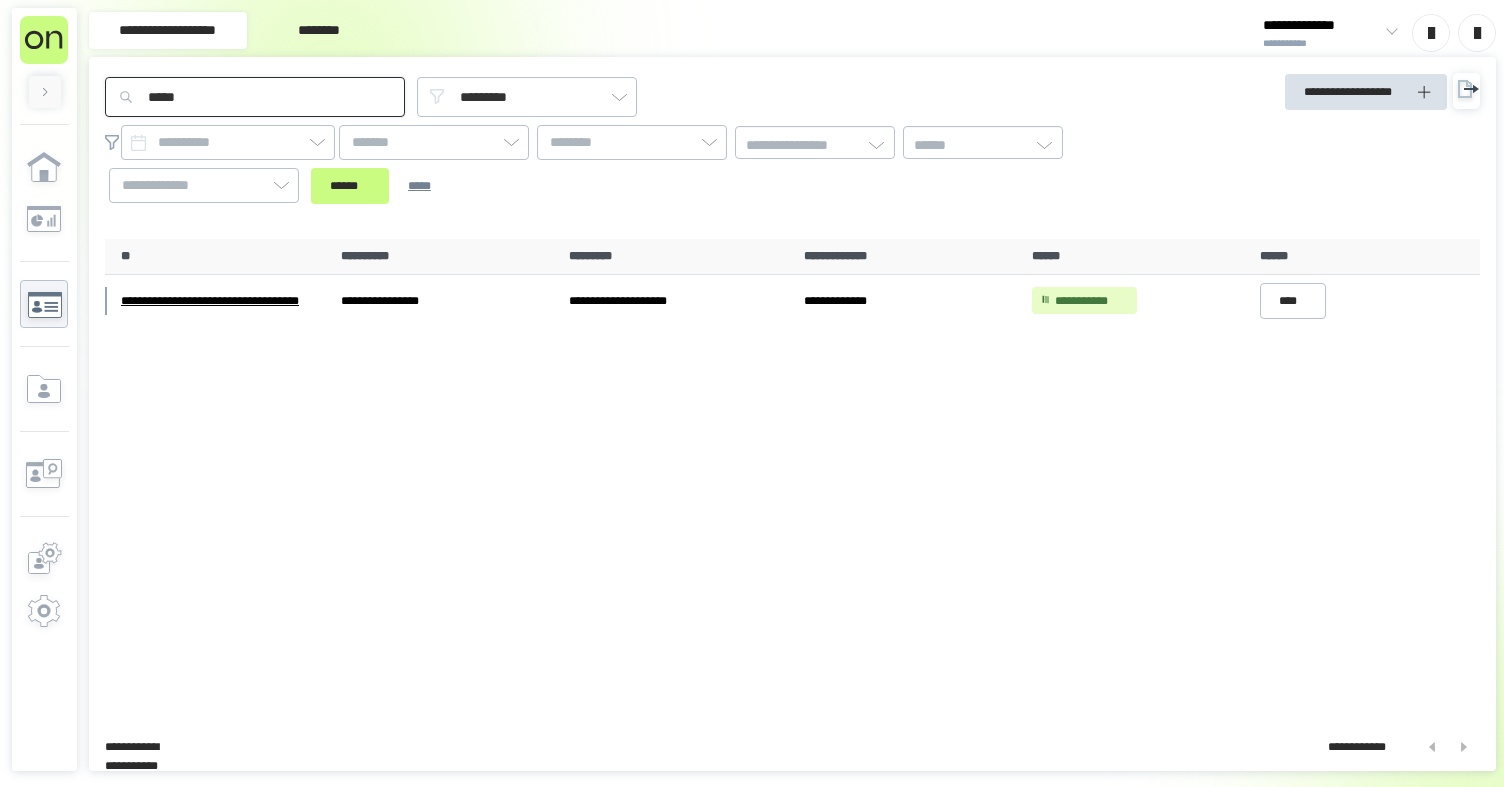 paste on "**********" 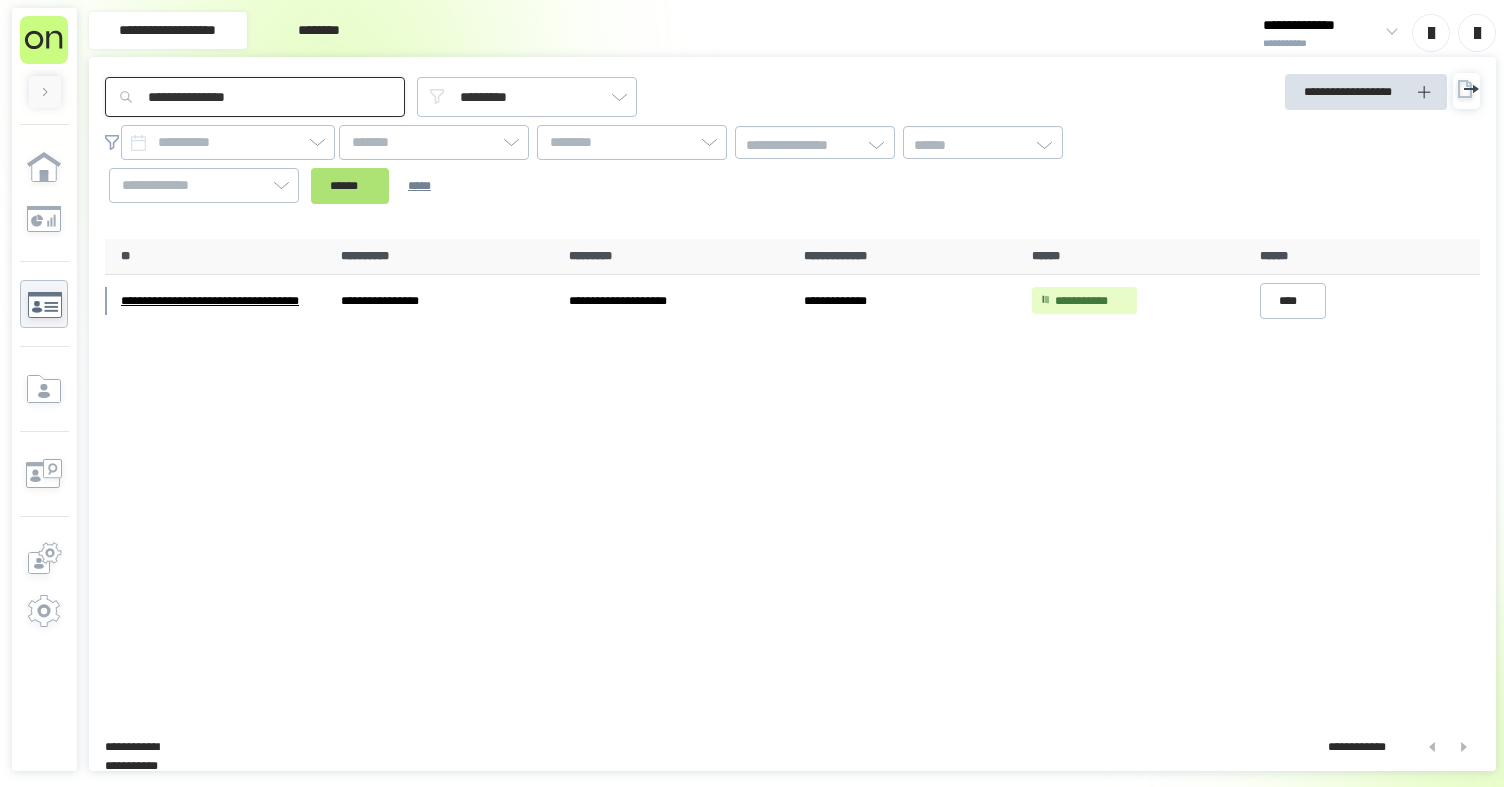 type on "**********" 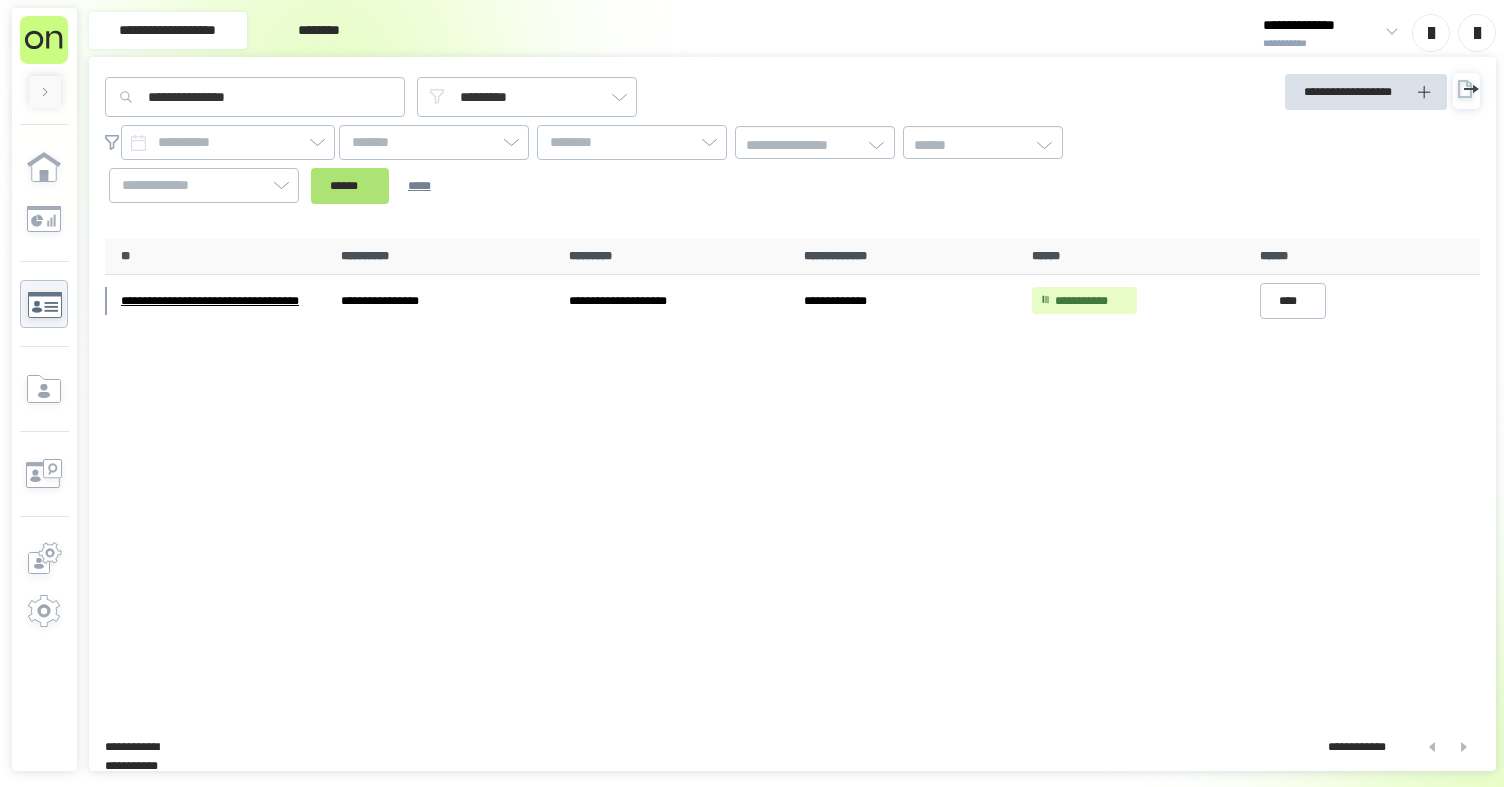 click on "******" at bounding box center [350, 186] 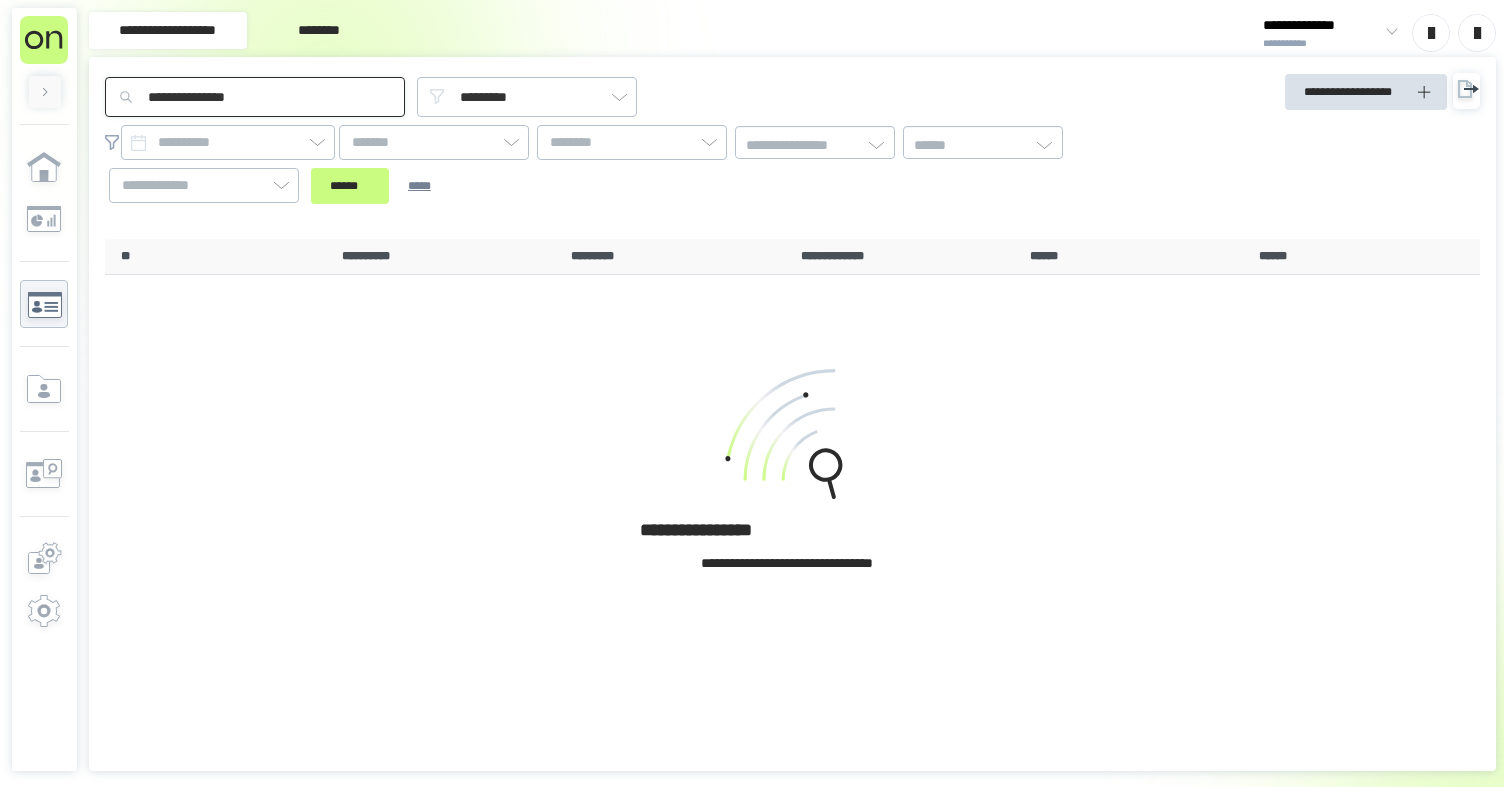 drag, startPoint x: 278, startPoint y: 97, endPoint x: 125, endPoint y: 80, distance: 153.94154 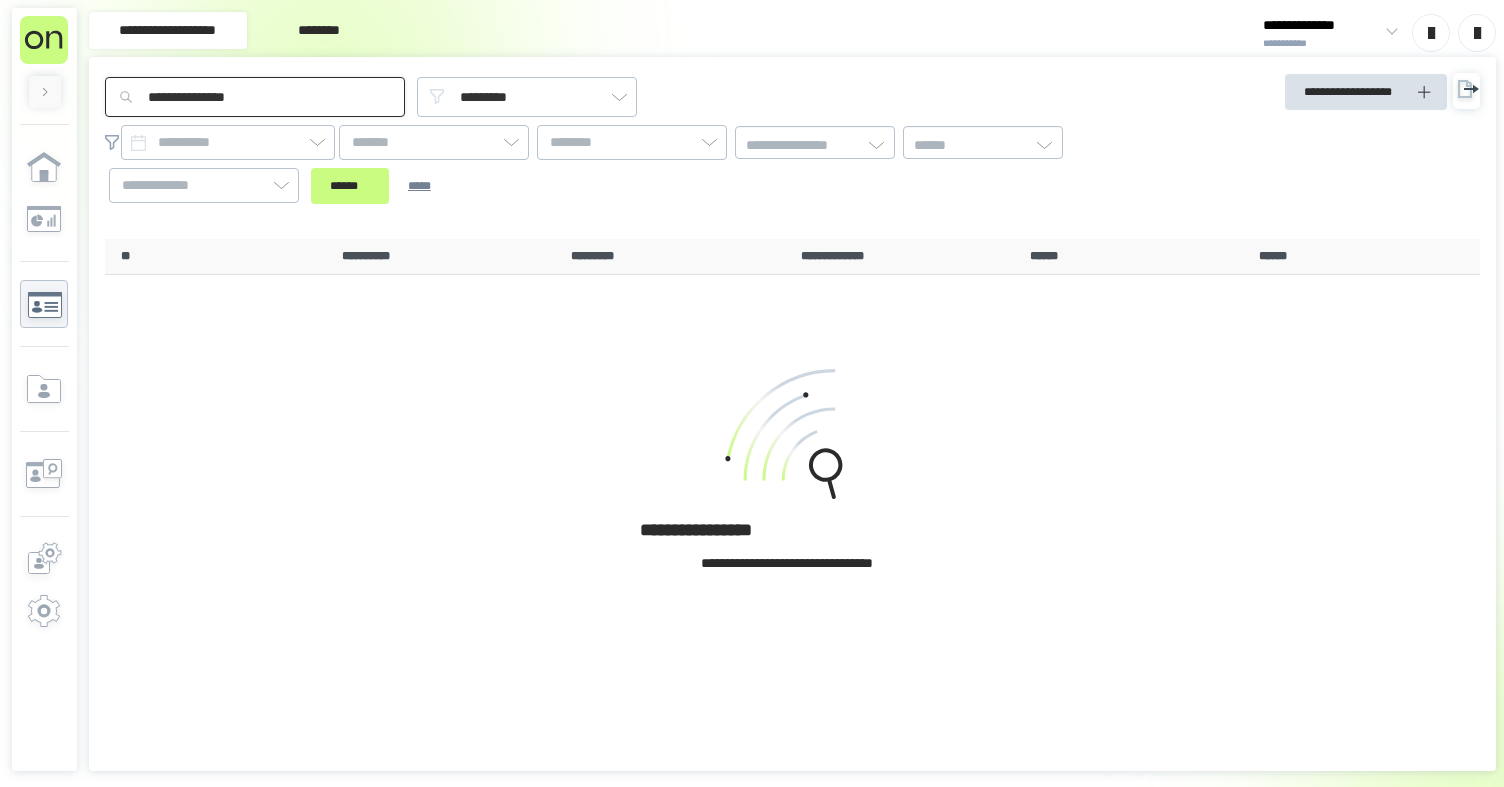 click on "**********" at bounding box center [255, 97] 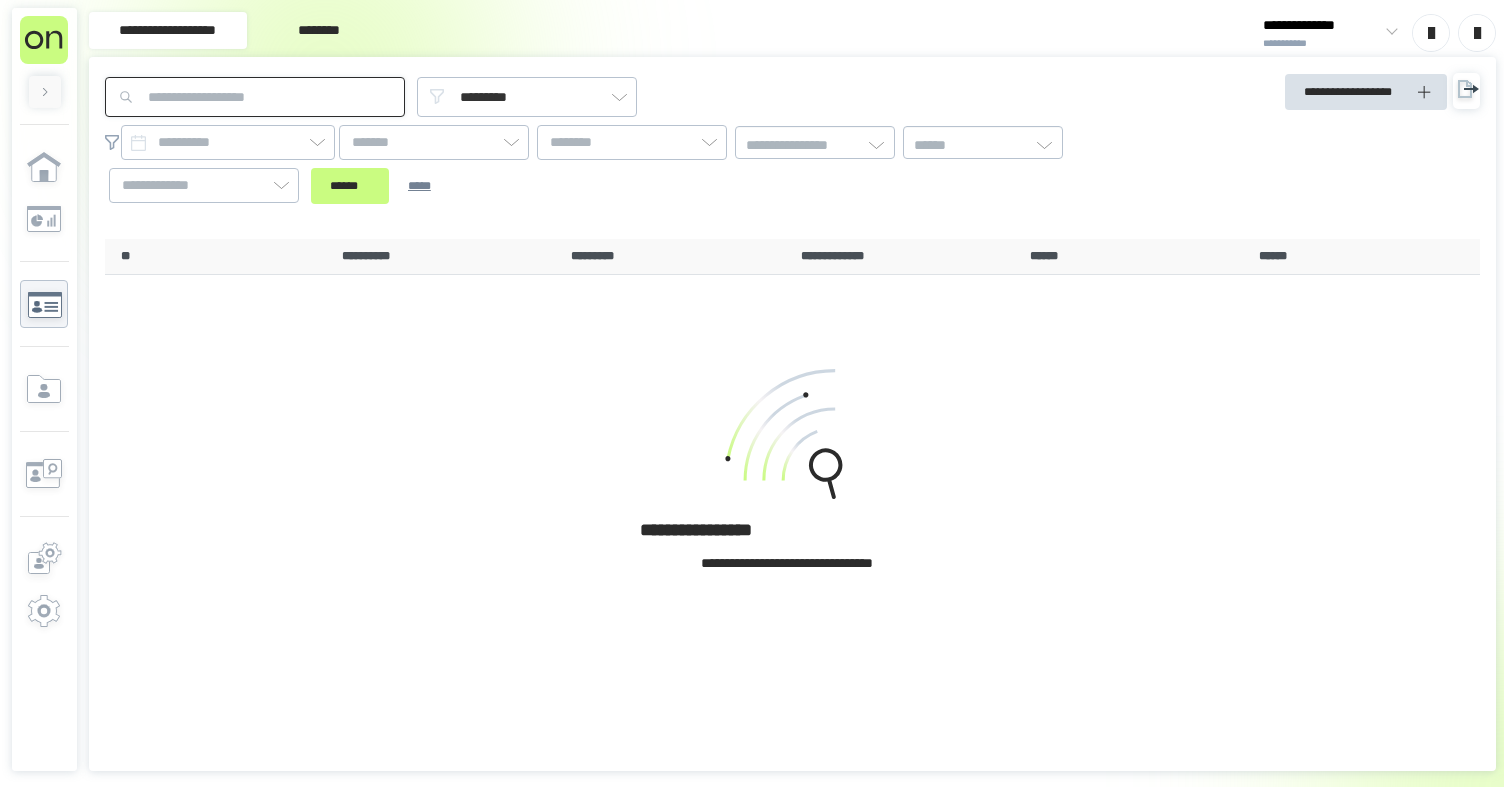 click at bounding box center [255, 97] 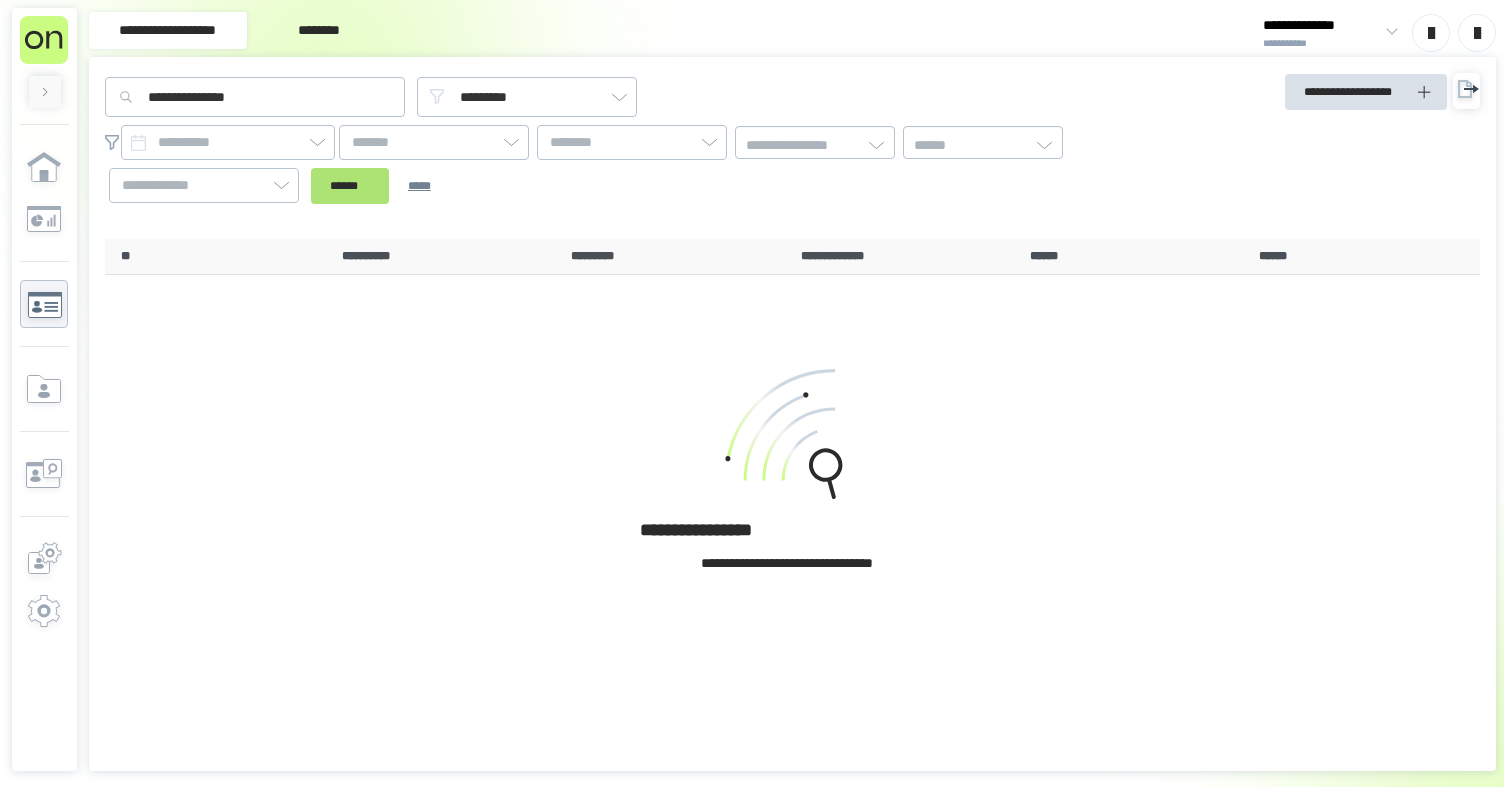 click on "******" at bounding box center [350, 186] 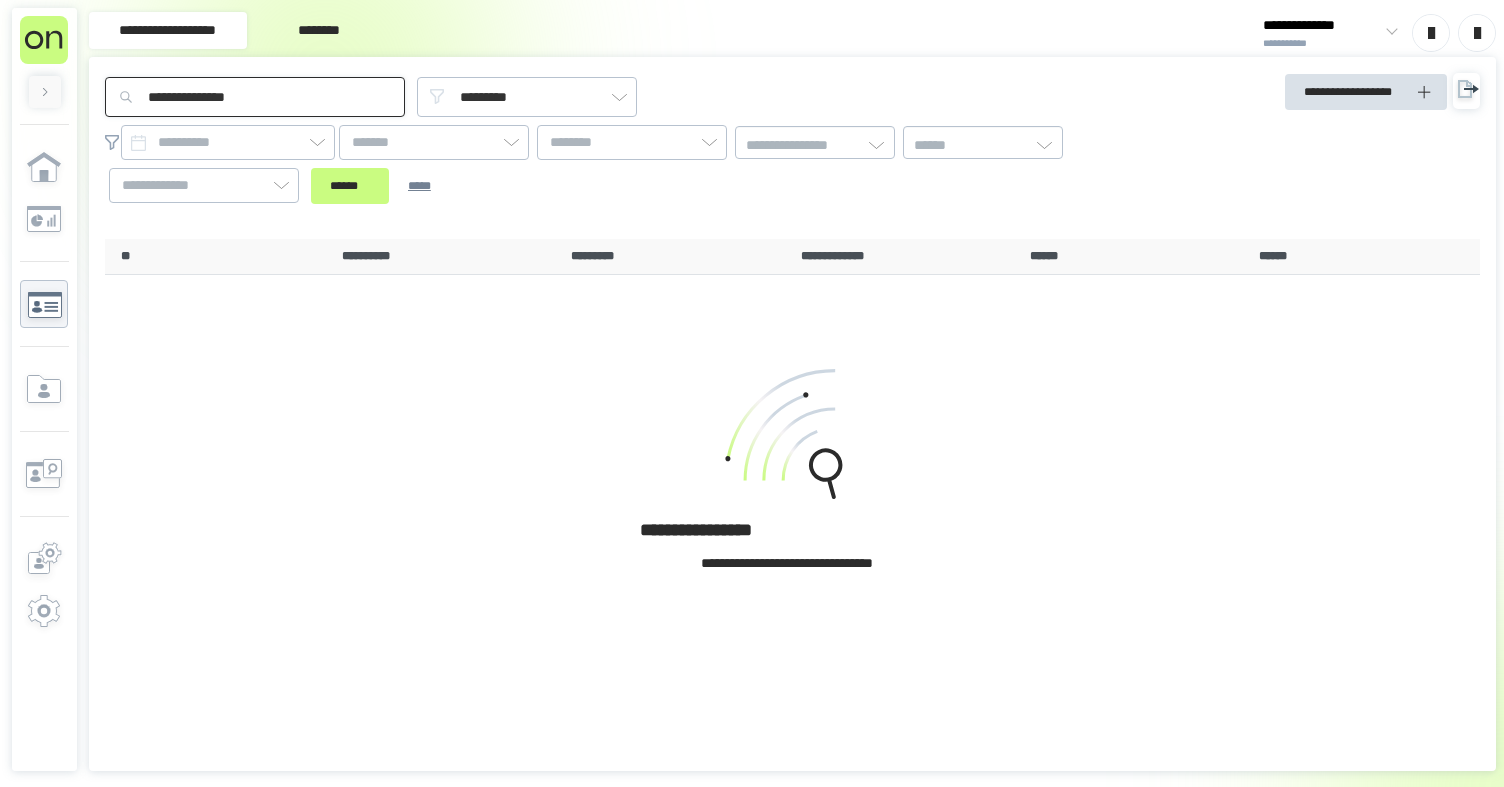 drag, startPoint x: 268, startPoint y: 91, endPoint x: 68, endPoint y: 87, distance: 200.04 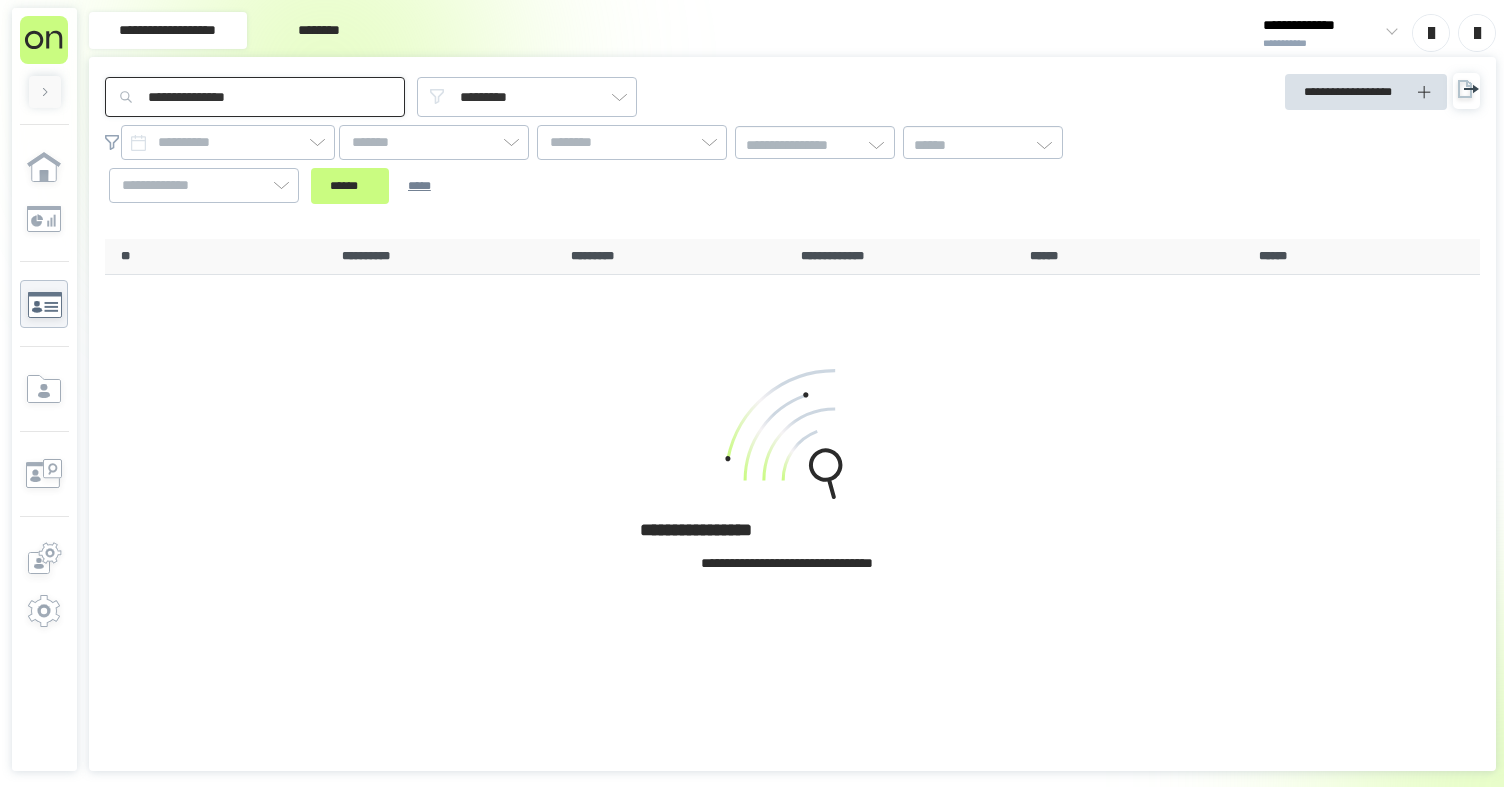 click on "**********" at bounding box center (752, 393) 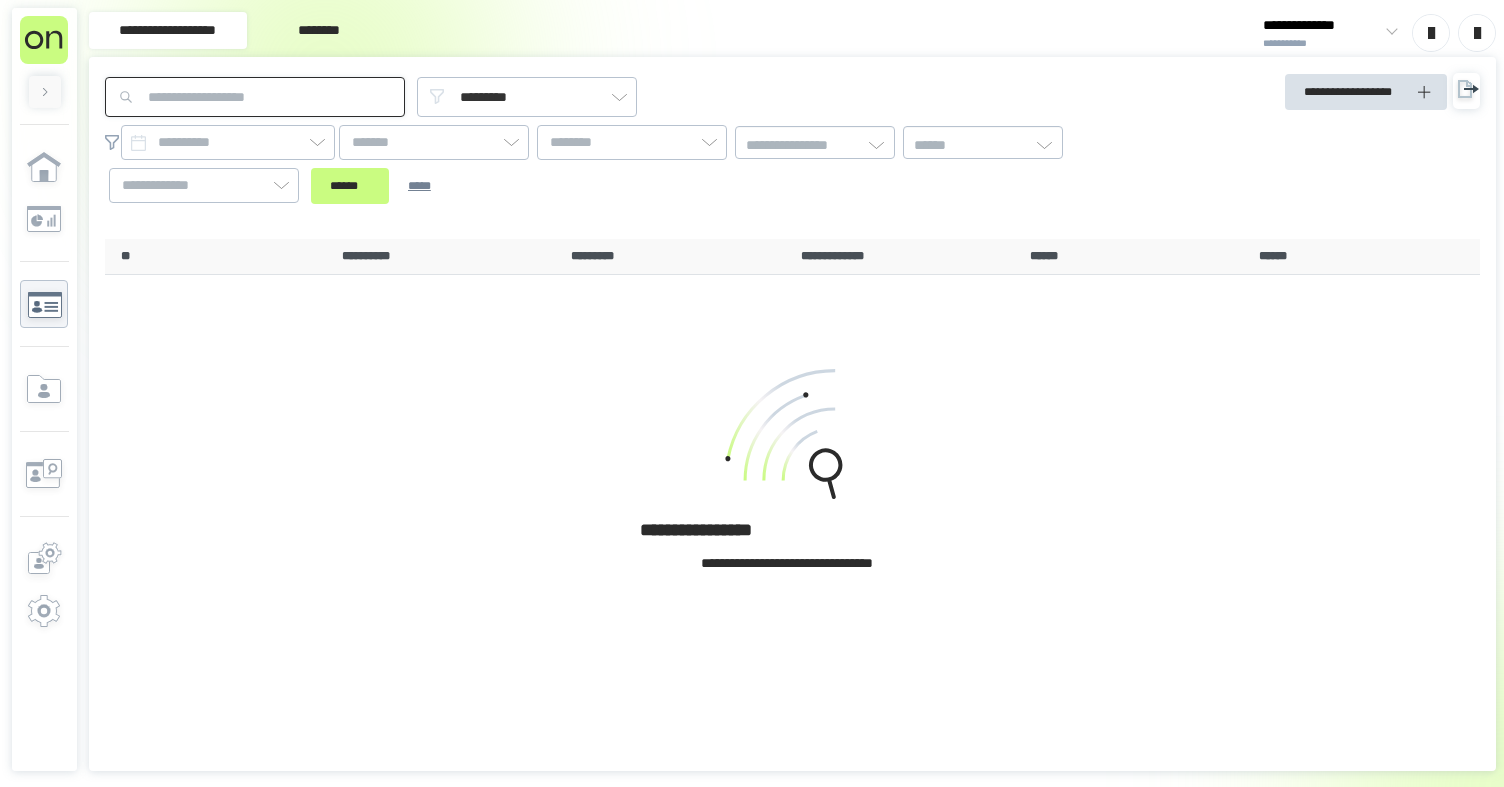 paste on "**********" 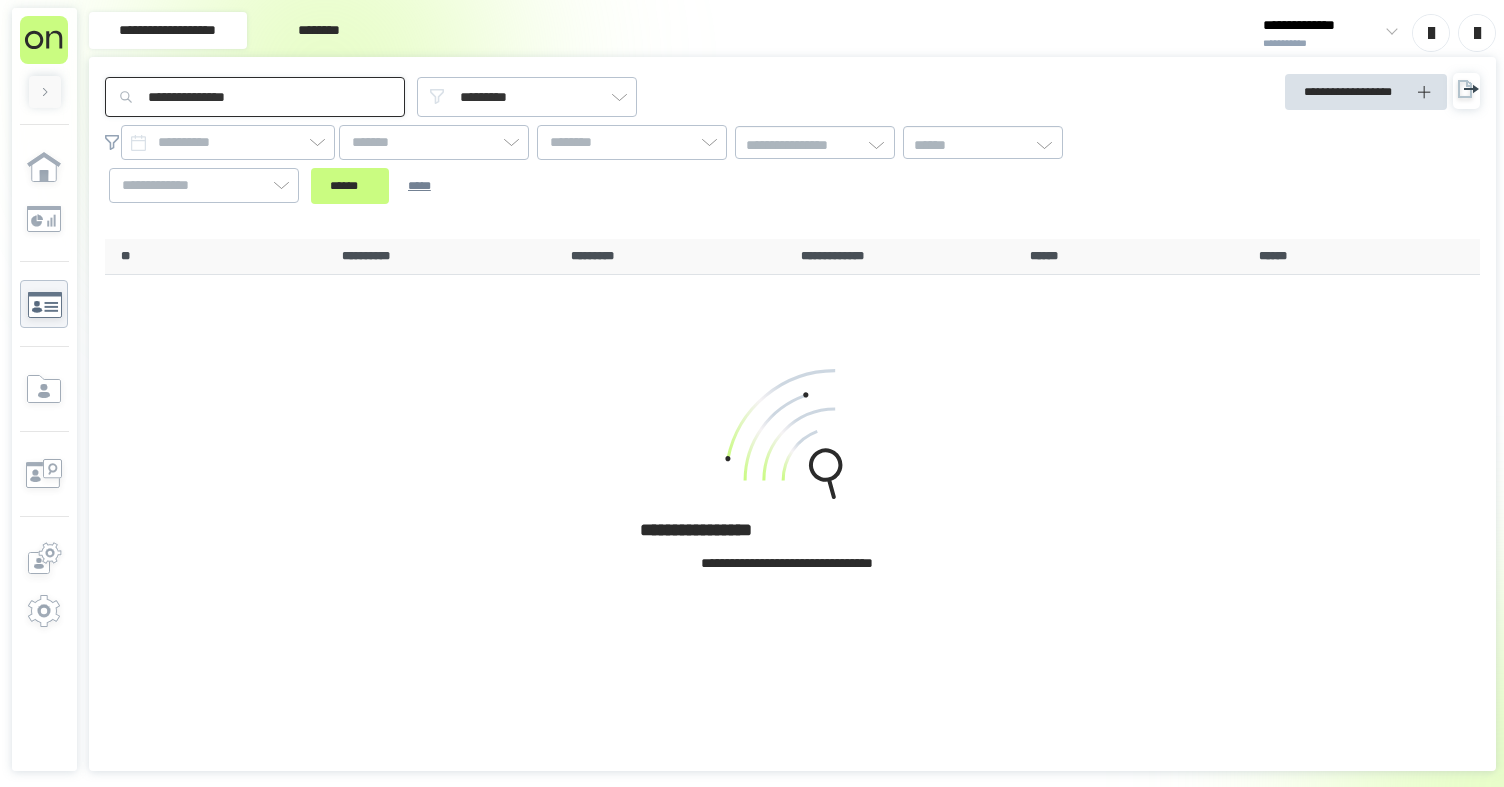 drag, startPoint x: 193, startPoint y: 93, endPoint x: 318, endPoint y: 103, distance: 125.39936 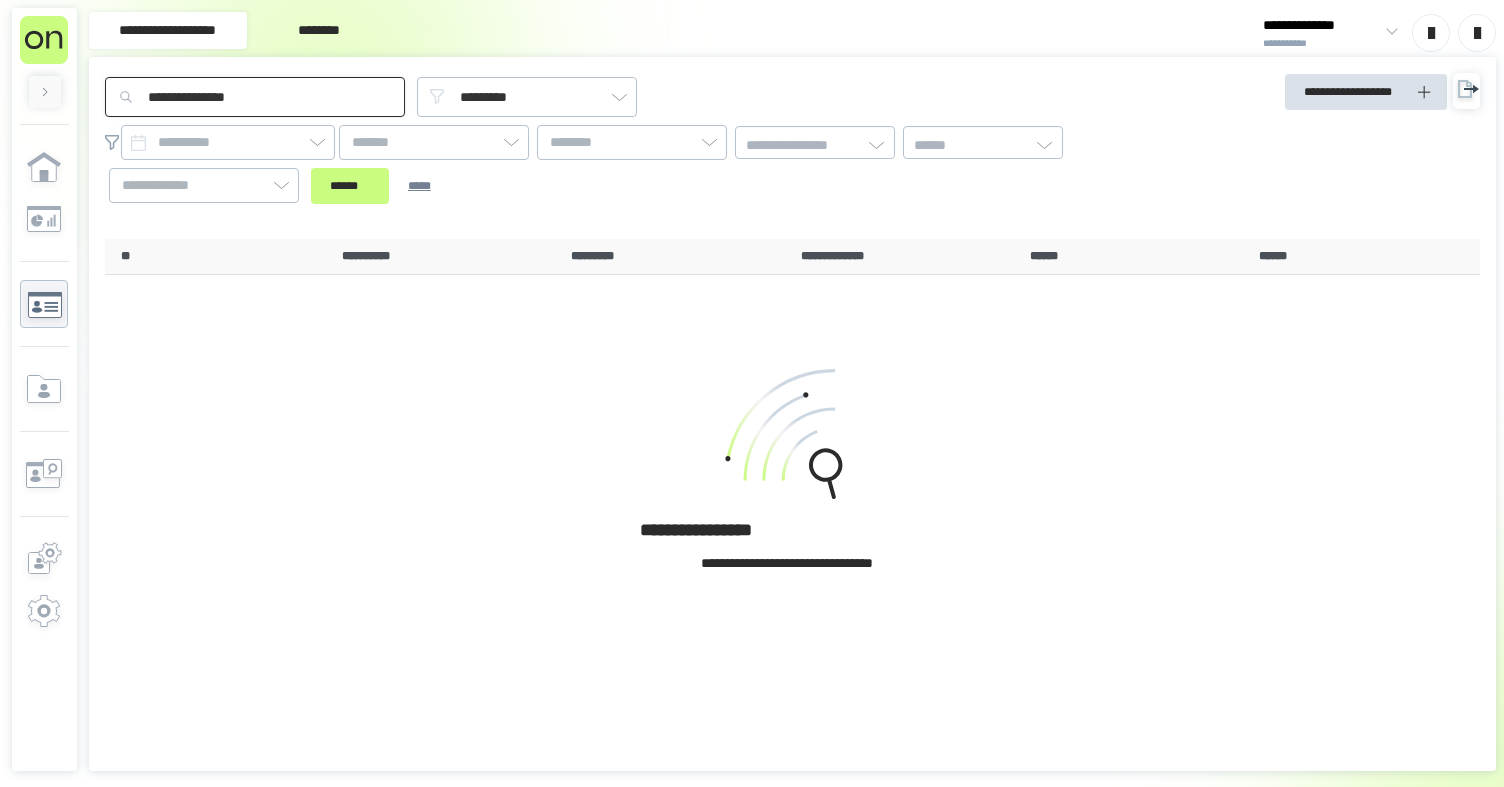 click on "**********" at bounding box center [255, 97] 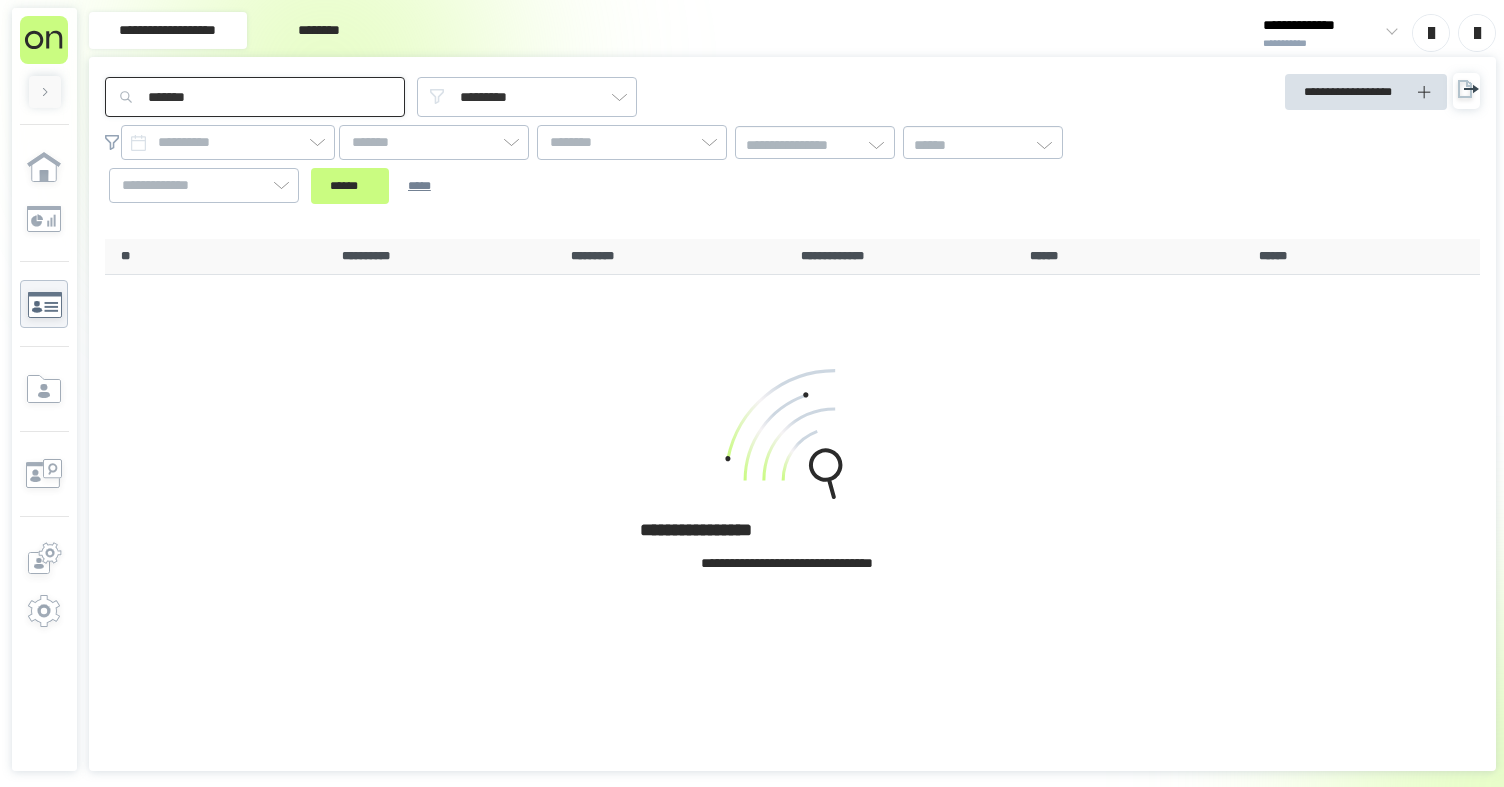 click on "******" at bounding box center (350, 186) 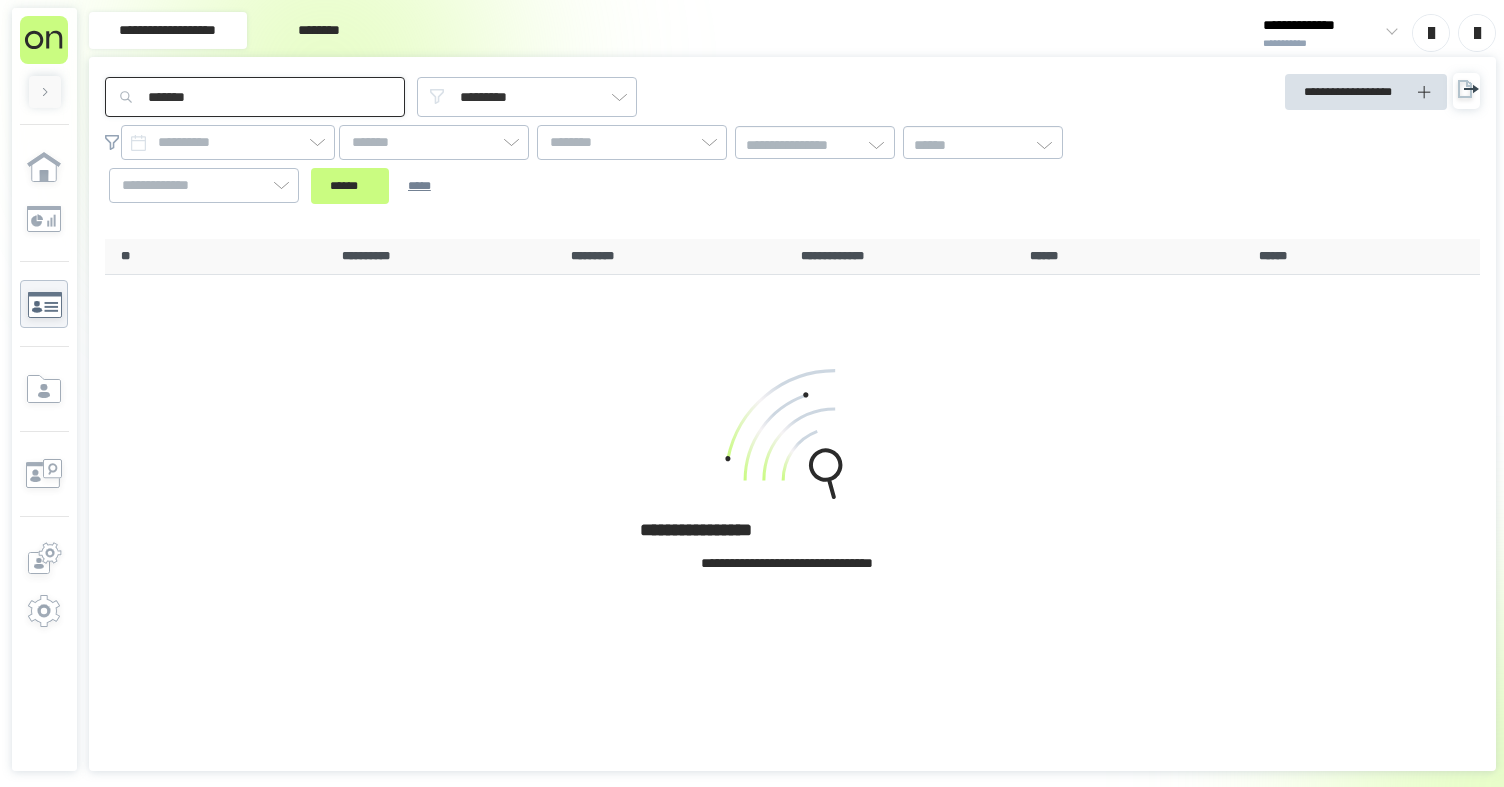 drag, startPoint x: 253, startPoint y: 97, endPoint x: 108, endPoint y: 90, distance: 145.16887 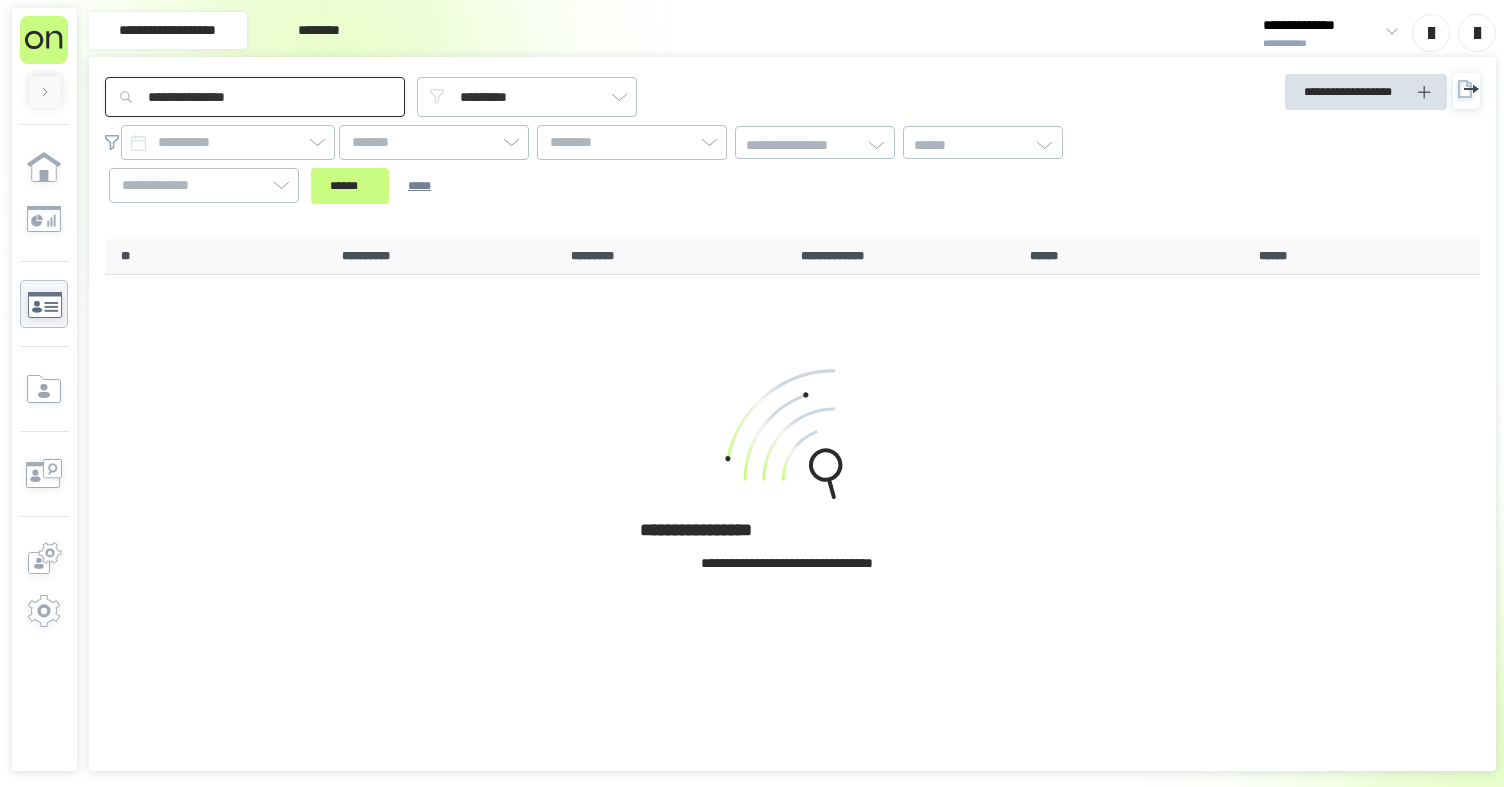 drag, startPoint x: 220, startPoint y: 95, endPoint x: 325, endPoint y: 79, distance: 106.21205 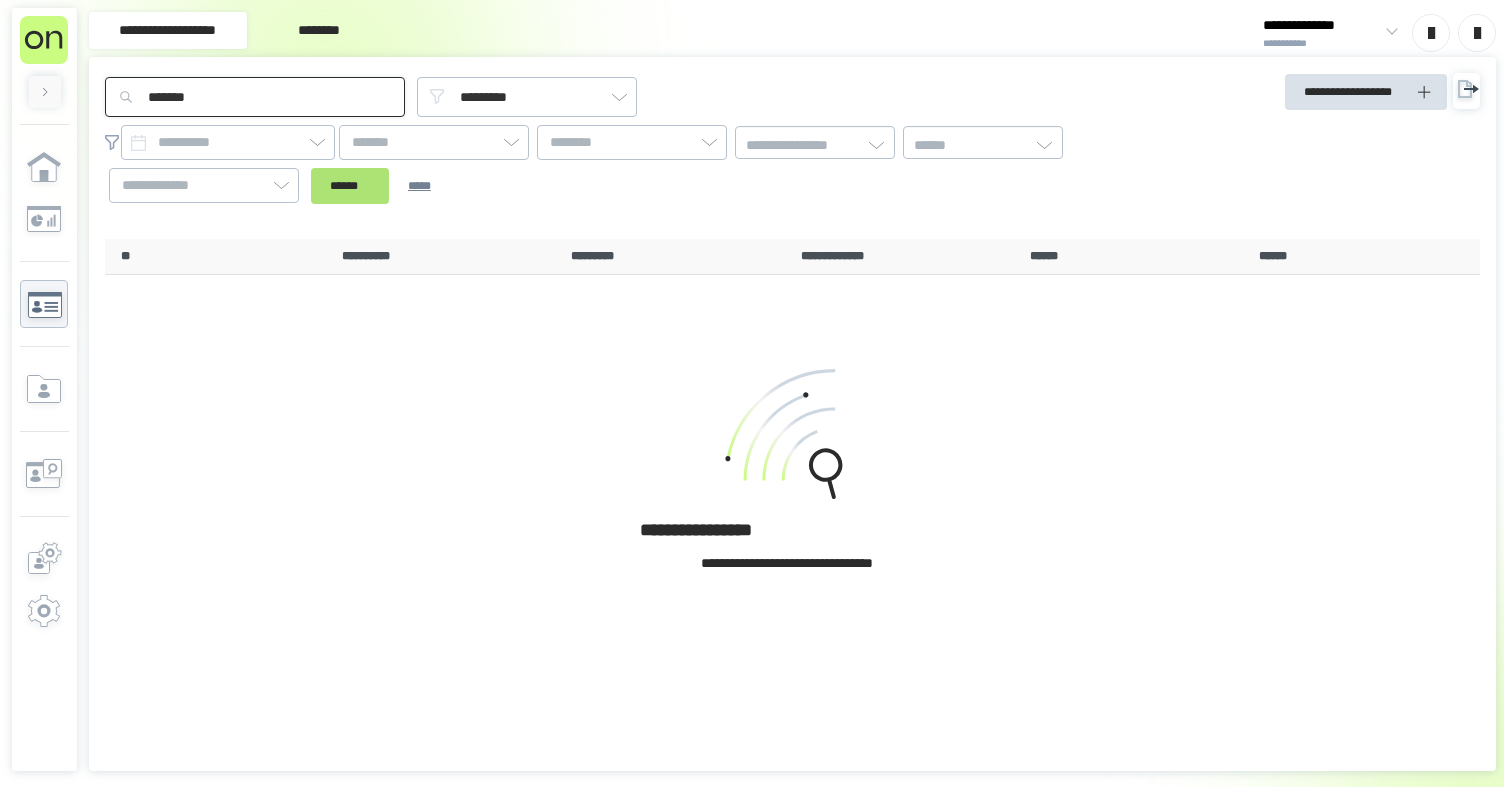 type on "*******" 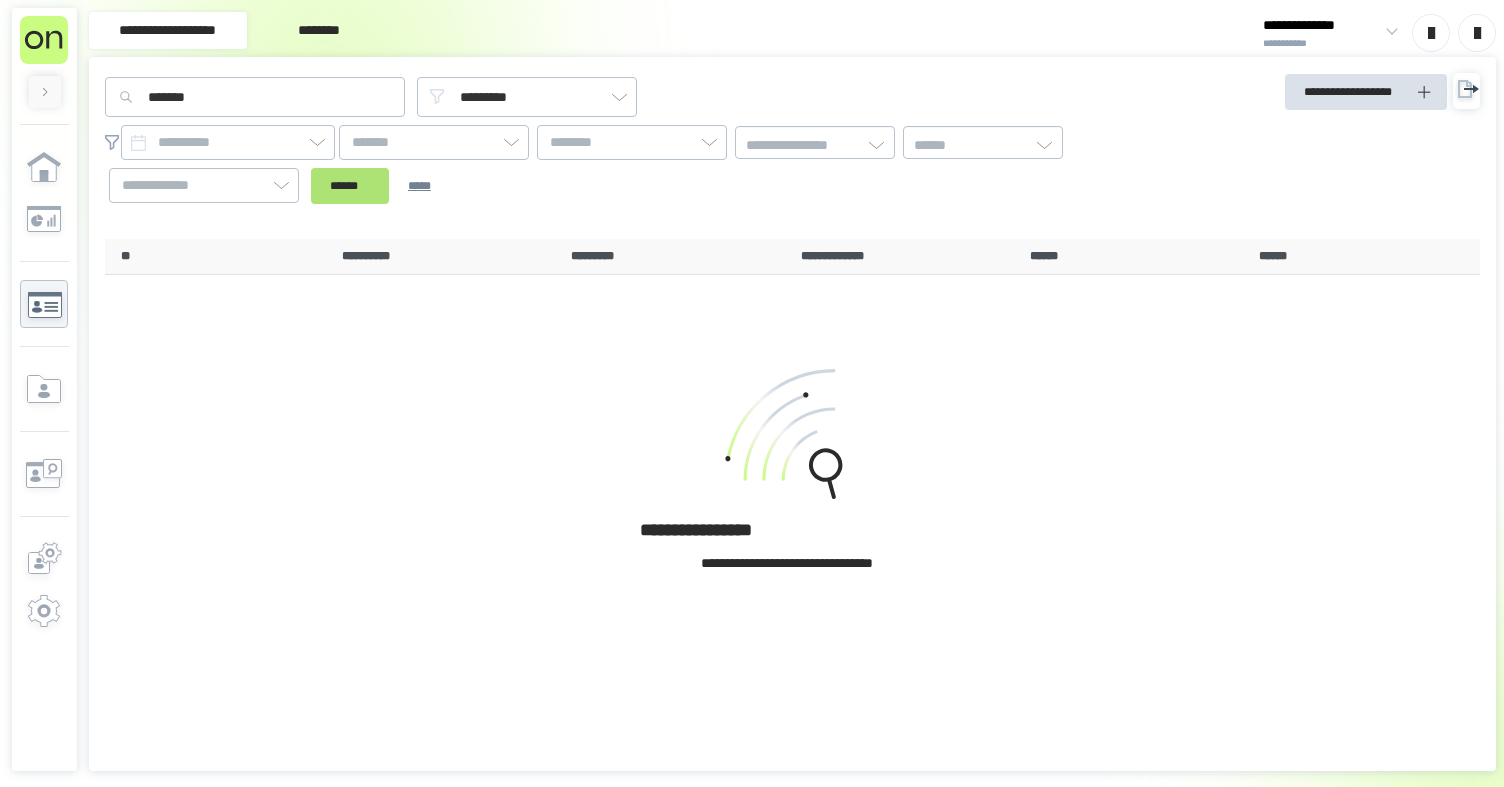 click on "******" at bounding box center [350, 186] 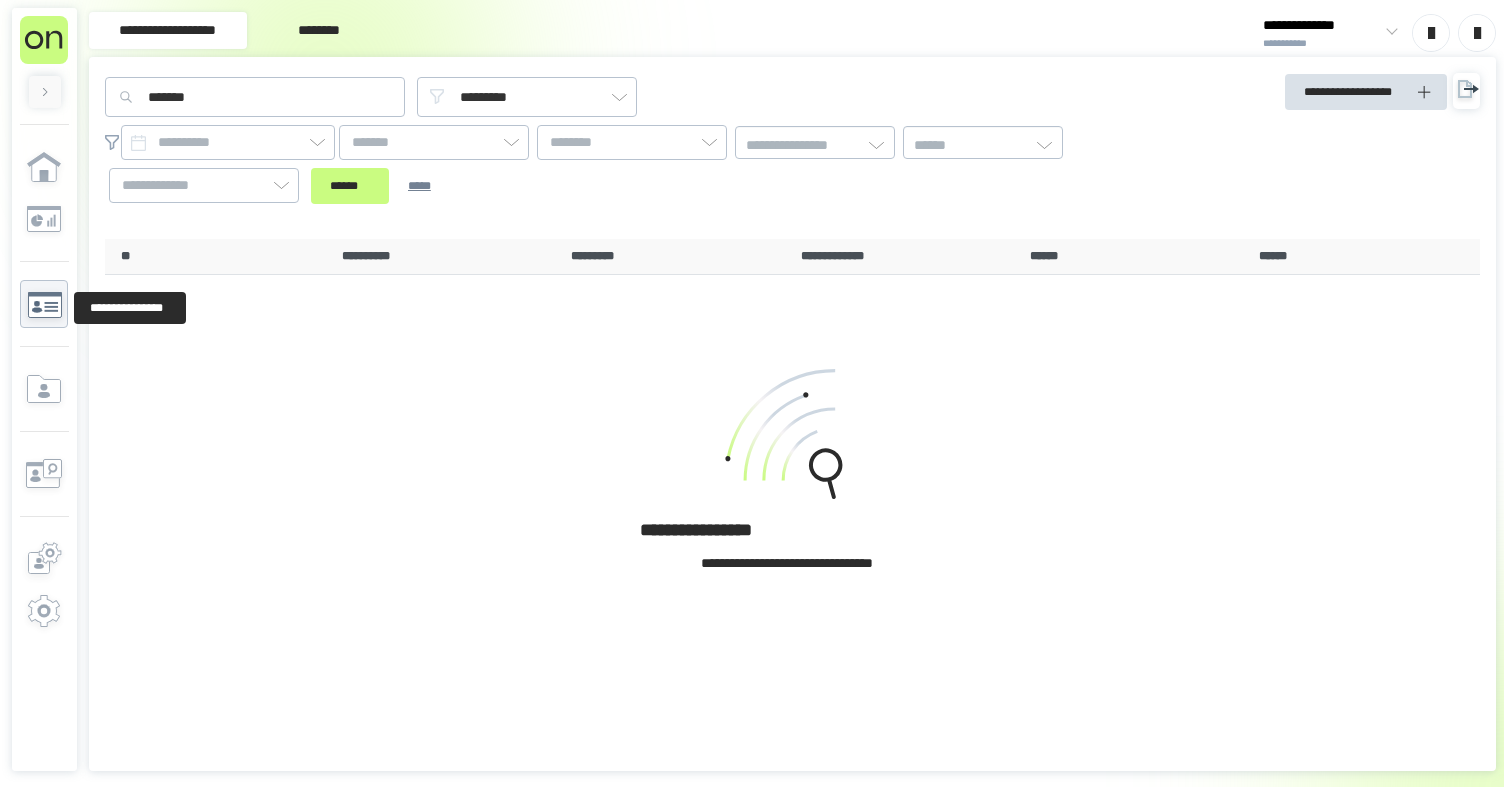 click 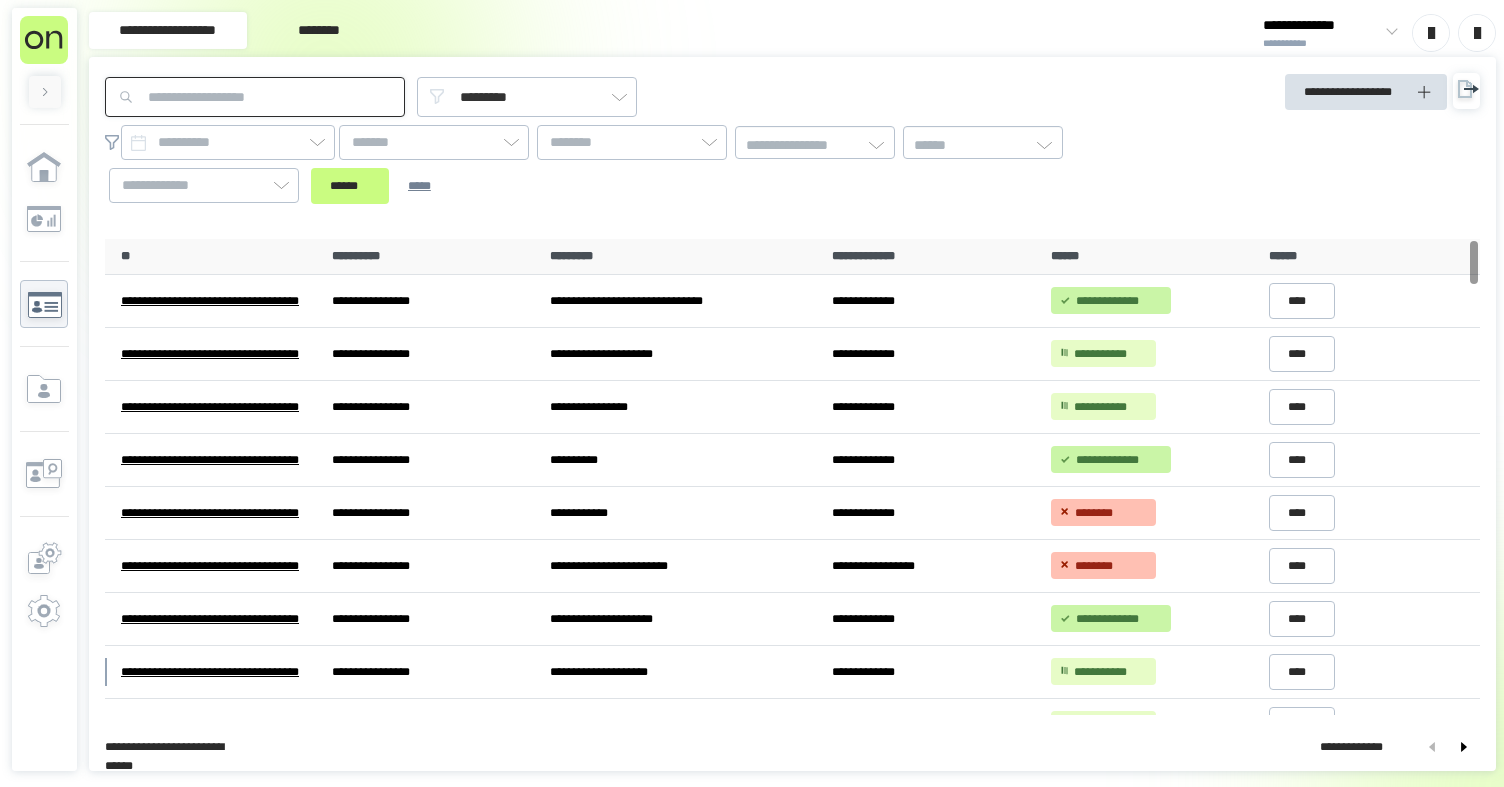 click at bounding box center [255, 97] 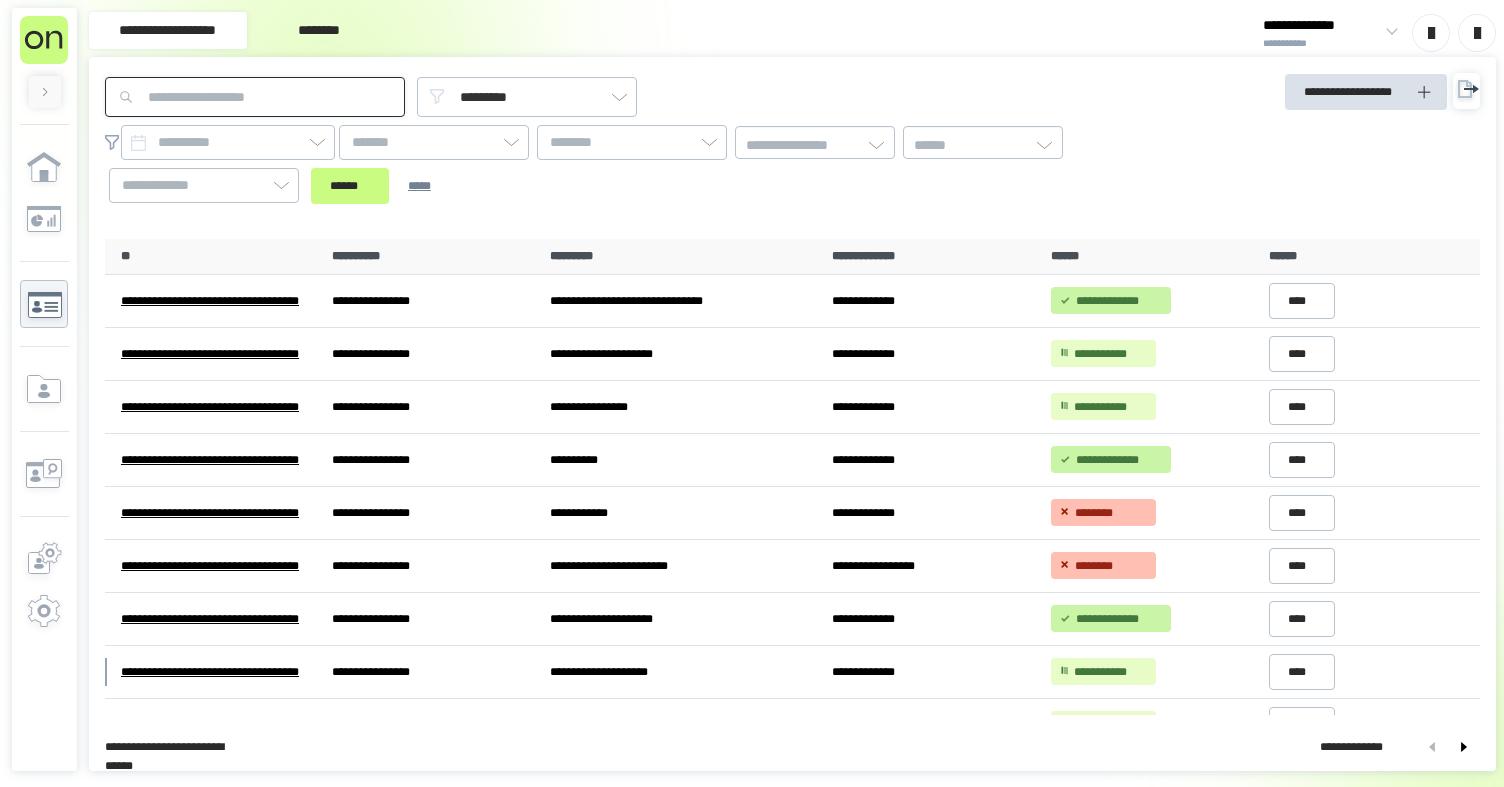 paste on "**********" 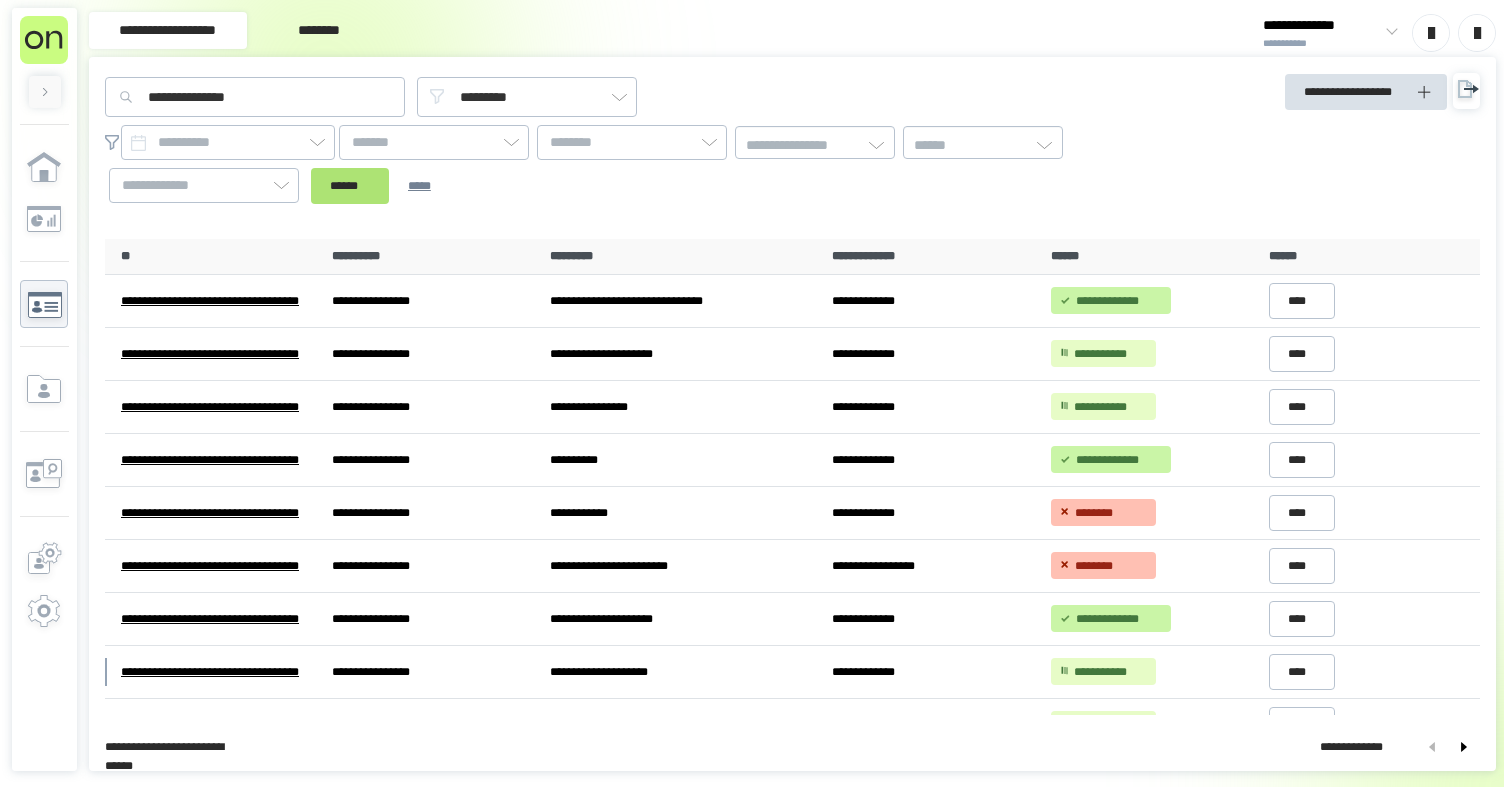 click on "******" at bounding box center [350, 186] 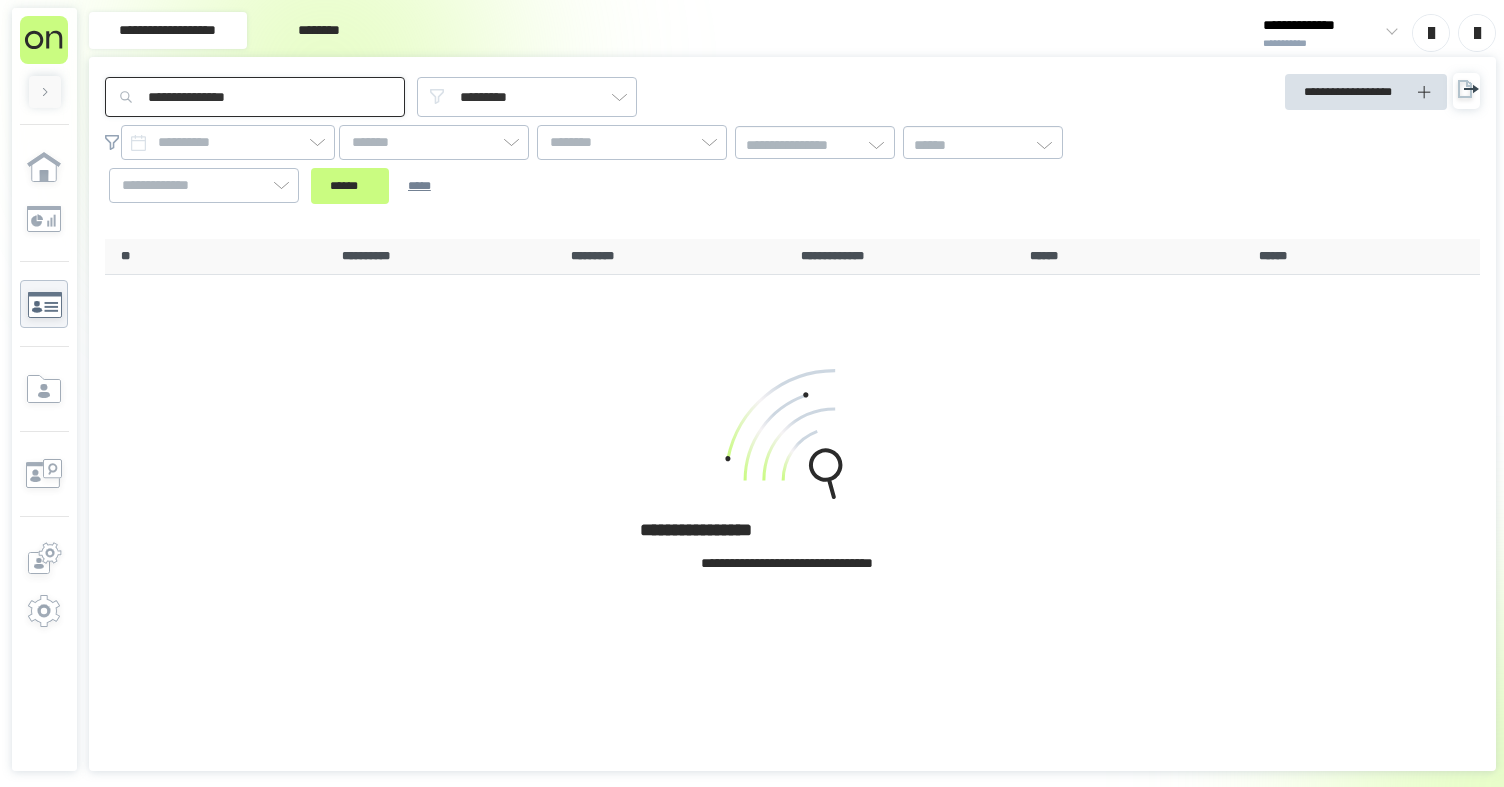 drag, startPoint x: 291, startPoint y: 101, endPoint x: 172, endPoint y: 98, distance: 119.03781 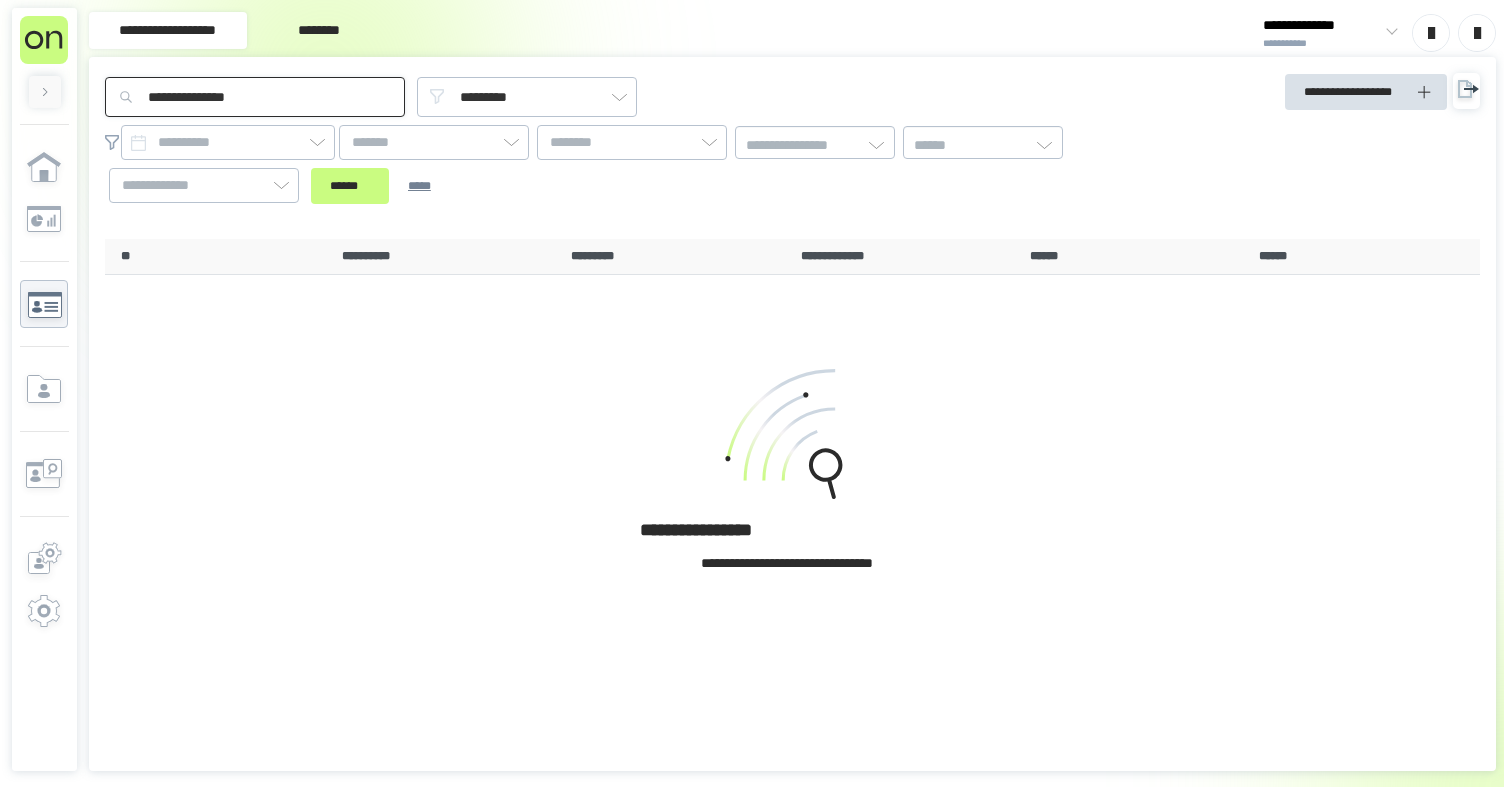 click on "**********" at bounding box center [752, 393] 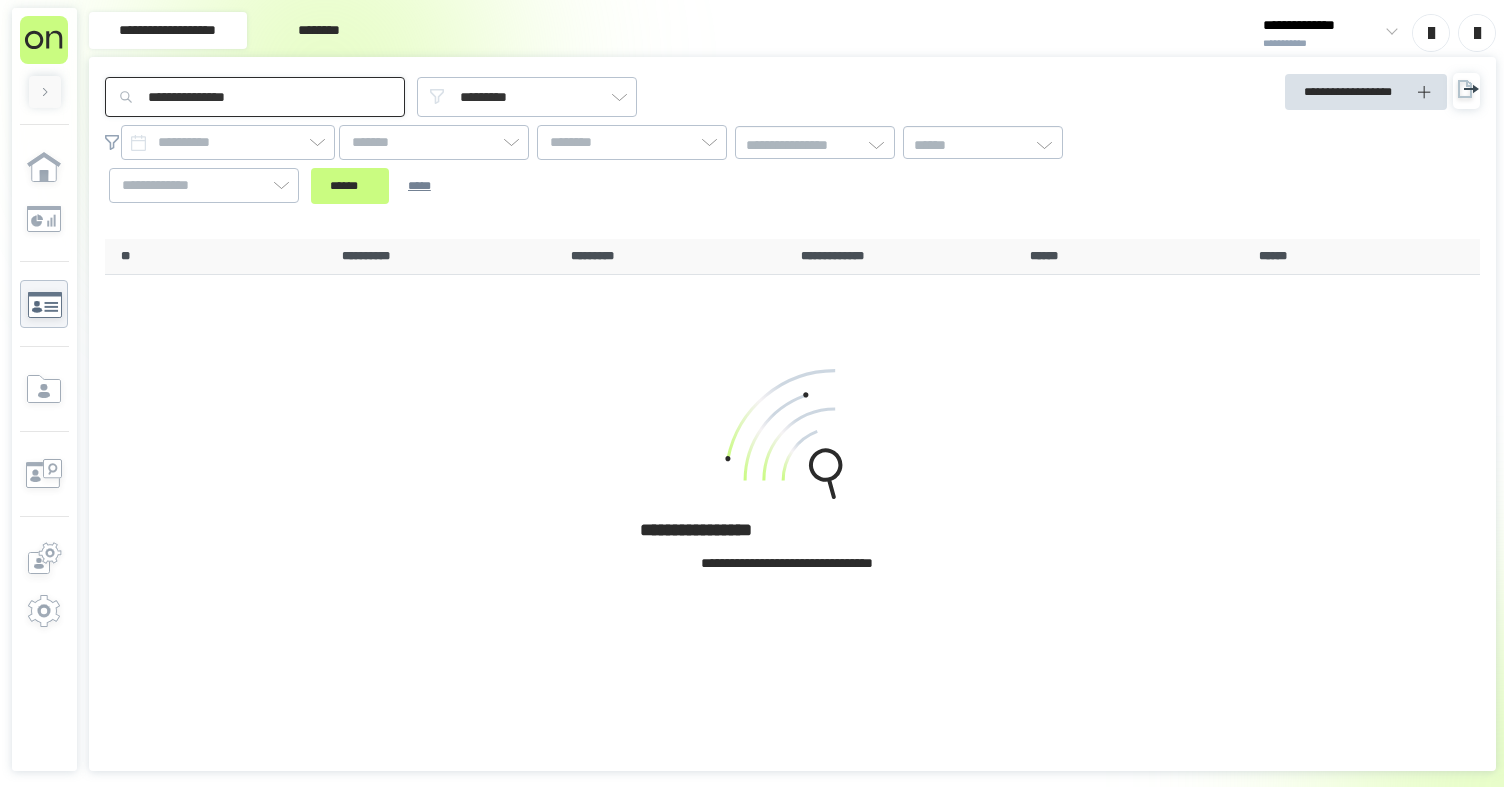 paste 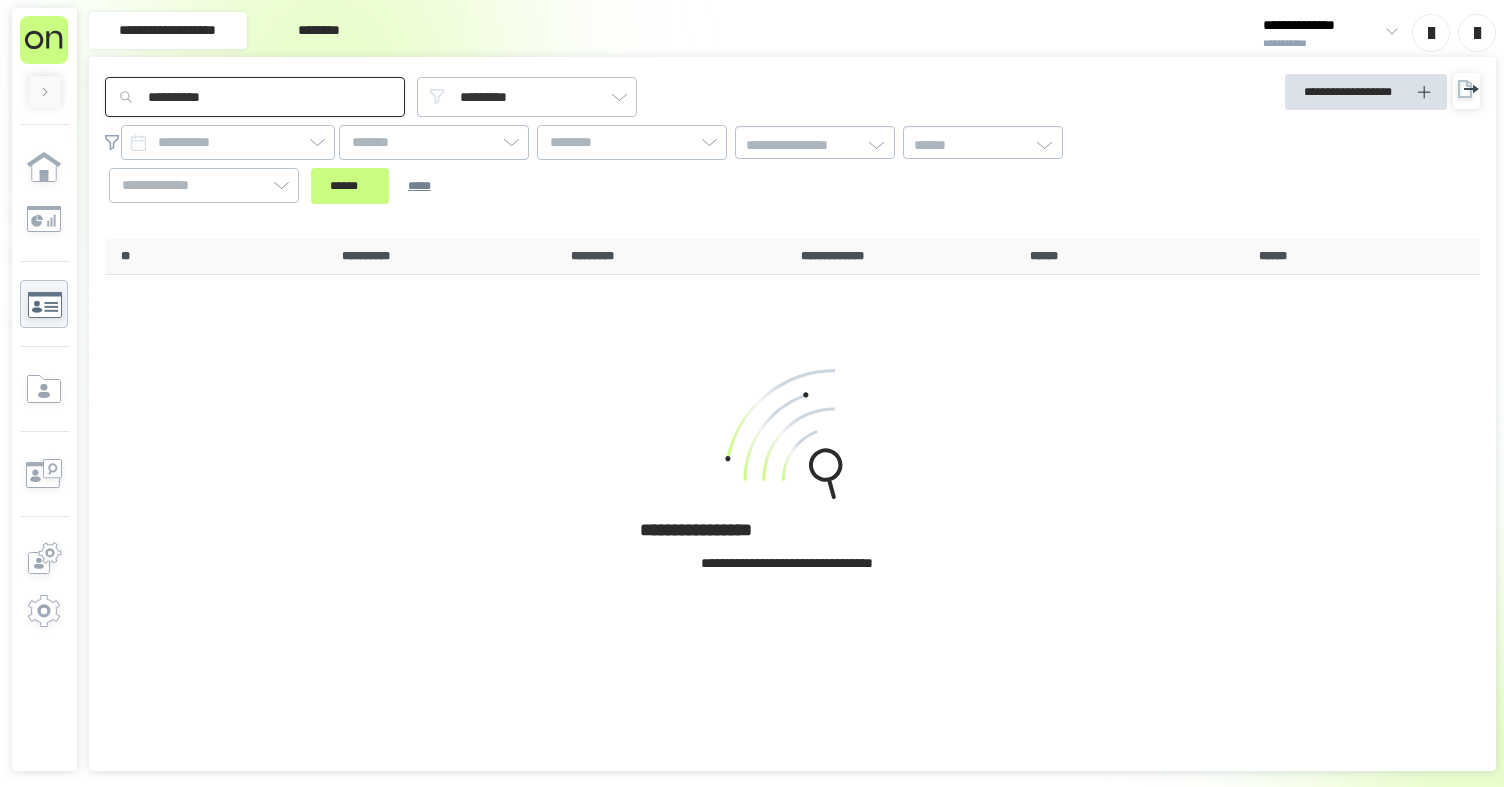 click on "******" at bounding box center (350, 186) 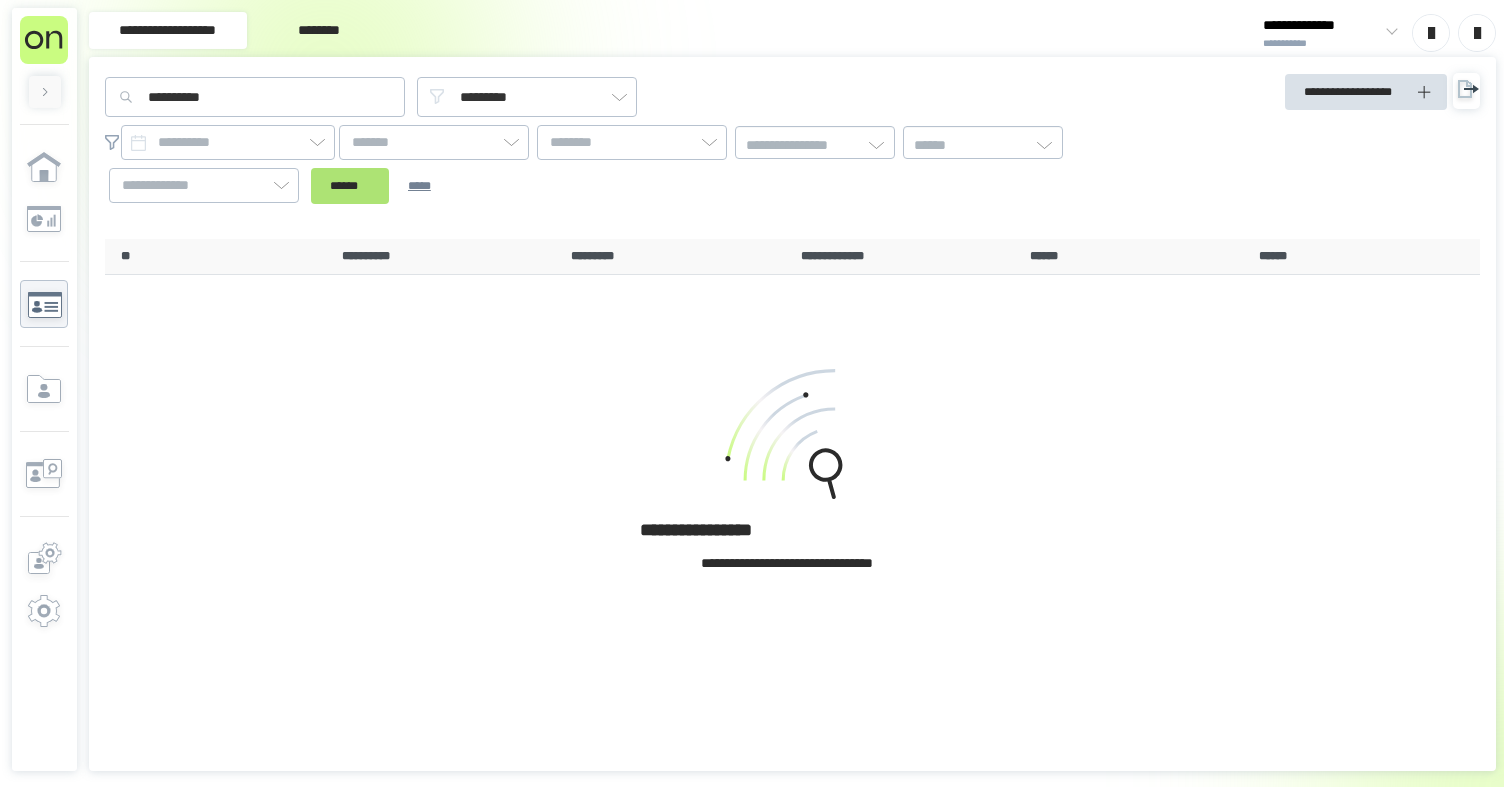 click on "******" at bounding box center [350, 186] 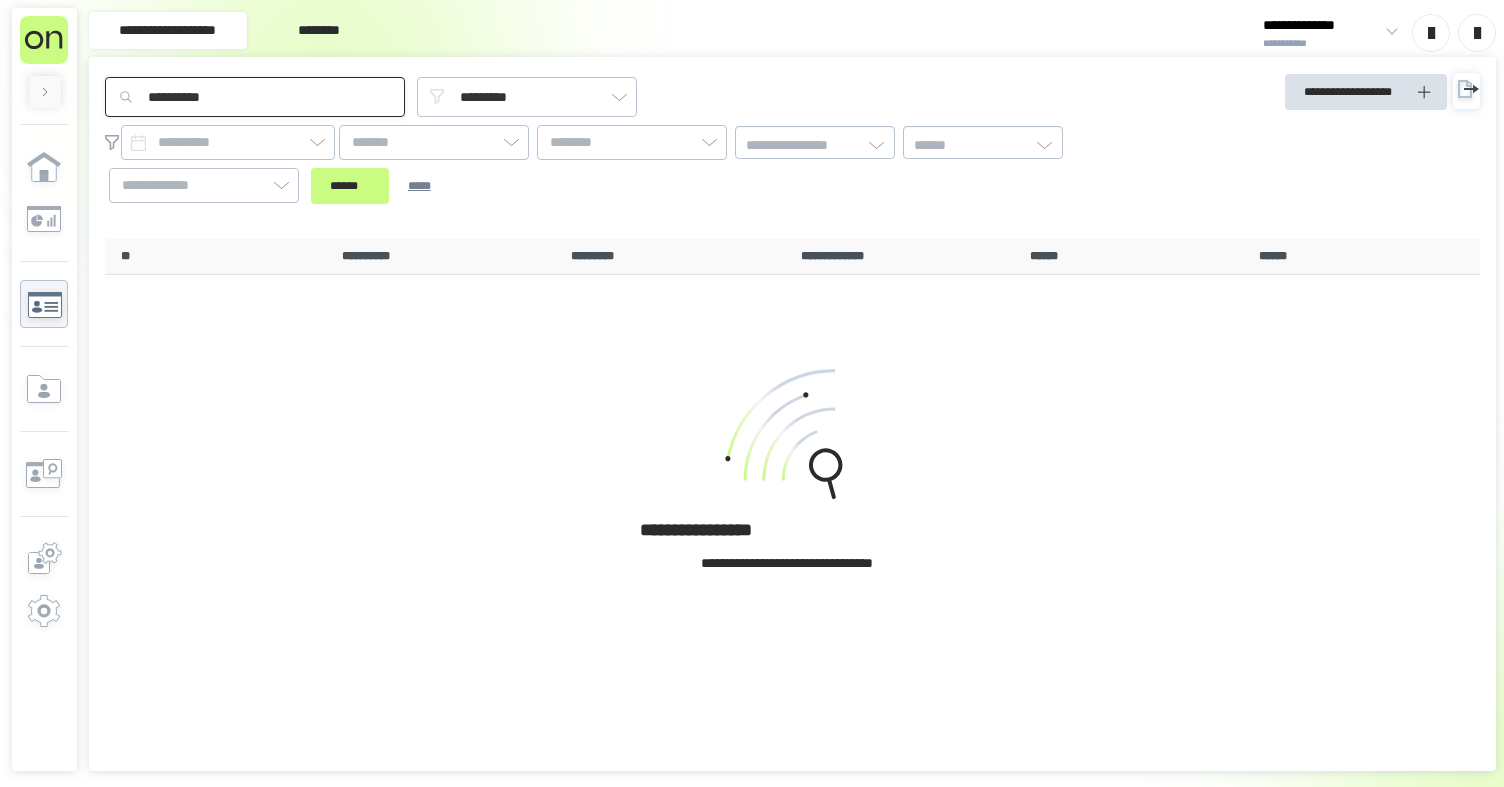 drag, startPoint x: 282, startPoint y: 97, endPoint x: 185, endPoint y: 101, distance: 97.082436 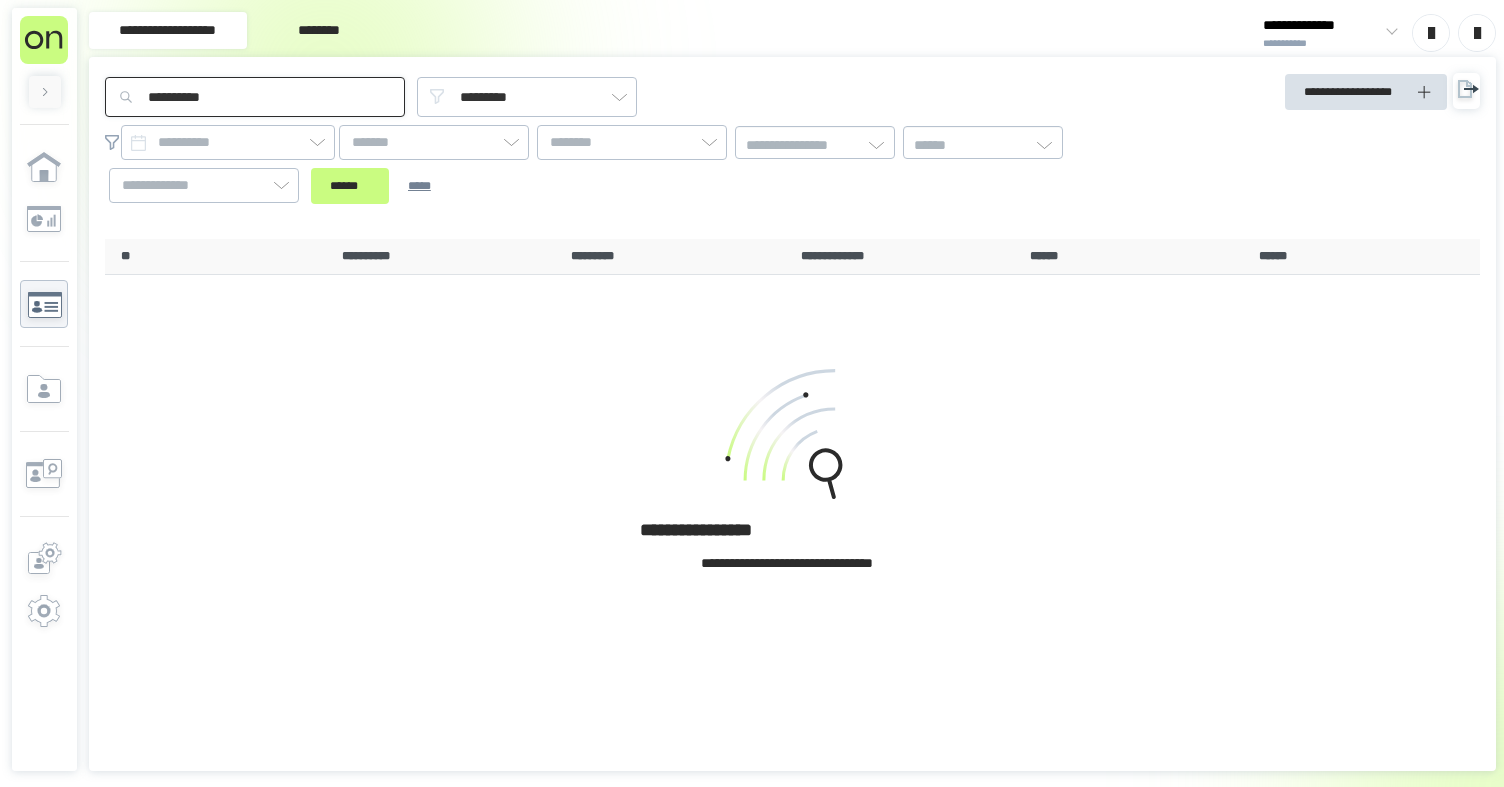 click on "**********" at bounding box center (255, 97) 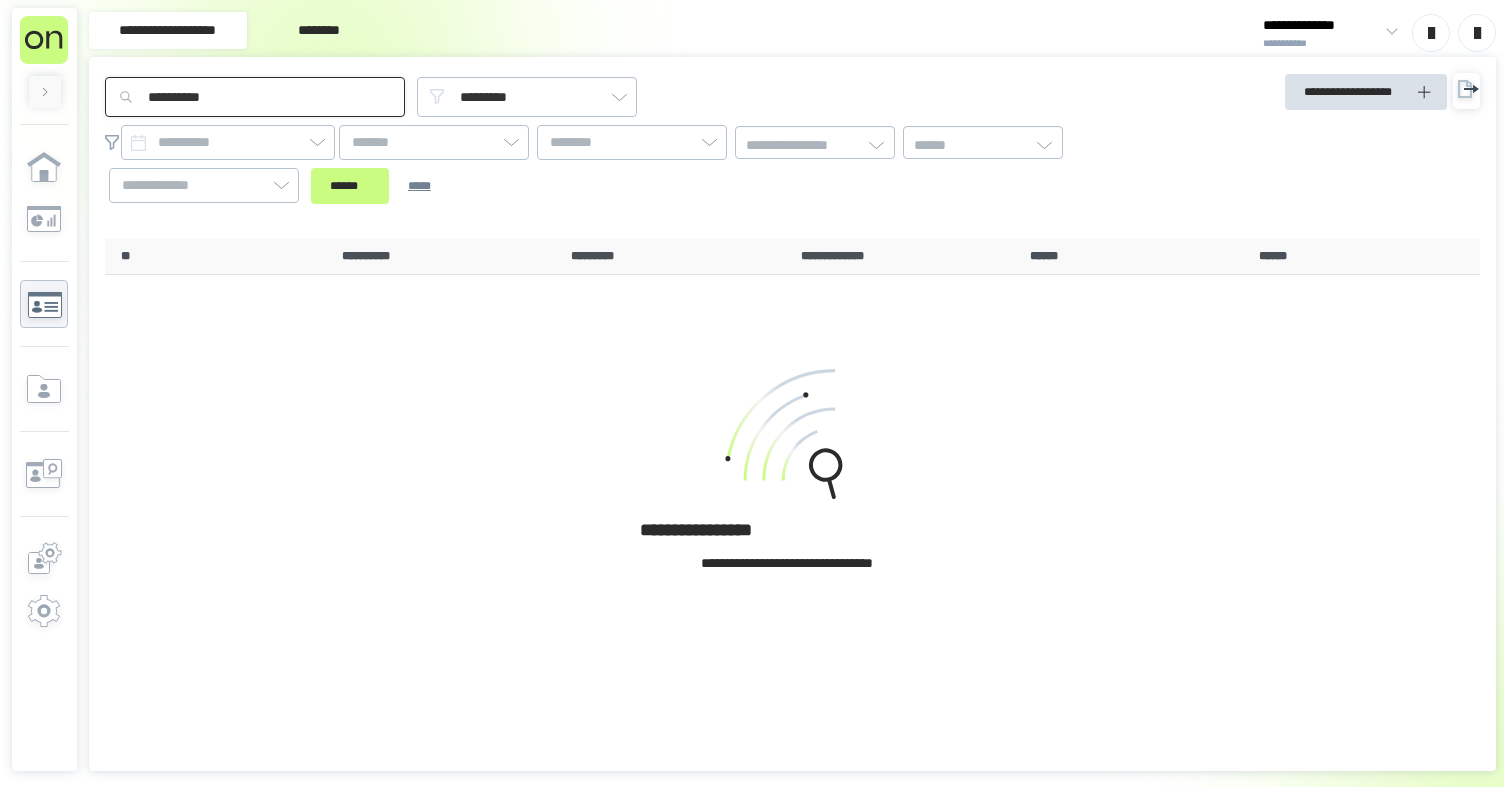 paste 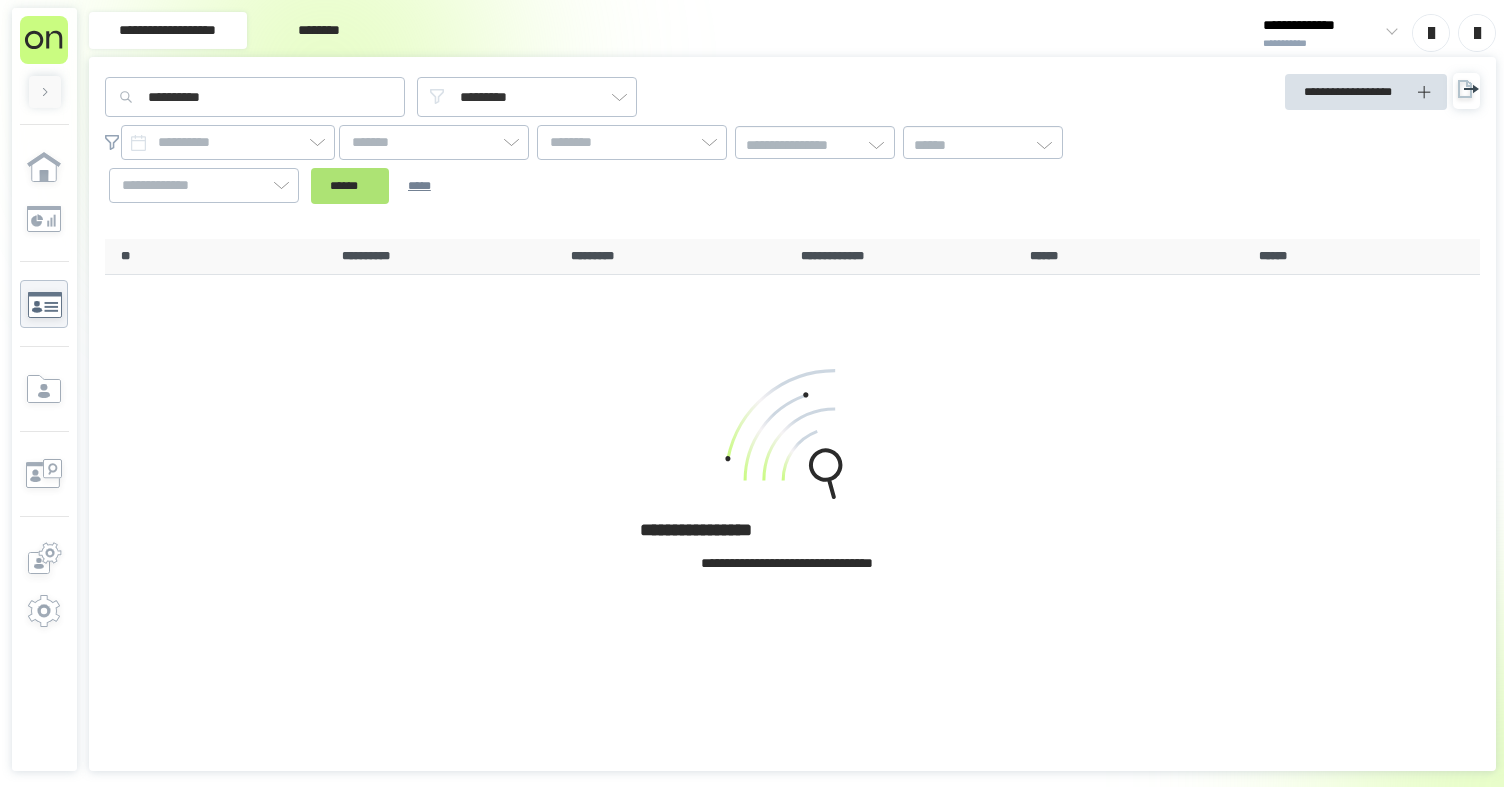 click on "******" at bounding box center [350, 186] 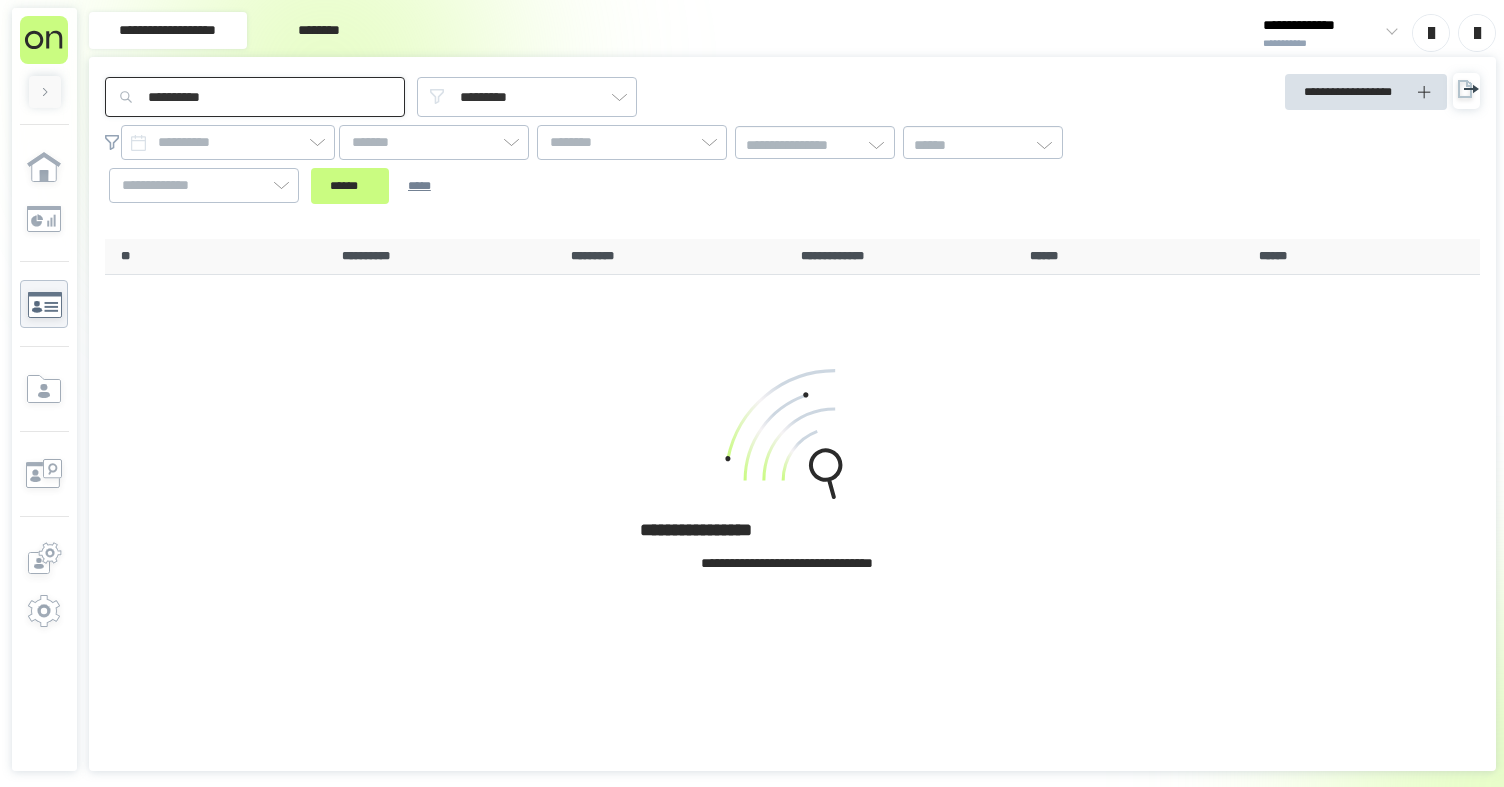 click on "**********" at bounding box center [255, 97] 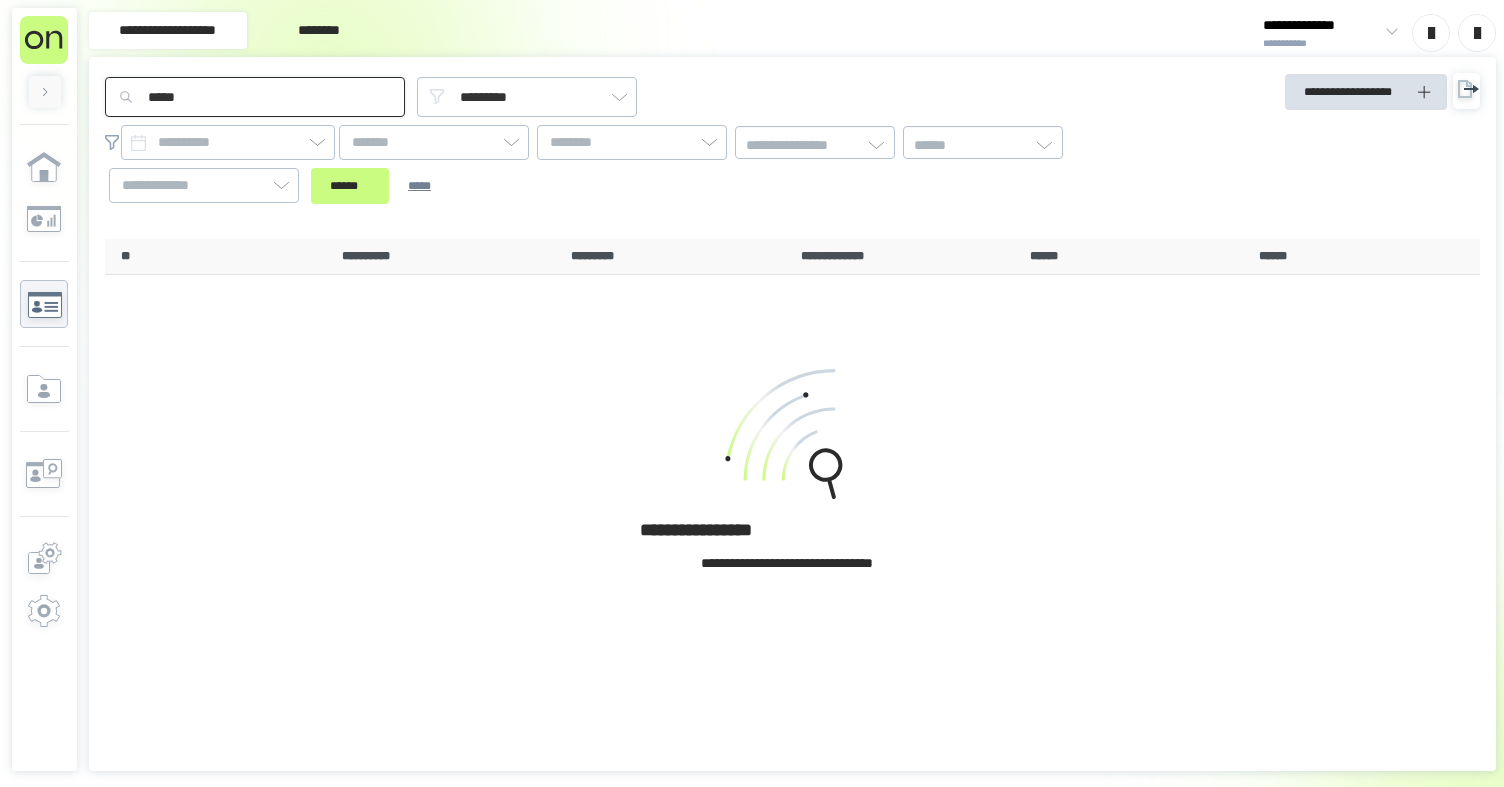 click on "******" at bounding box center (350, 186) 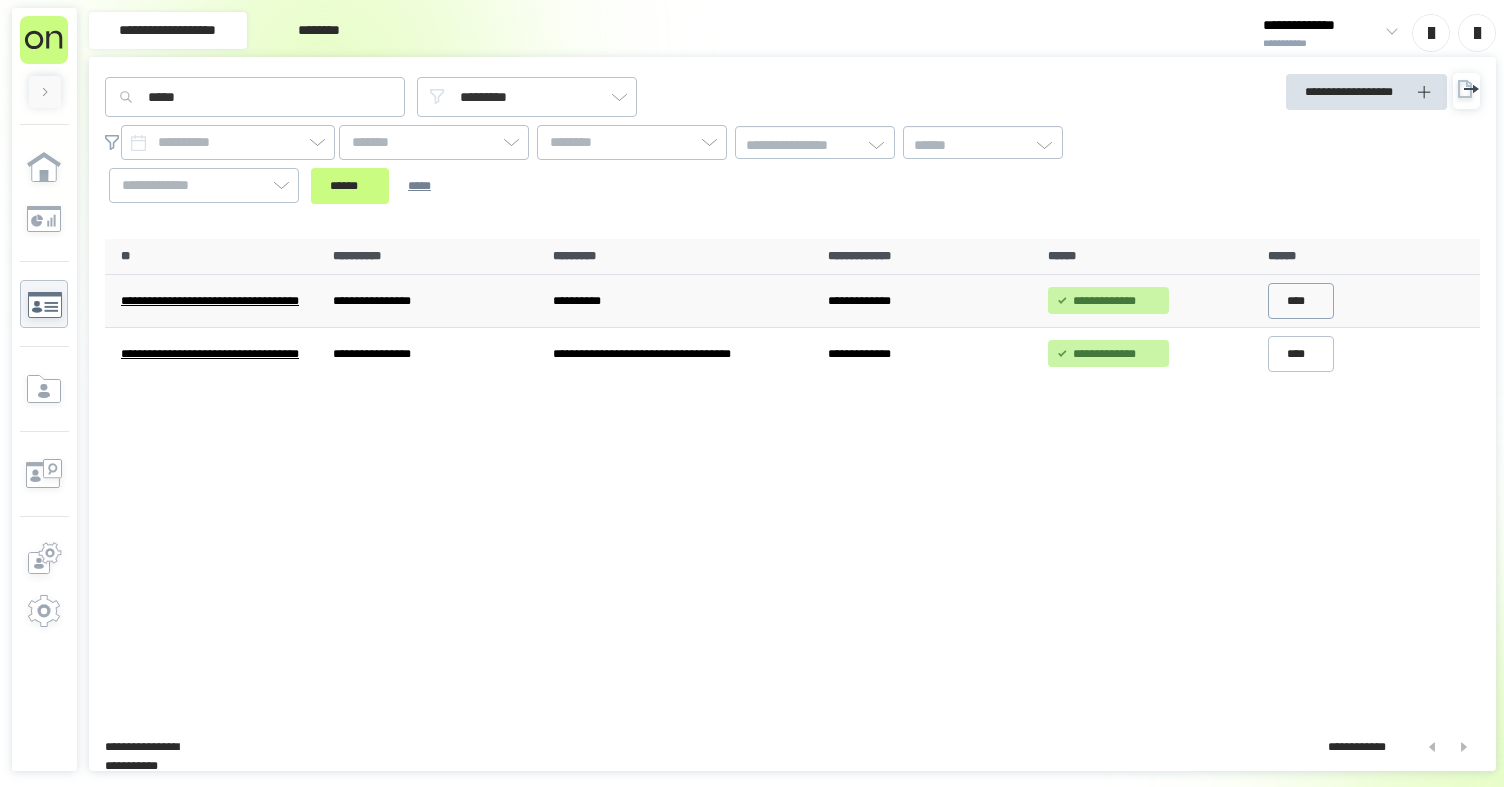 click on "****" at bounding box center [1301, 301] 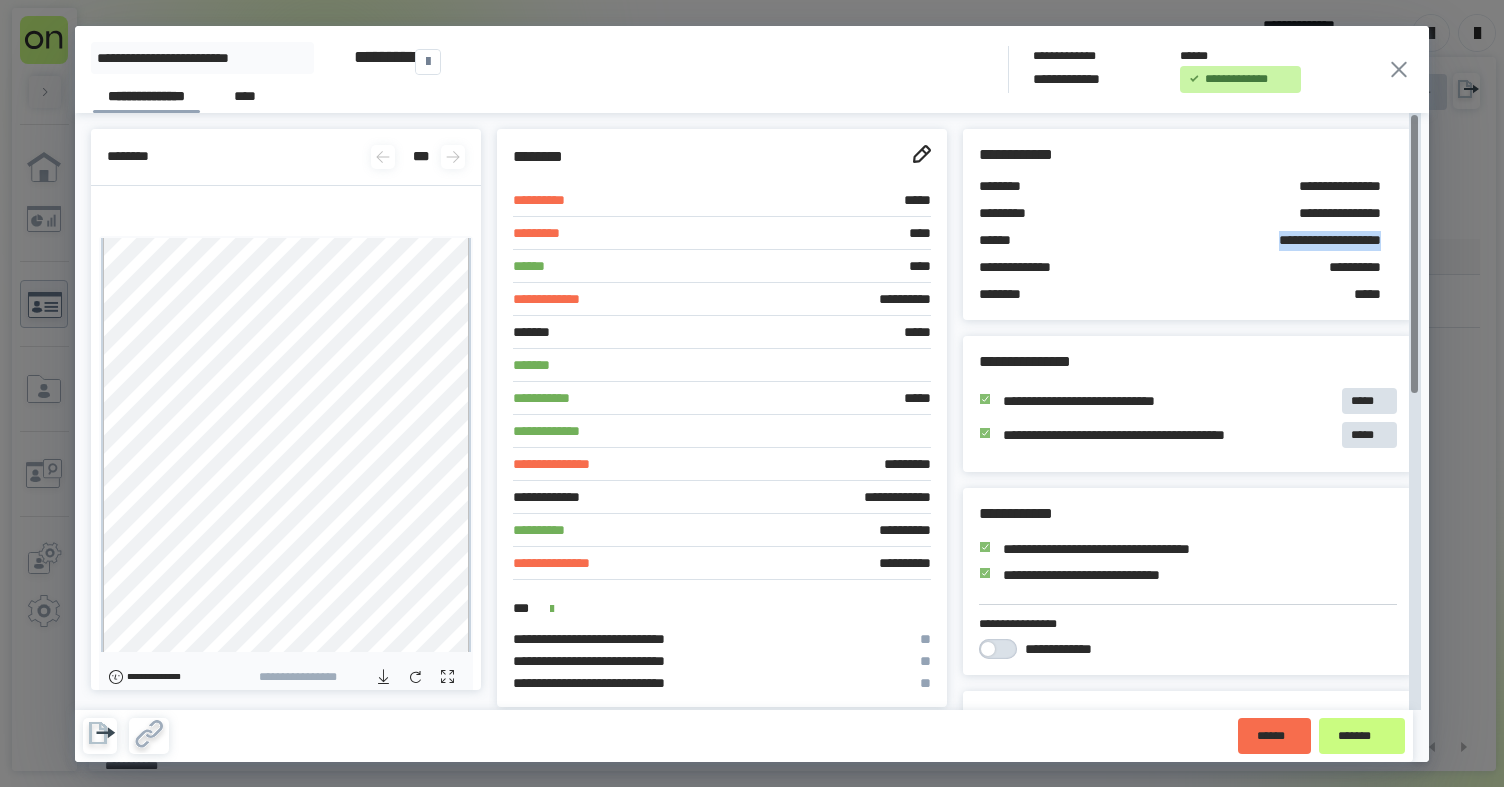 drag, startPoint x: 1238, startPoint y: 241, endPoint x: 1368, endPoint y: 233, distance: 130.24593 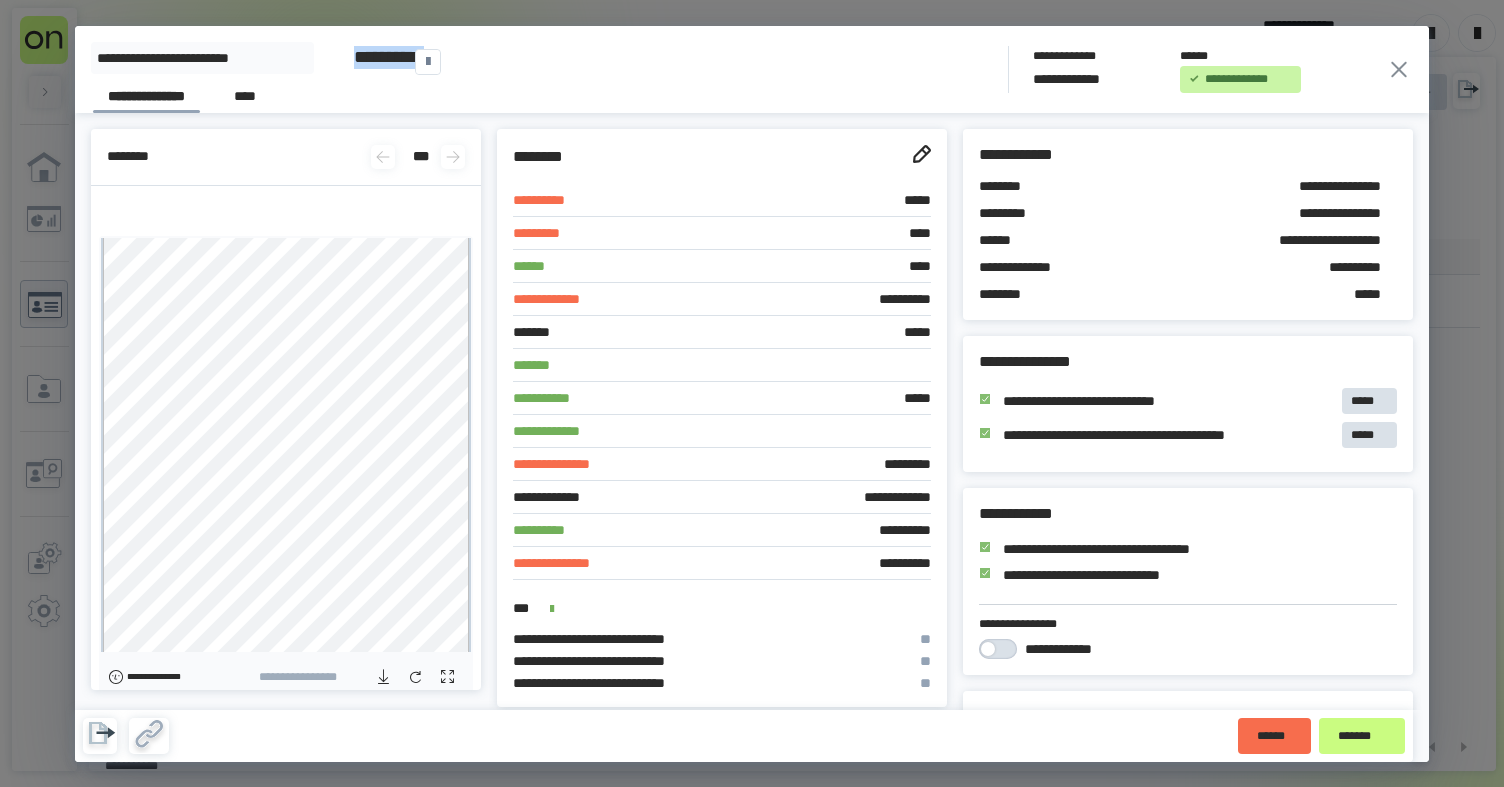 drag, startPoint x: 400, startPoint y: 56, endPoint x: 368, endPoint y: 52, distance: 32.24903 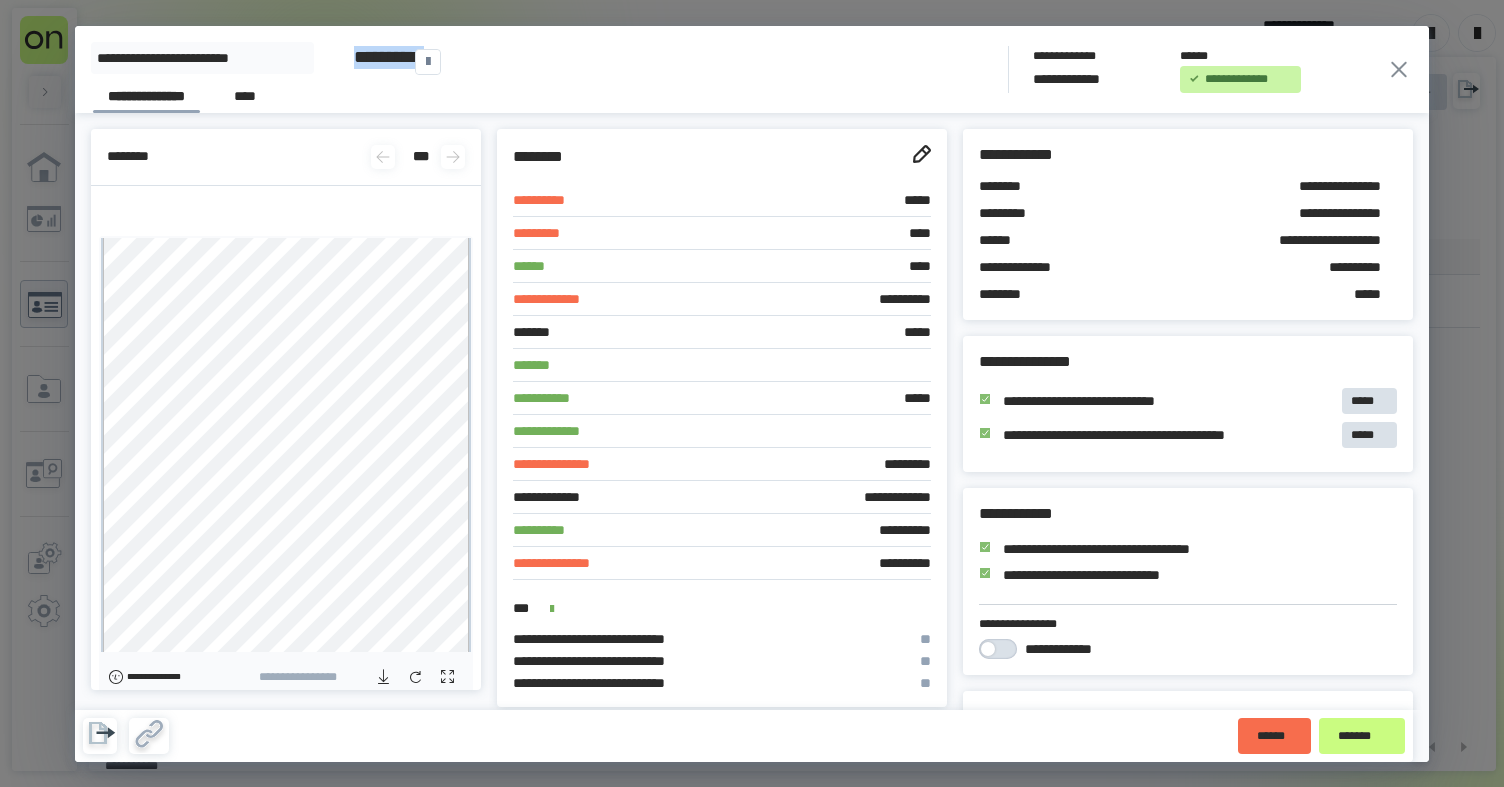 copy on "**********" 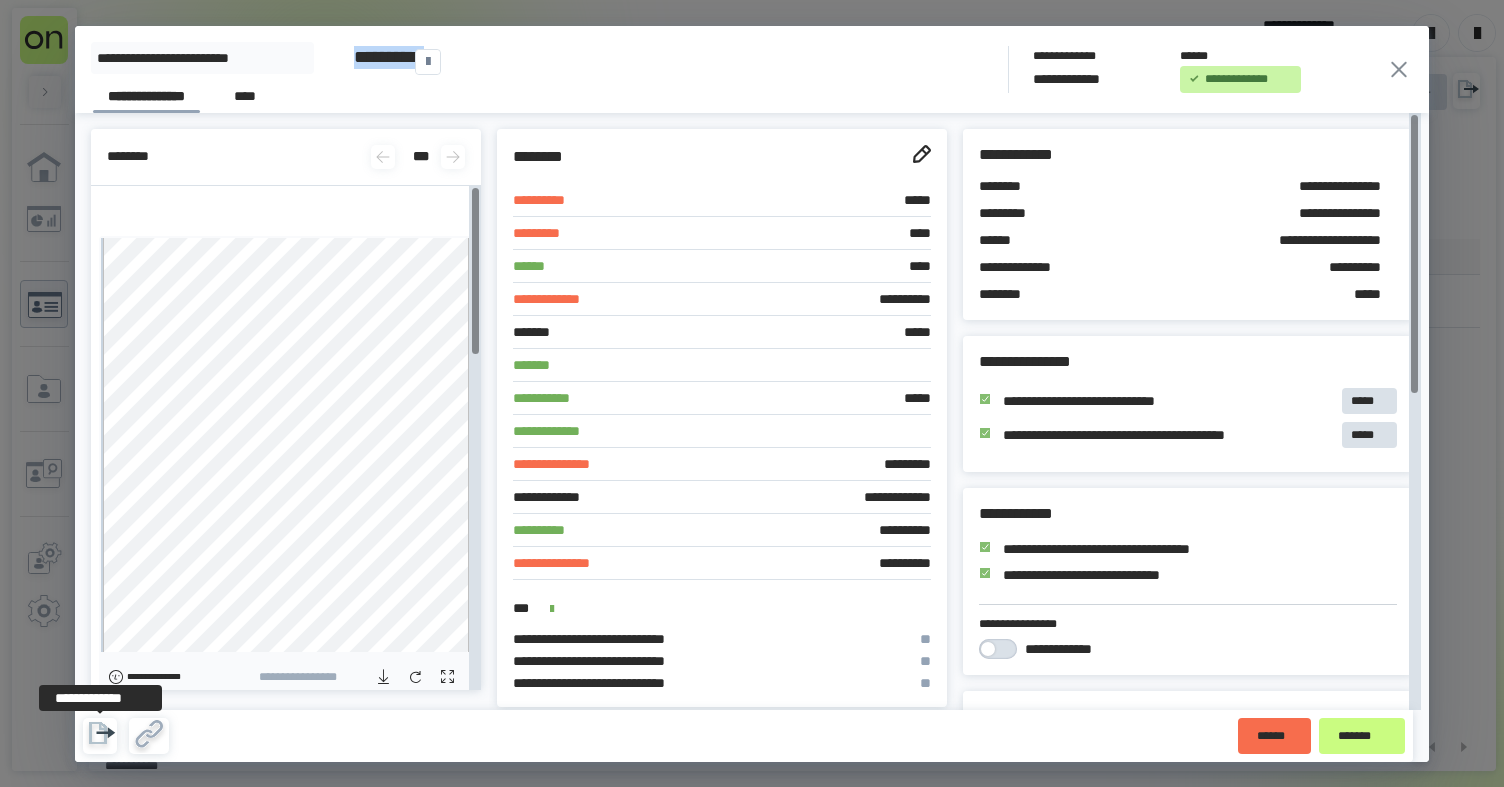 click 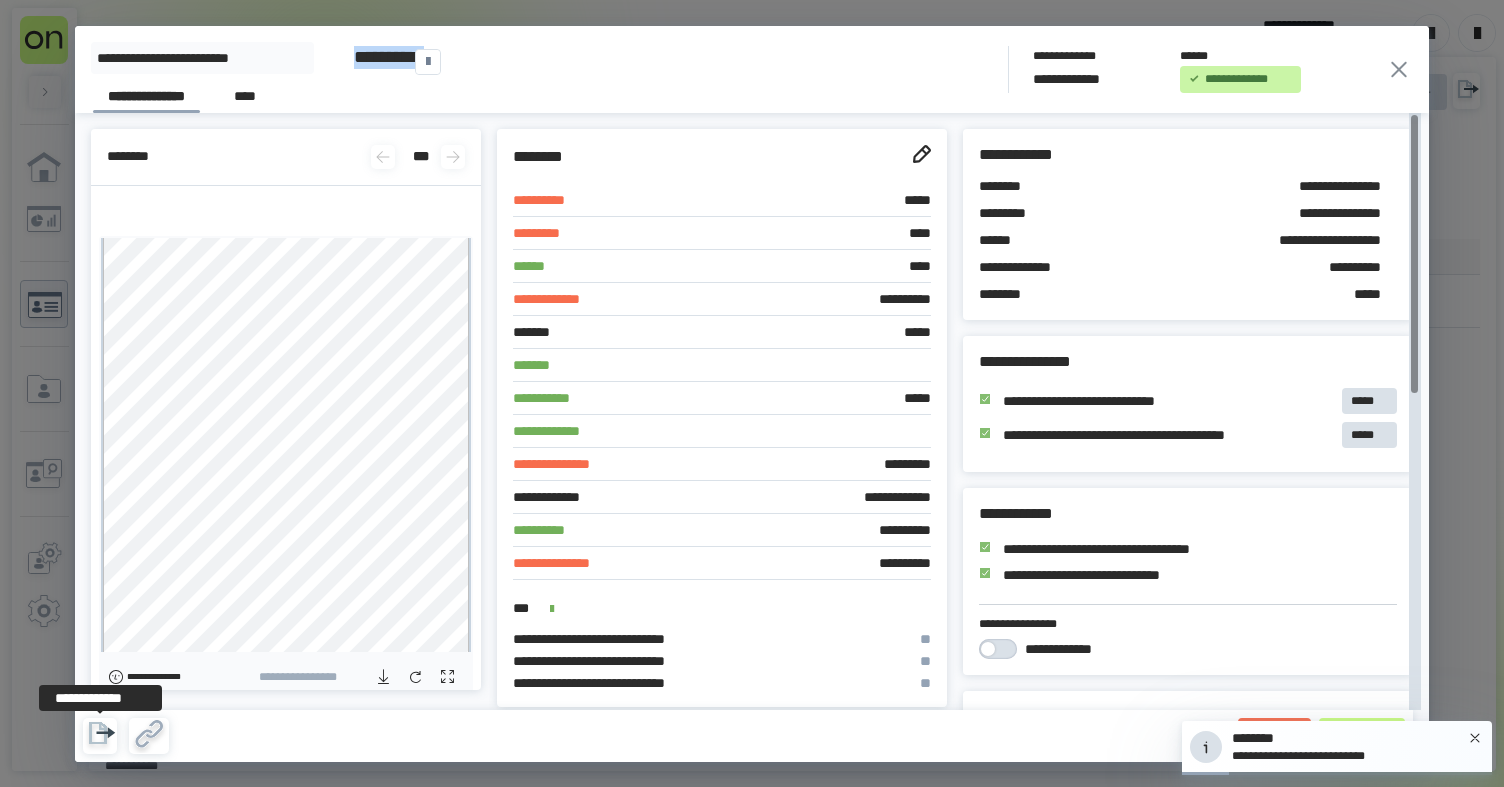 click 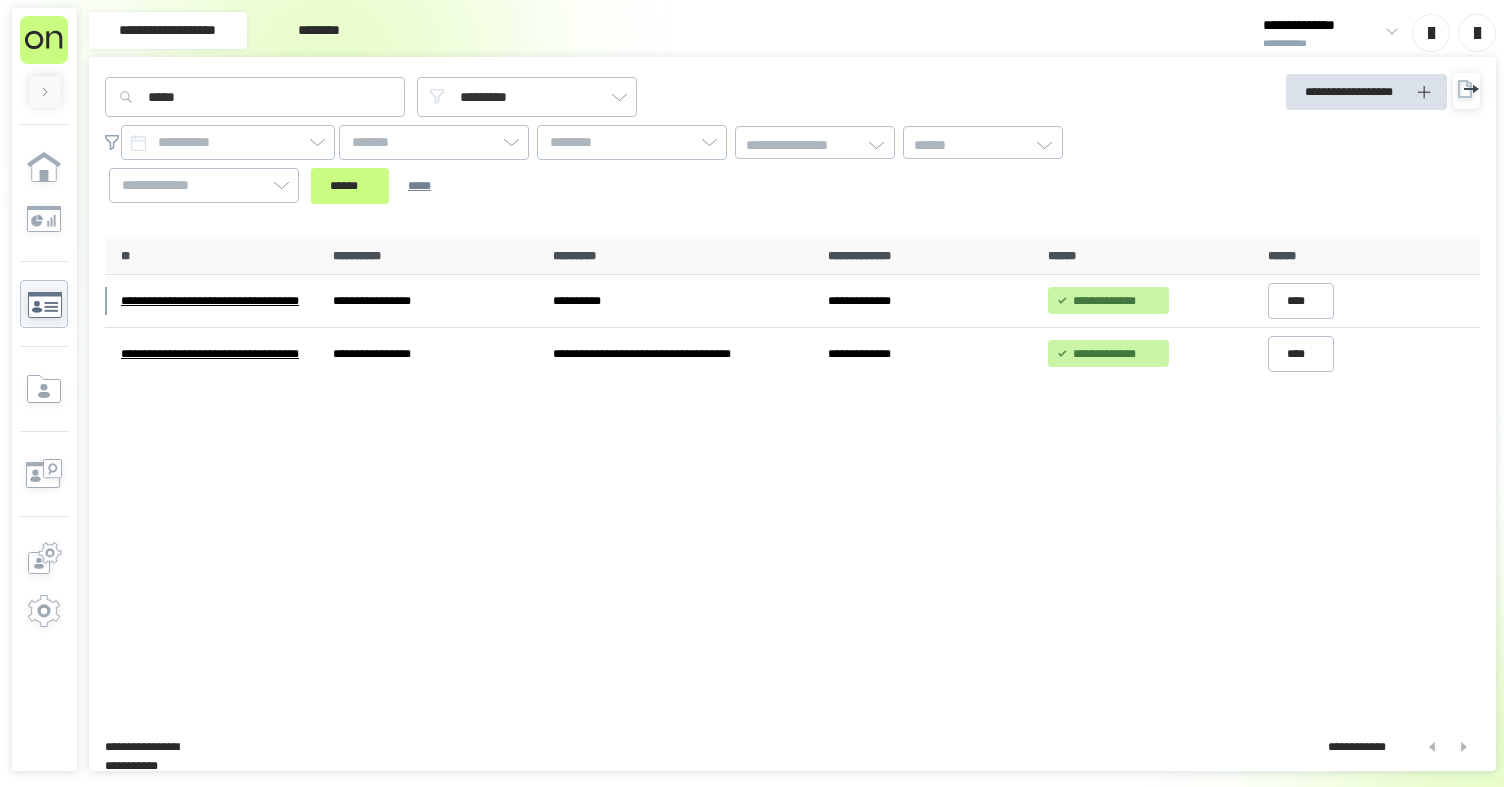 click on "**********" at bounding box center (792, 477) 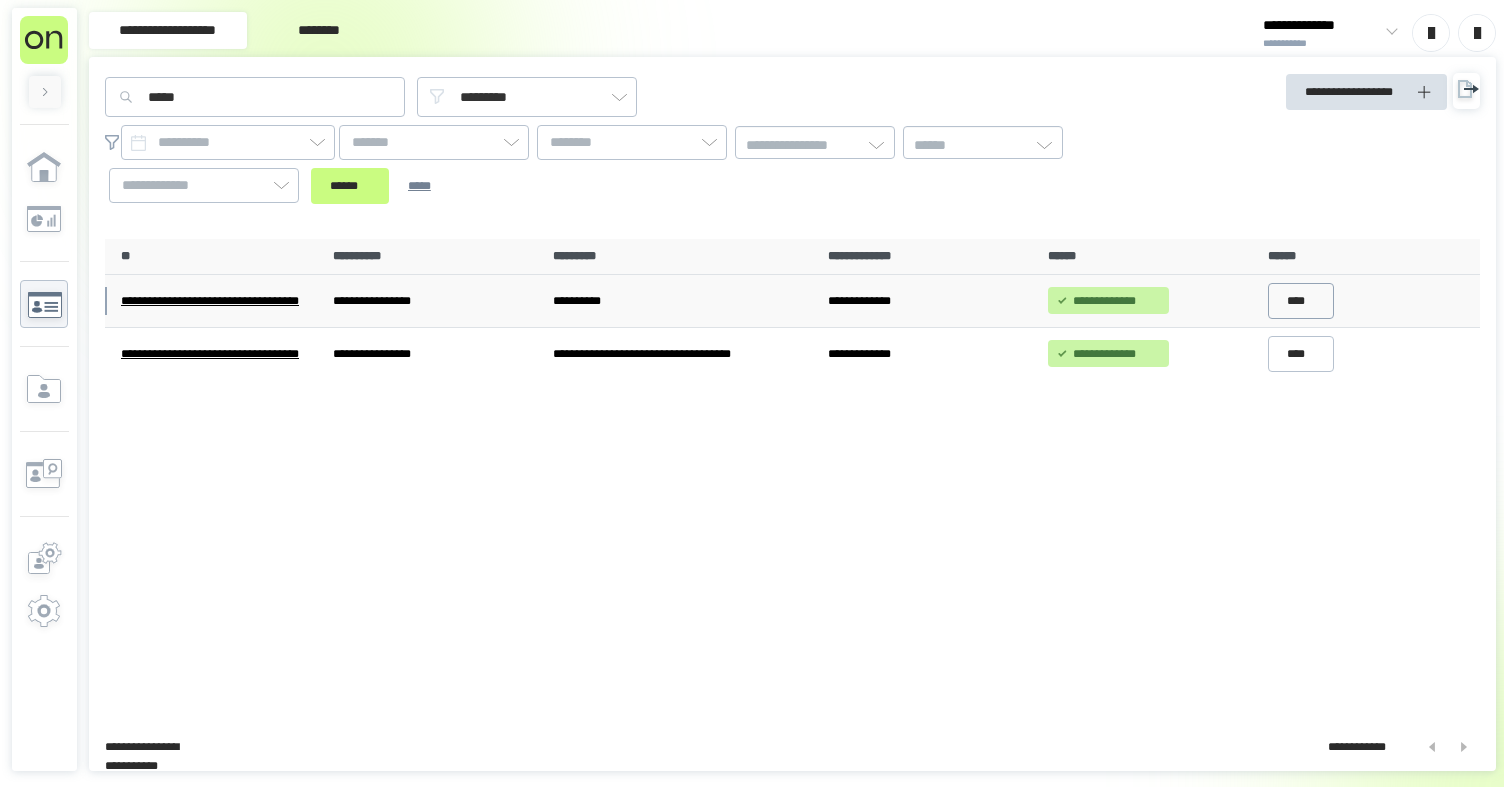 click on "****" at bounding box center (1301, 301) 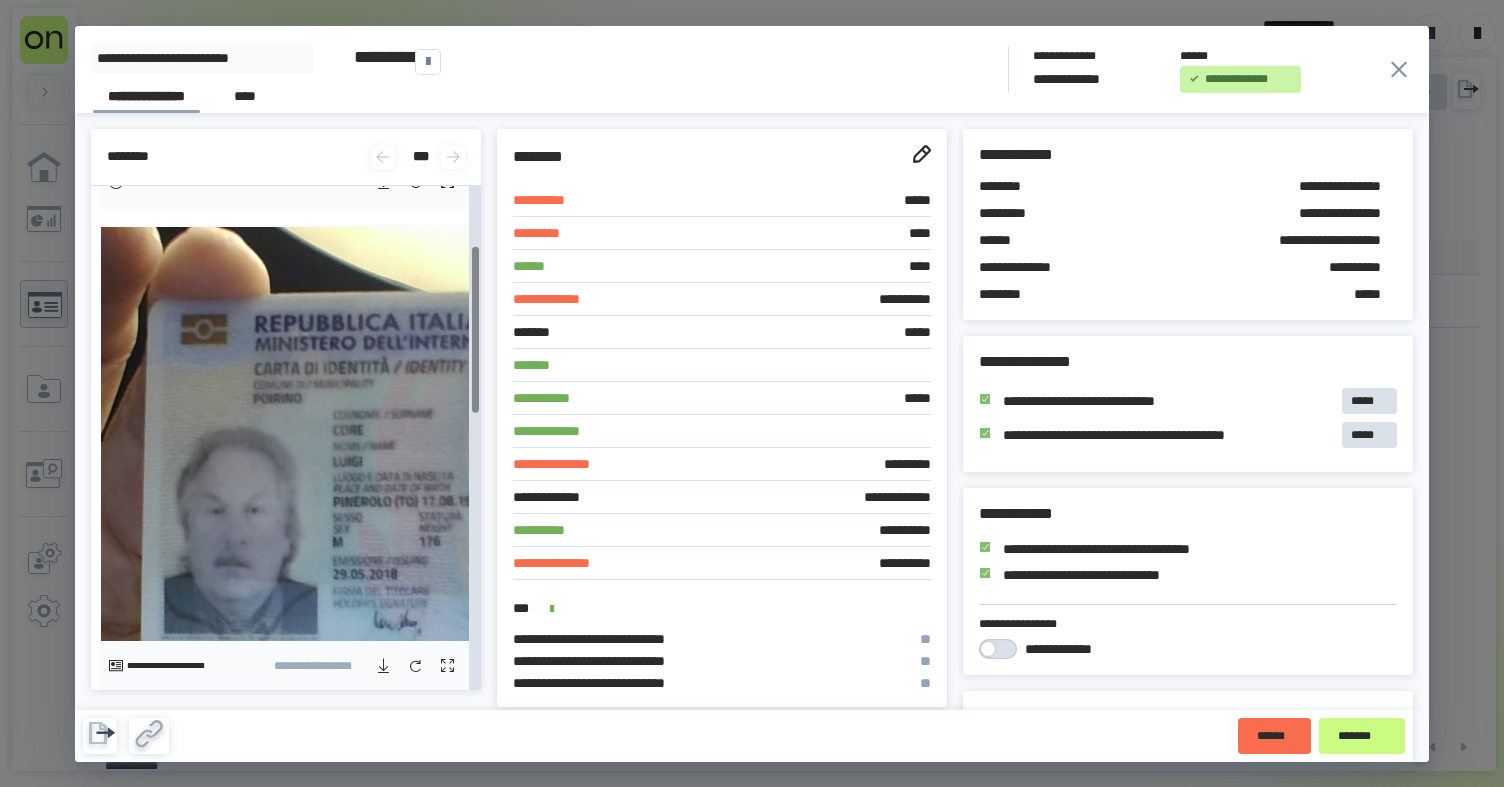 scroll, scrollTop: 698, scrollLeft: 0, axis: vertical 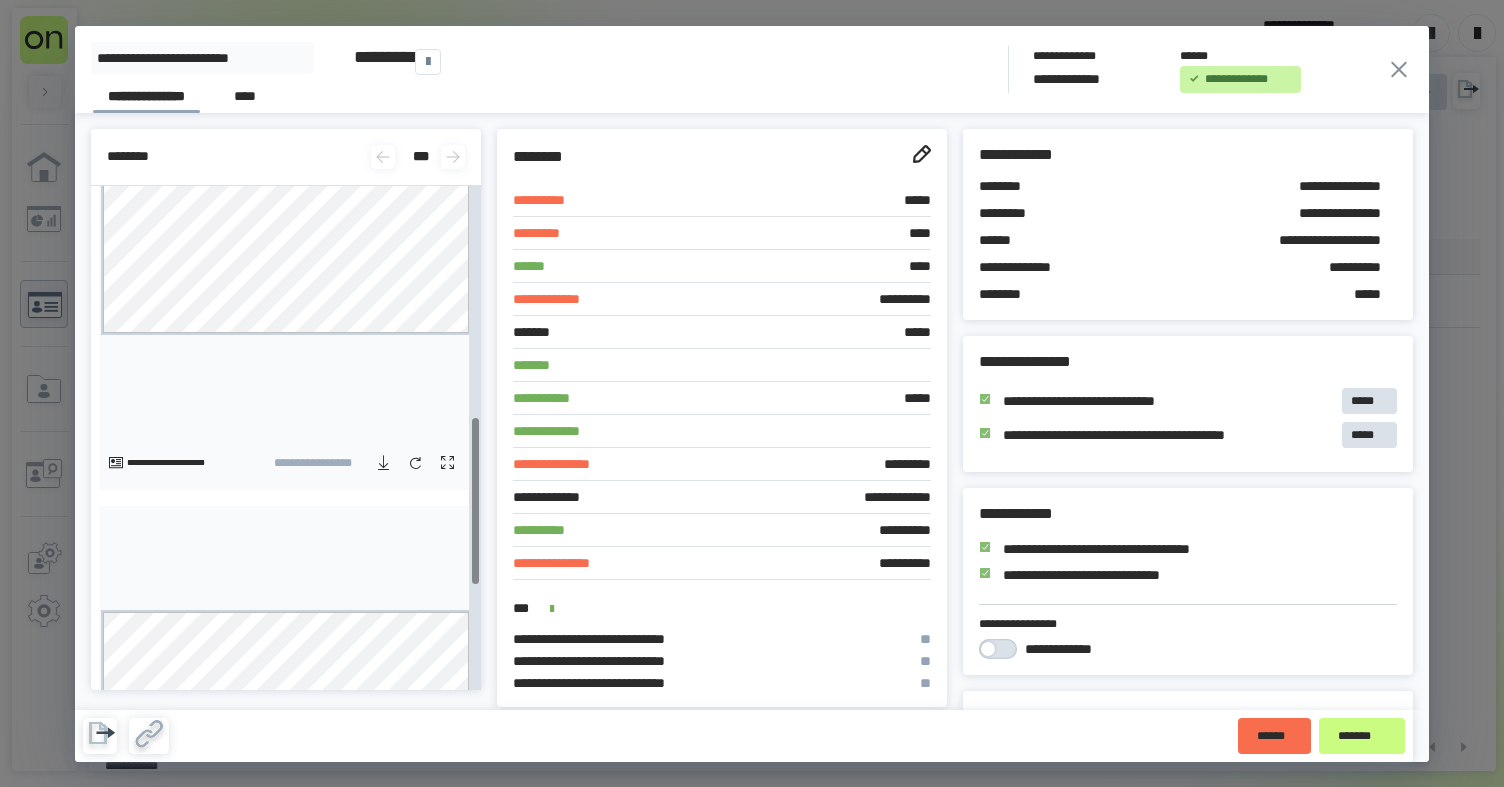 drag, startPoint x: 387, startPoint y: 461, endPoint x: 379, endPoint y: 479, distance: 19.697716 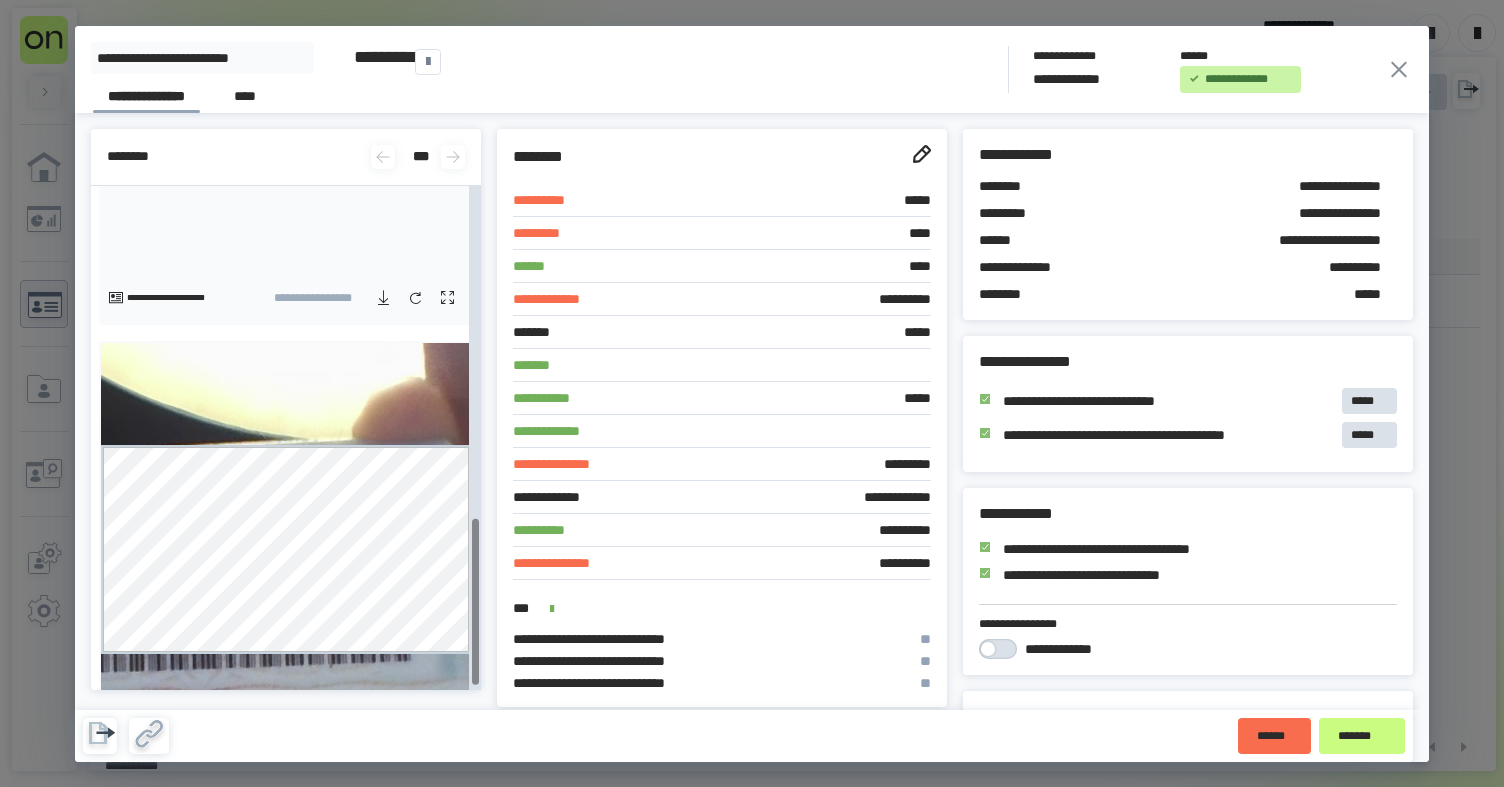 scroll, scrollTop: 1004, scrollLeft: 0, axis: vertical 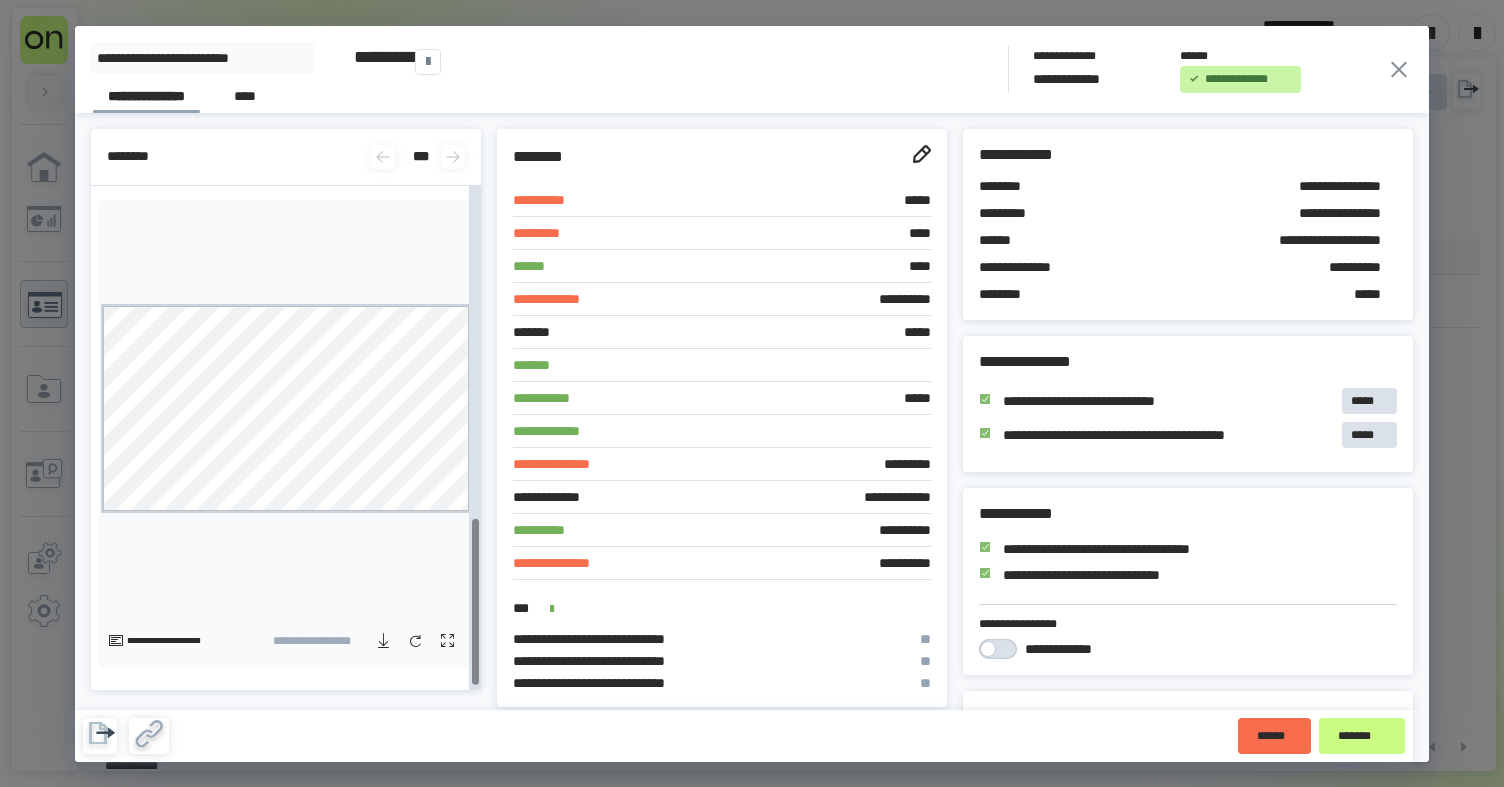 click 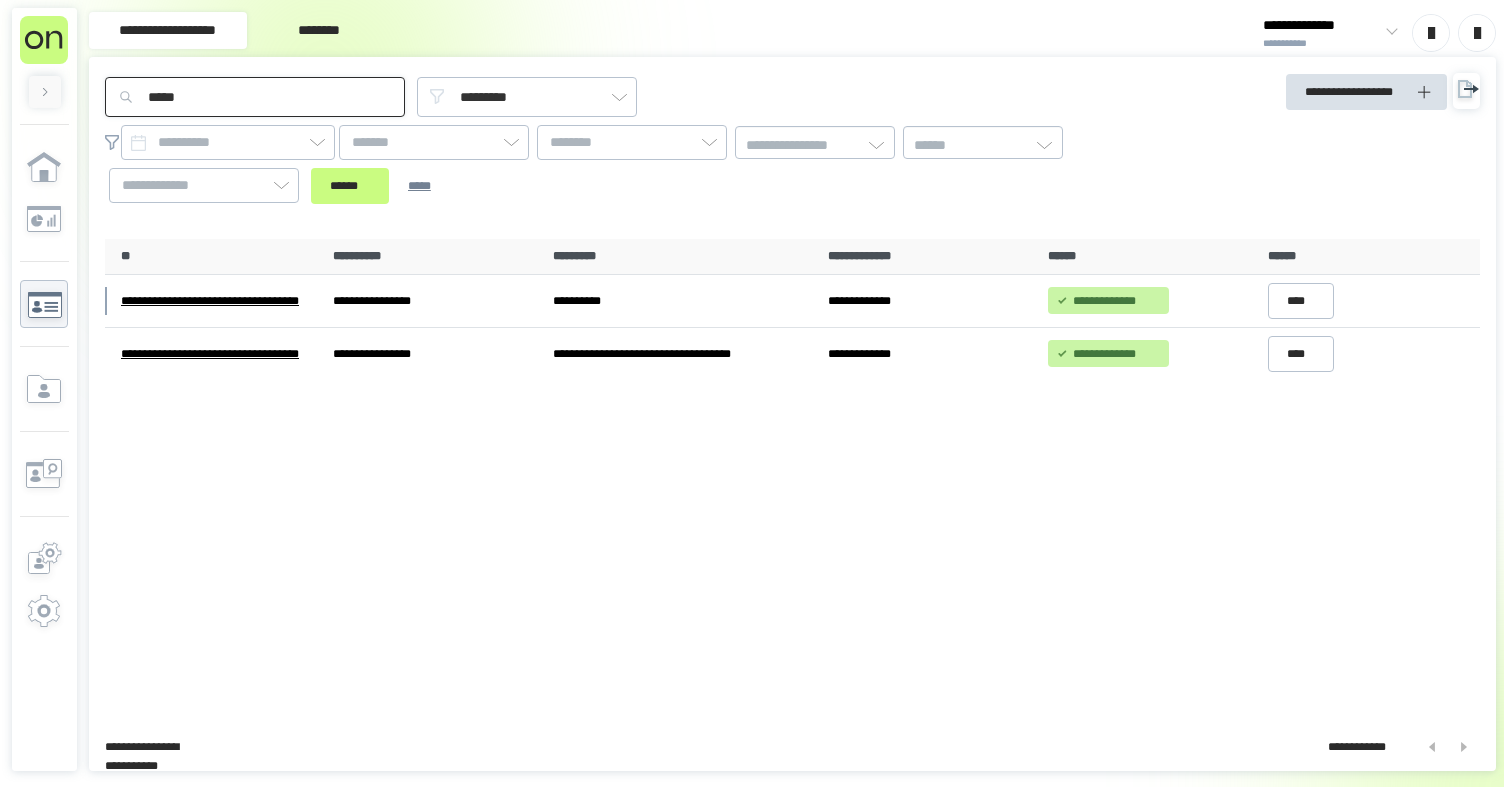 drag, startPoint x: 252, startPoint y: 102, endPoint x: 102, endPoint y: 96, distance: 150.11995 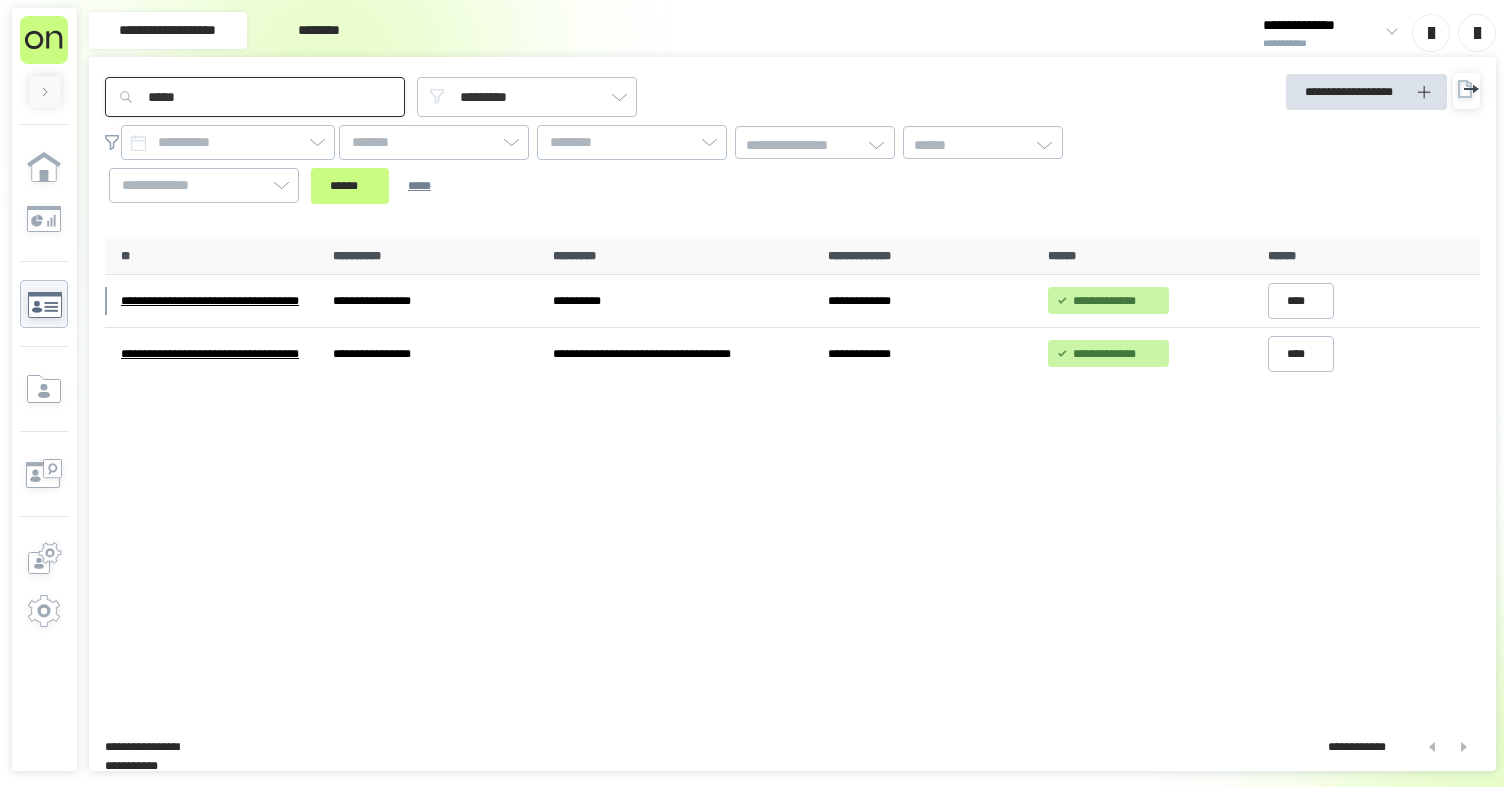 click on "**********" at bounding box center (619, 148) 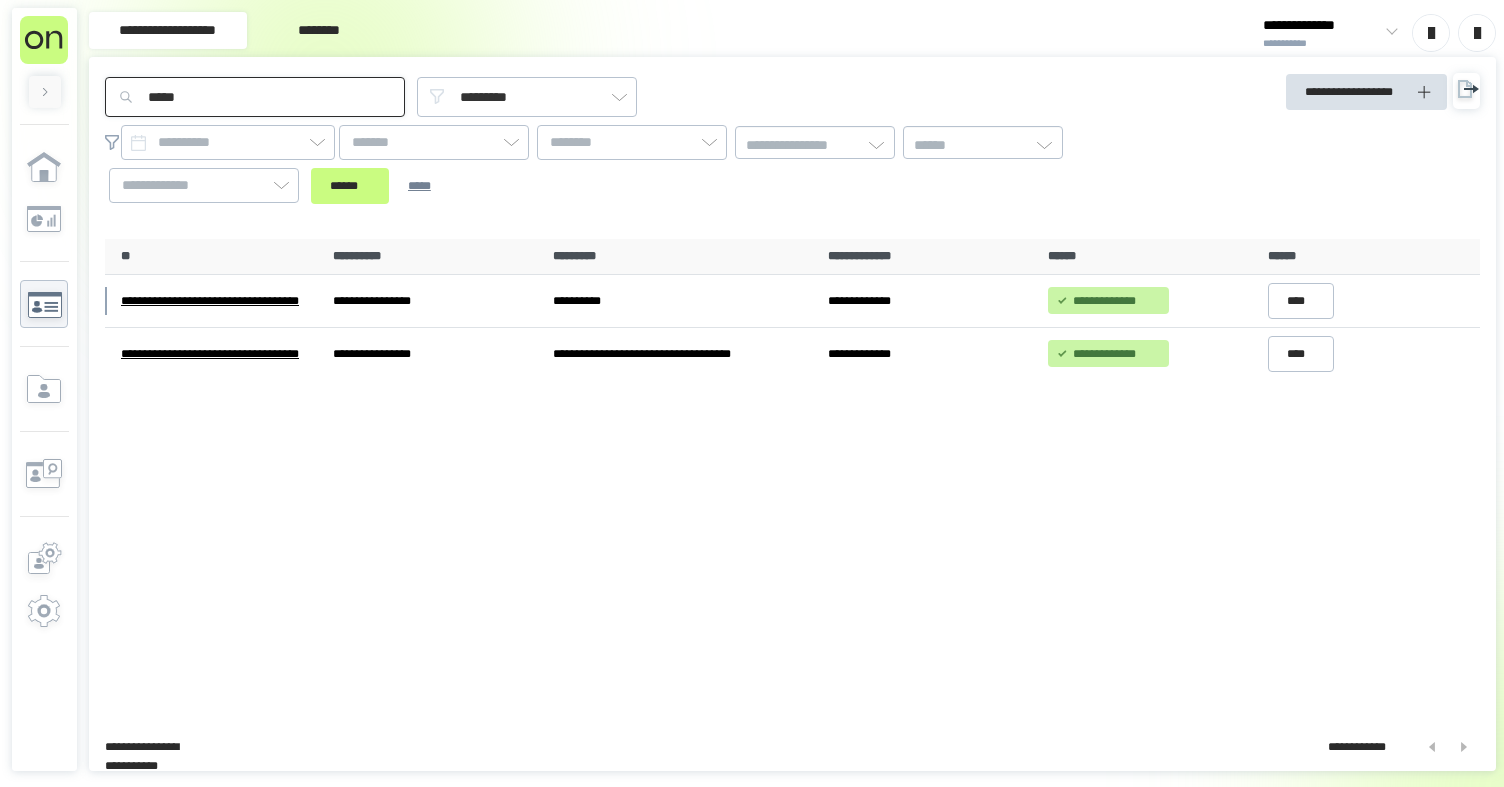 paste on "**********" 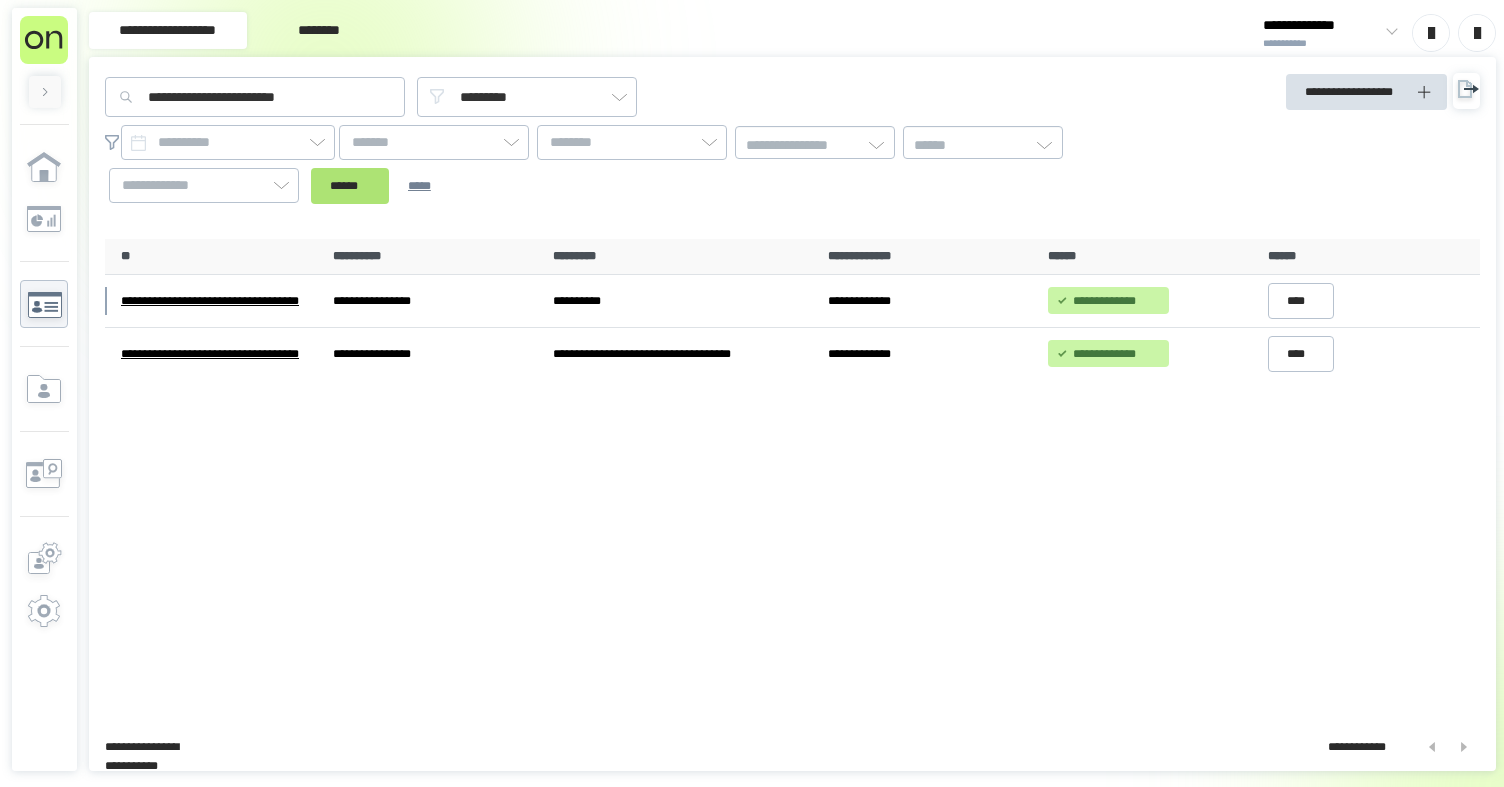 click on "******" at bounding box center (350, 186) 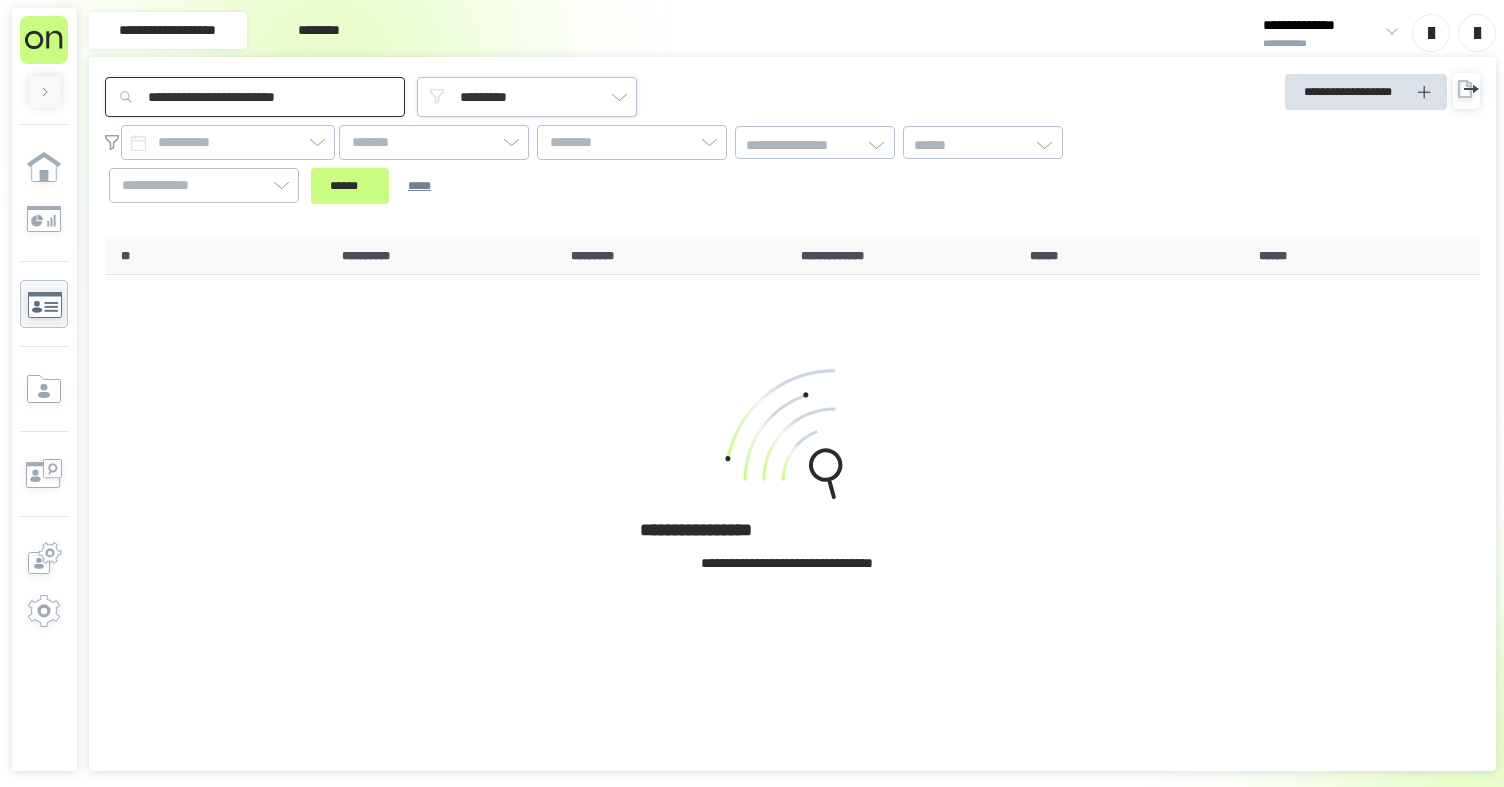 drag, startPoint x: 318, startPoint y: 96, endPoint x: 463, endPoint y: 97, distance: 145.00345 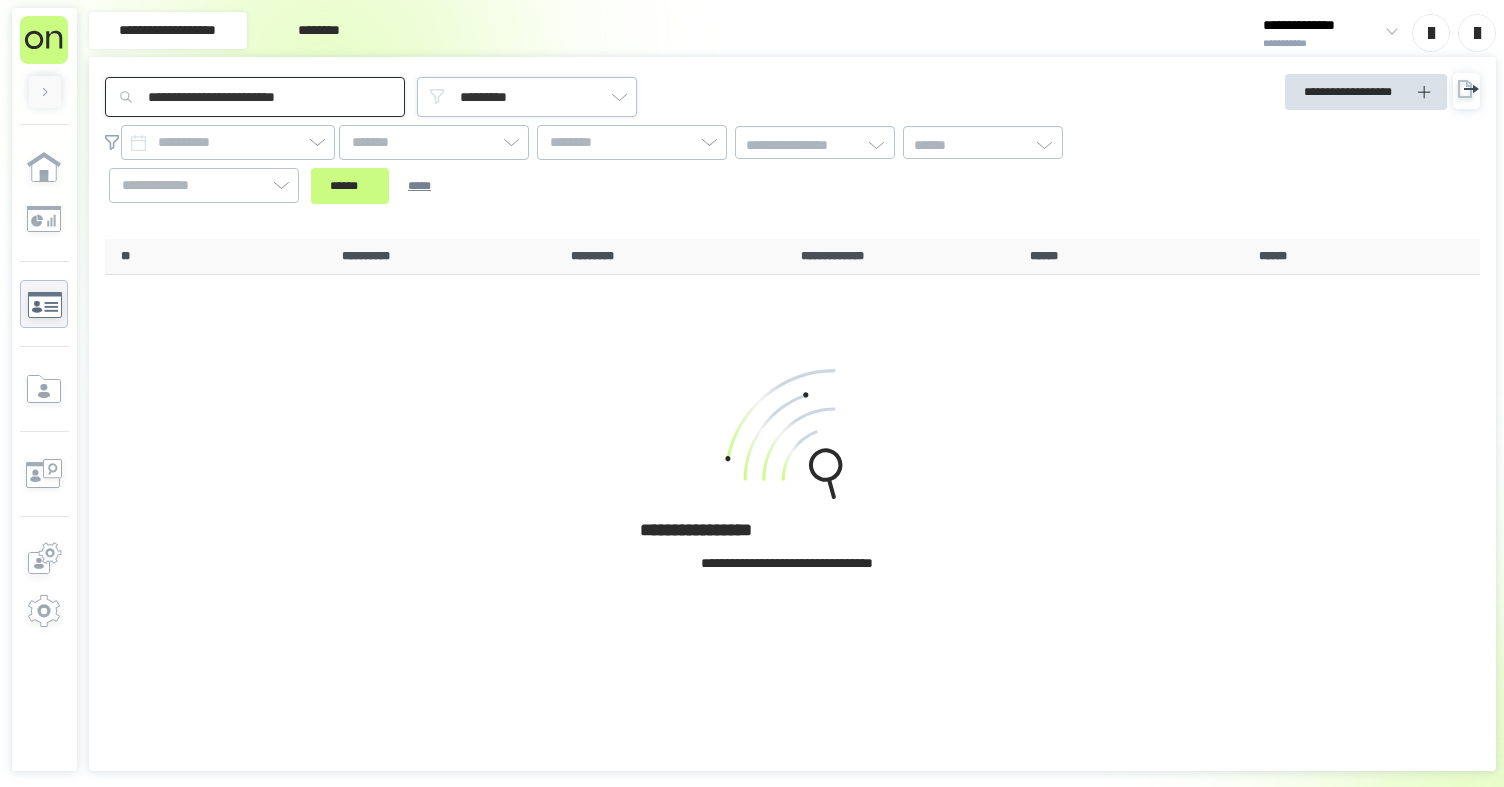 click on "**********" at bounding box center [371, 97] 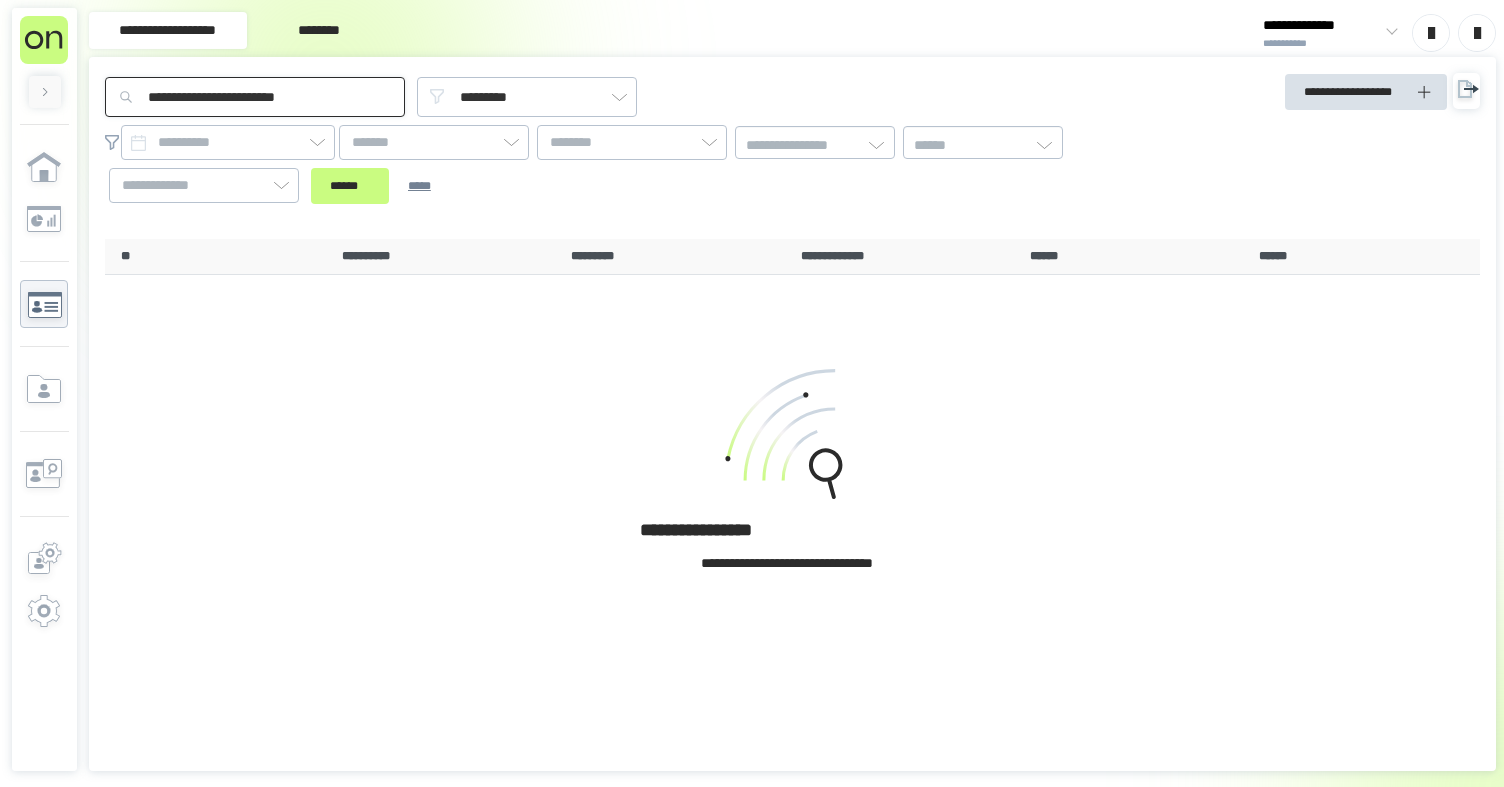 drag, startPoint x: 308, startPoint y: 89, endPoint x: 244, endPoint y: 91, distance: 64.03124 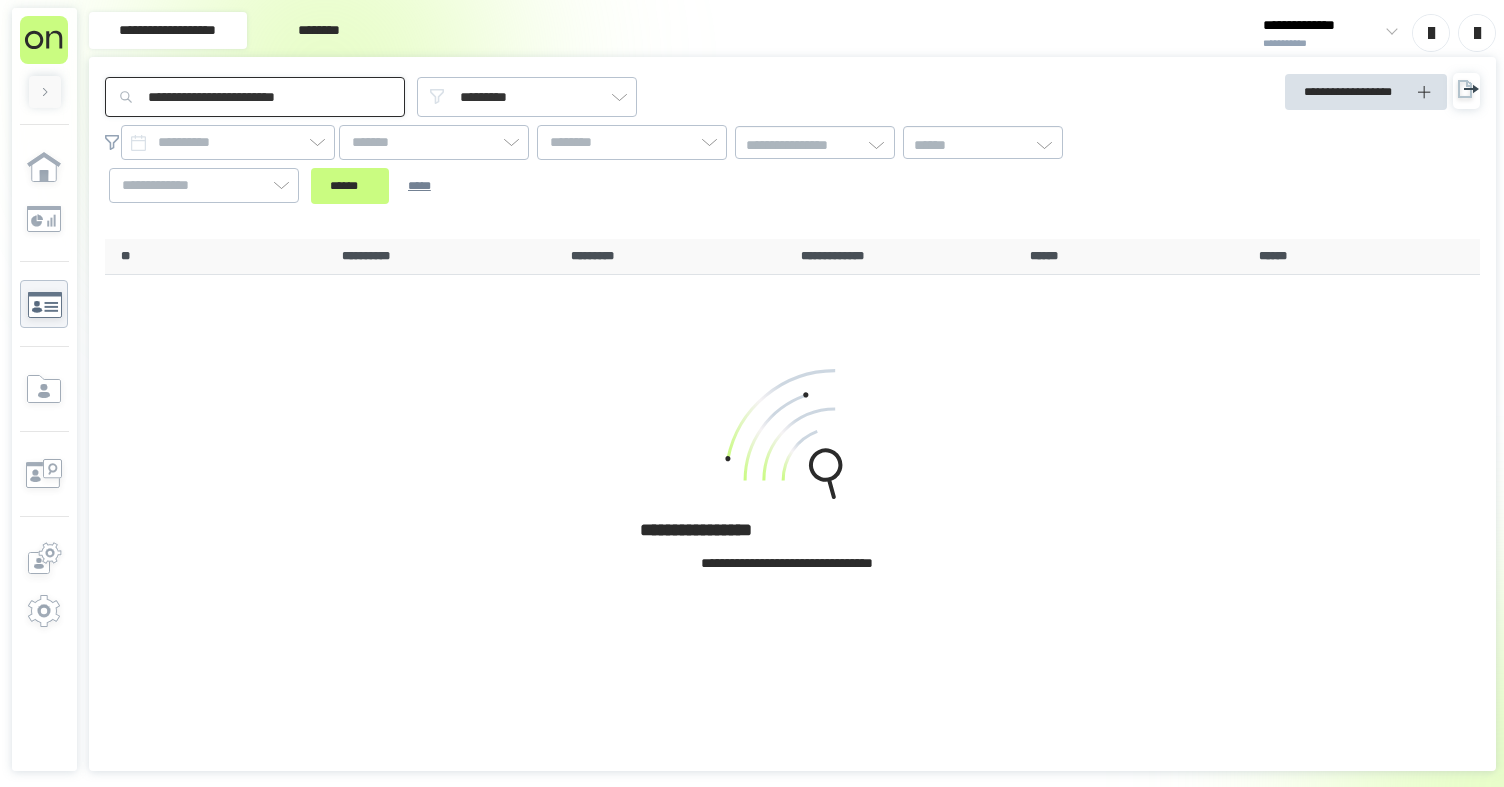 click on "**********" at bounding box center [255, 97] 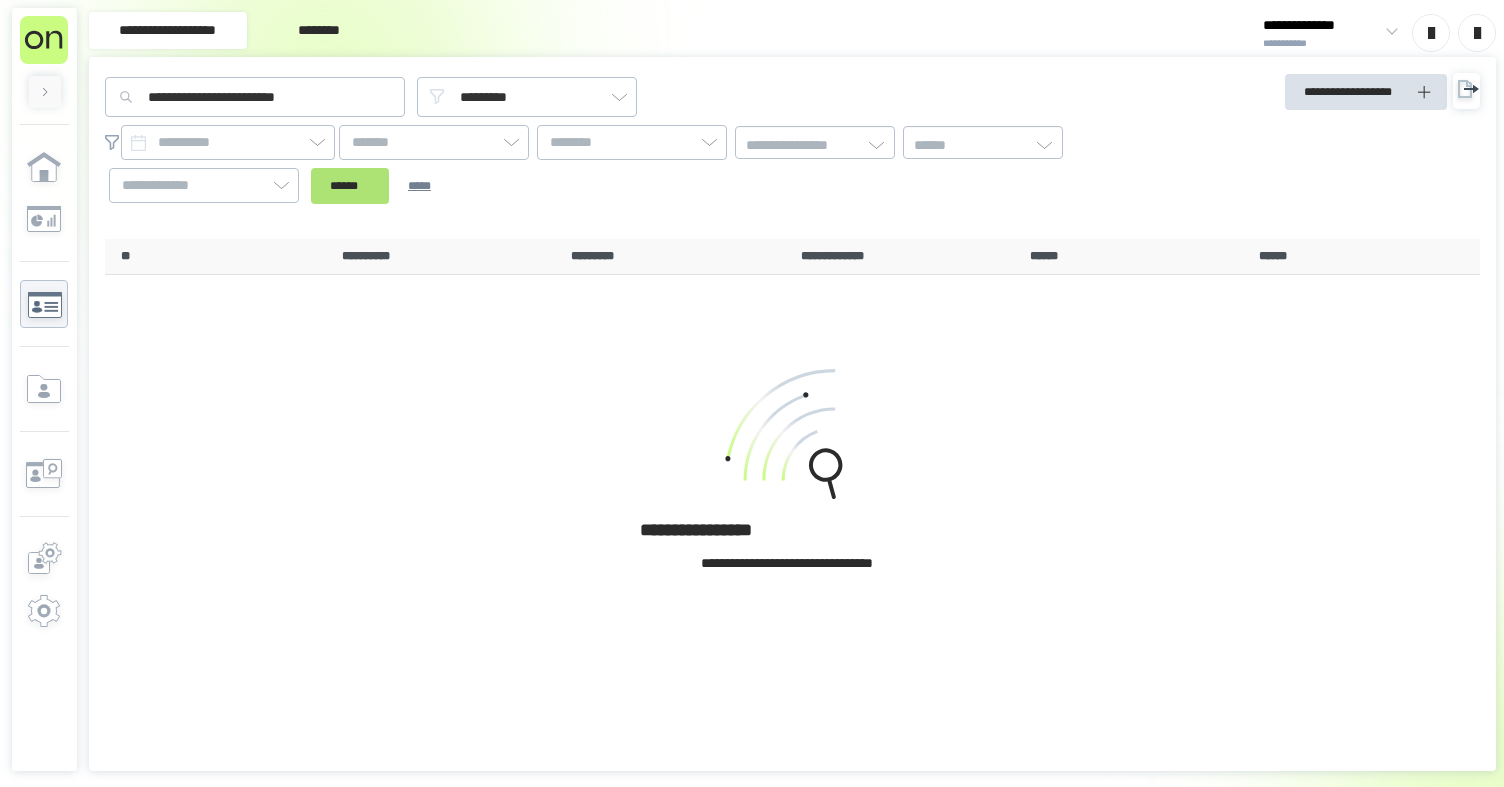 click on "******" at bounding box center [350, 186] 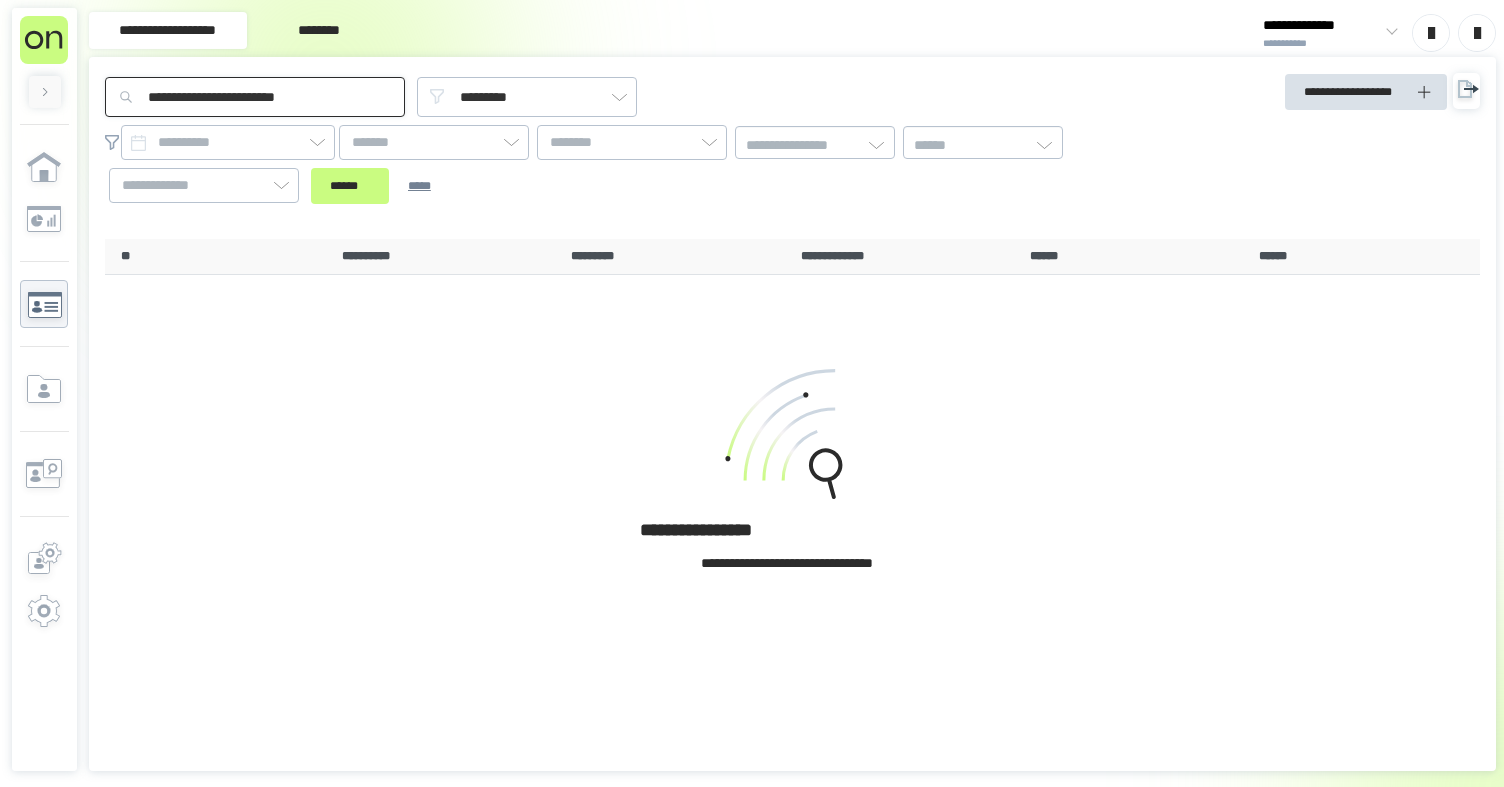 drag, startPoint x: 376, startPoint y: 94, endPoint x: 86, endPoint y: 75, distance: 290.62173 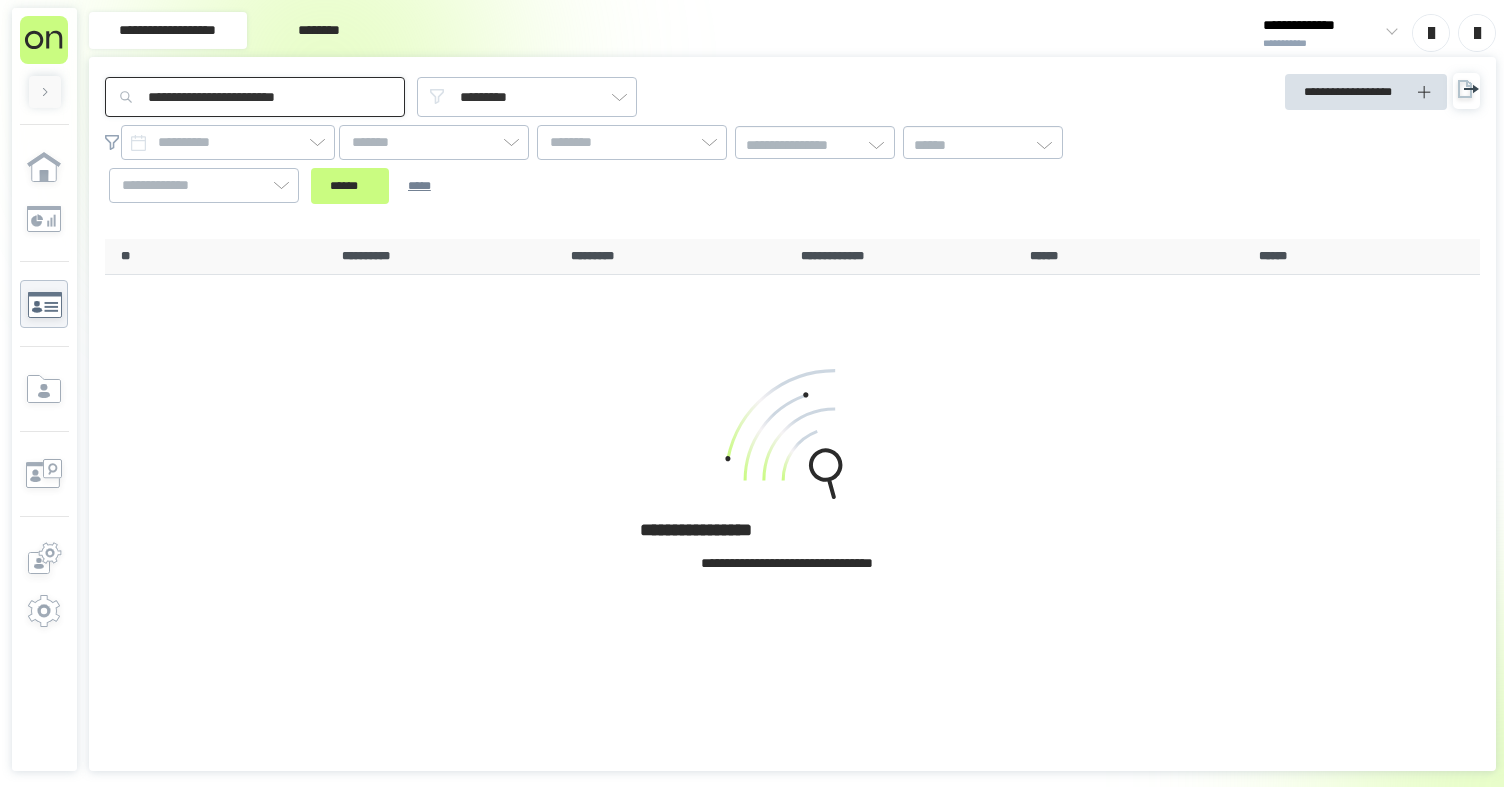 click on "**********" at bounding box center (752, 393) 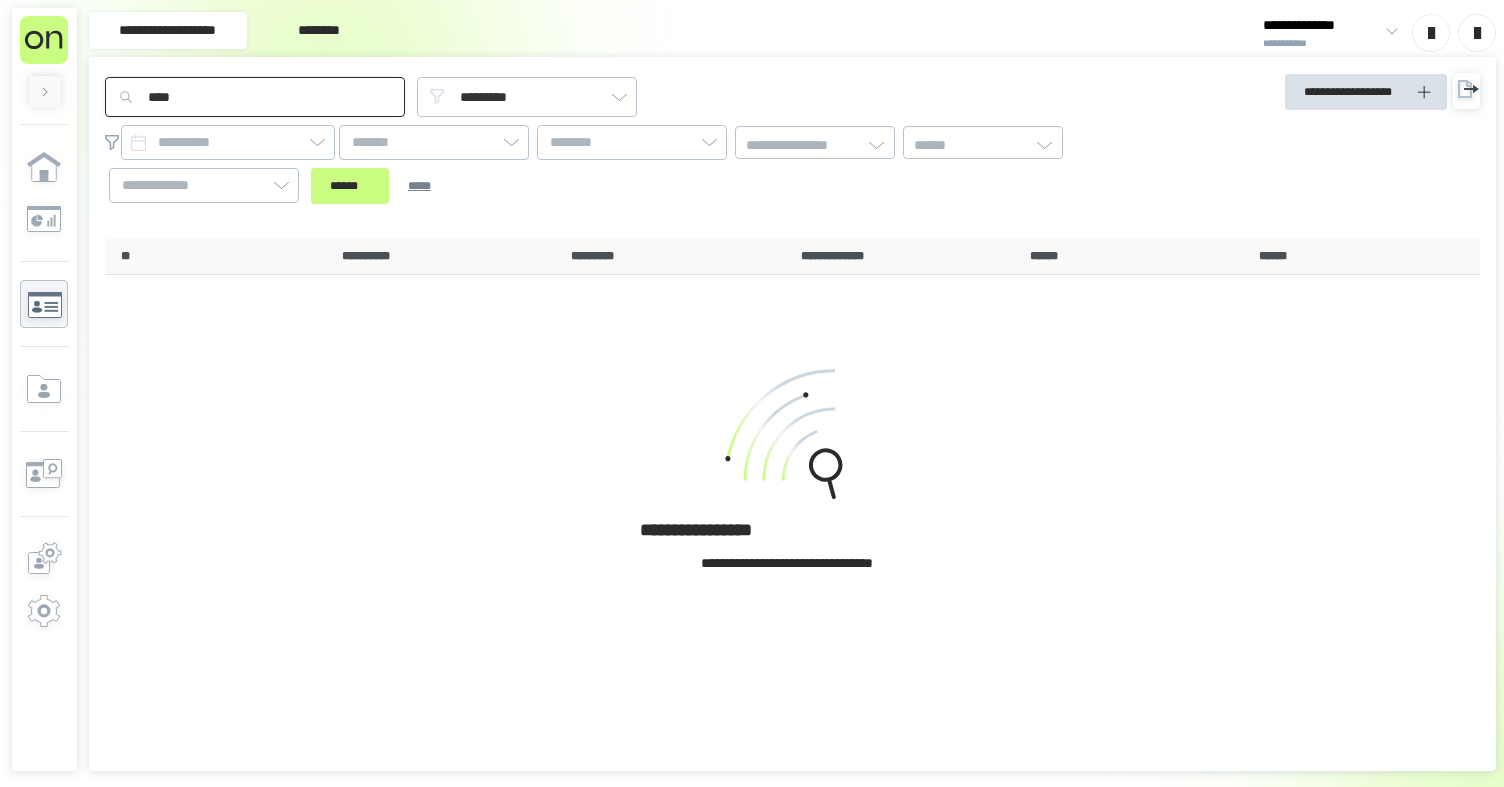 type on "****" 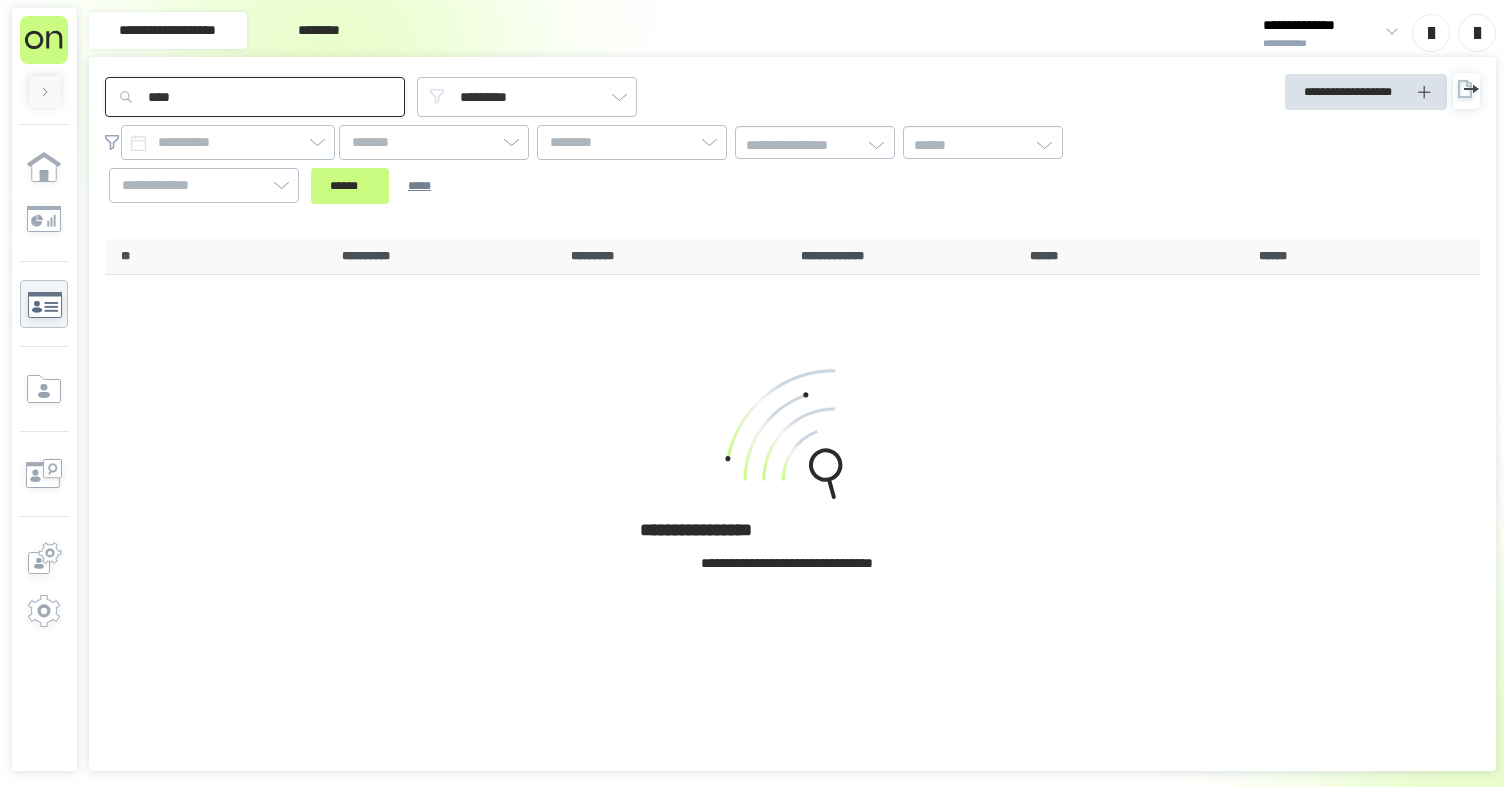 click on "******" at bounding box center (350, 186) 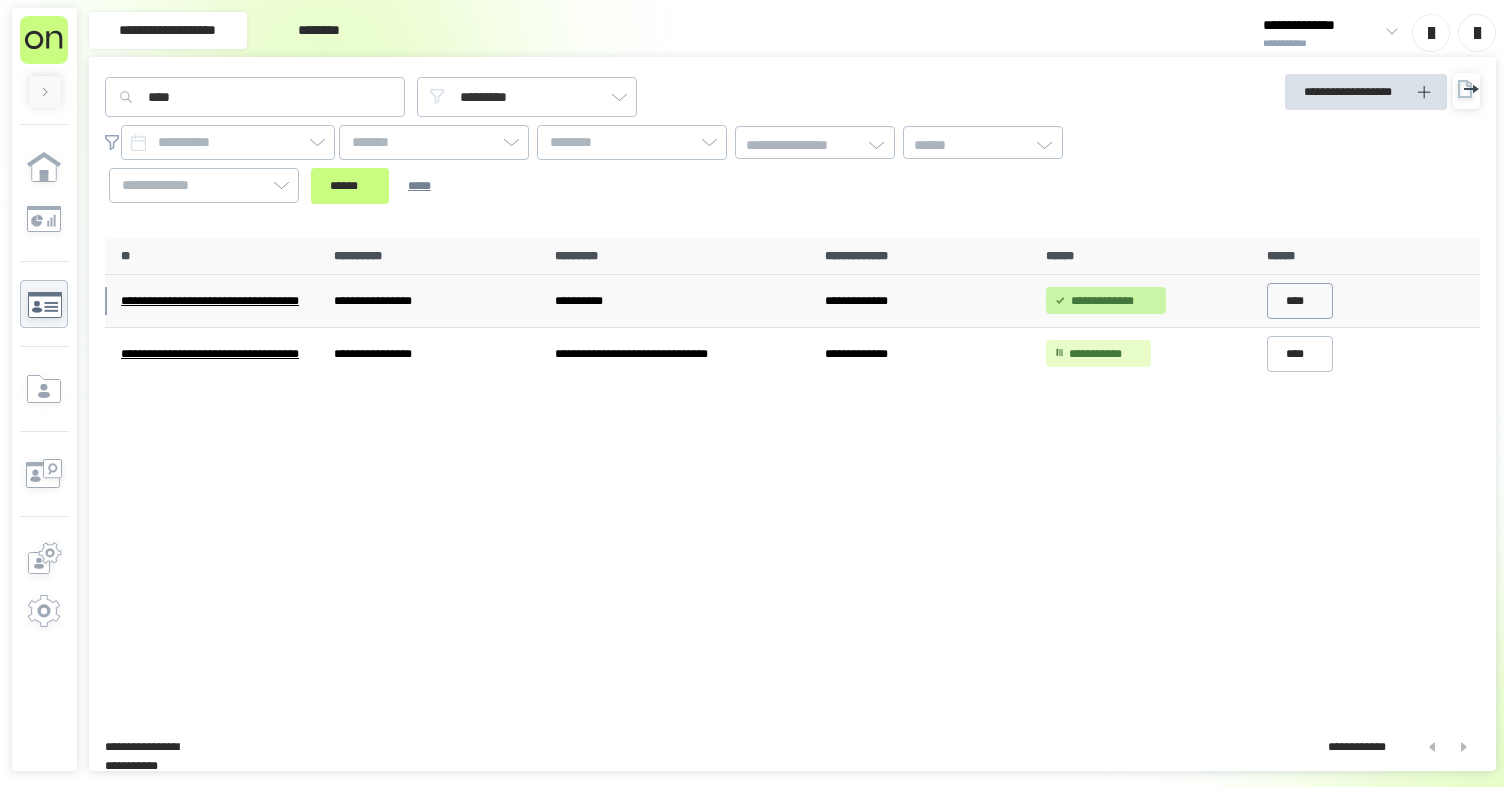 click on "****" at bounding box center (1300, 301) 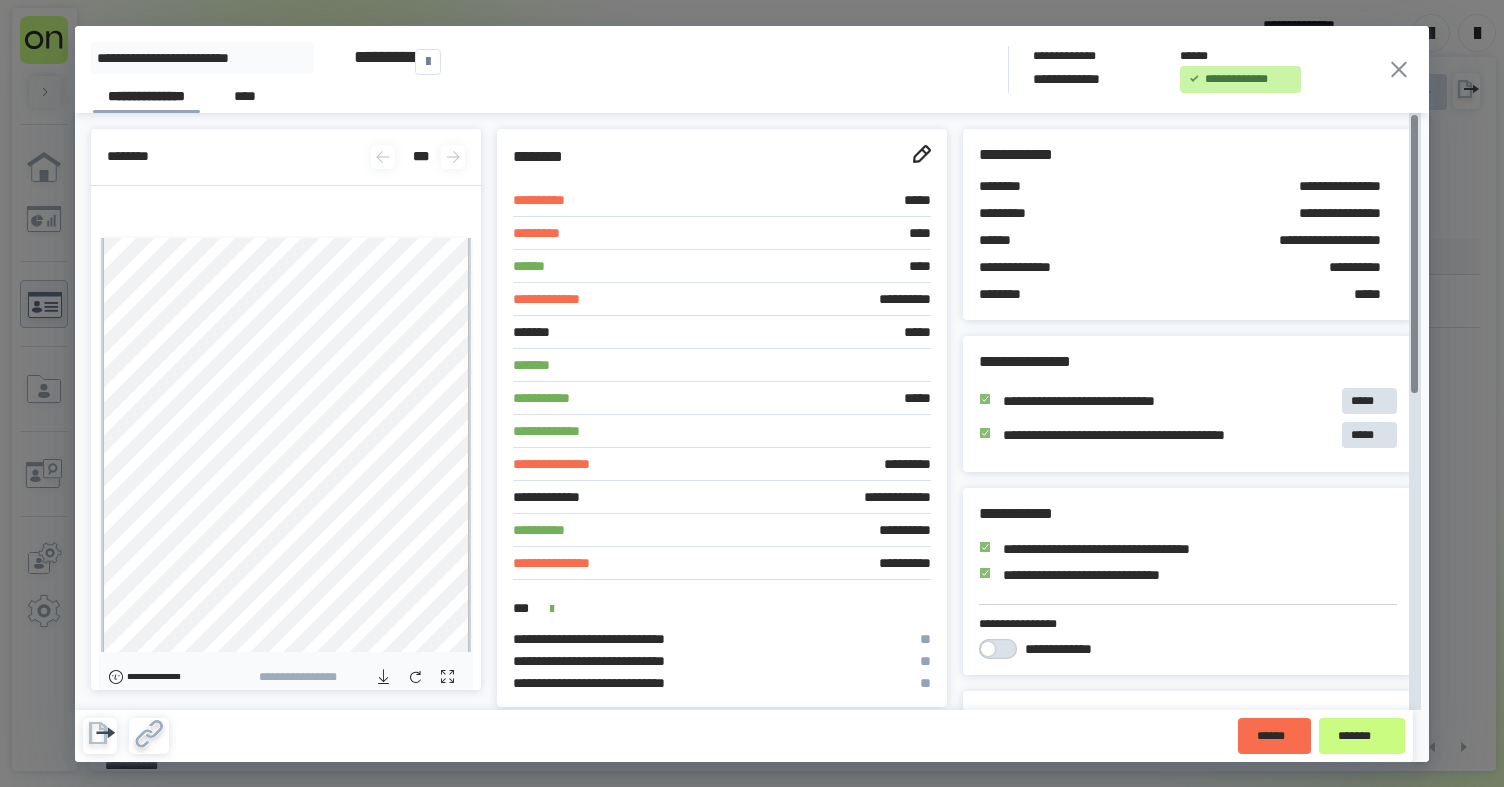 drag, startPoint x: 822, startPoint y: 297, endPoint x: 980, endPoint y: 256, distance: 163.23296 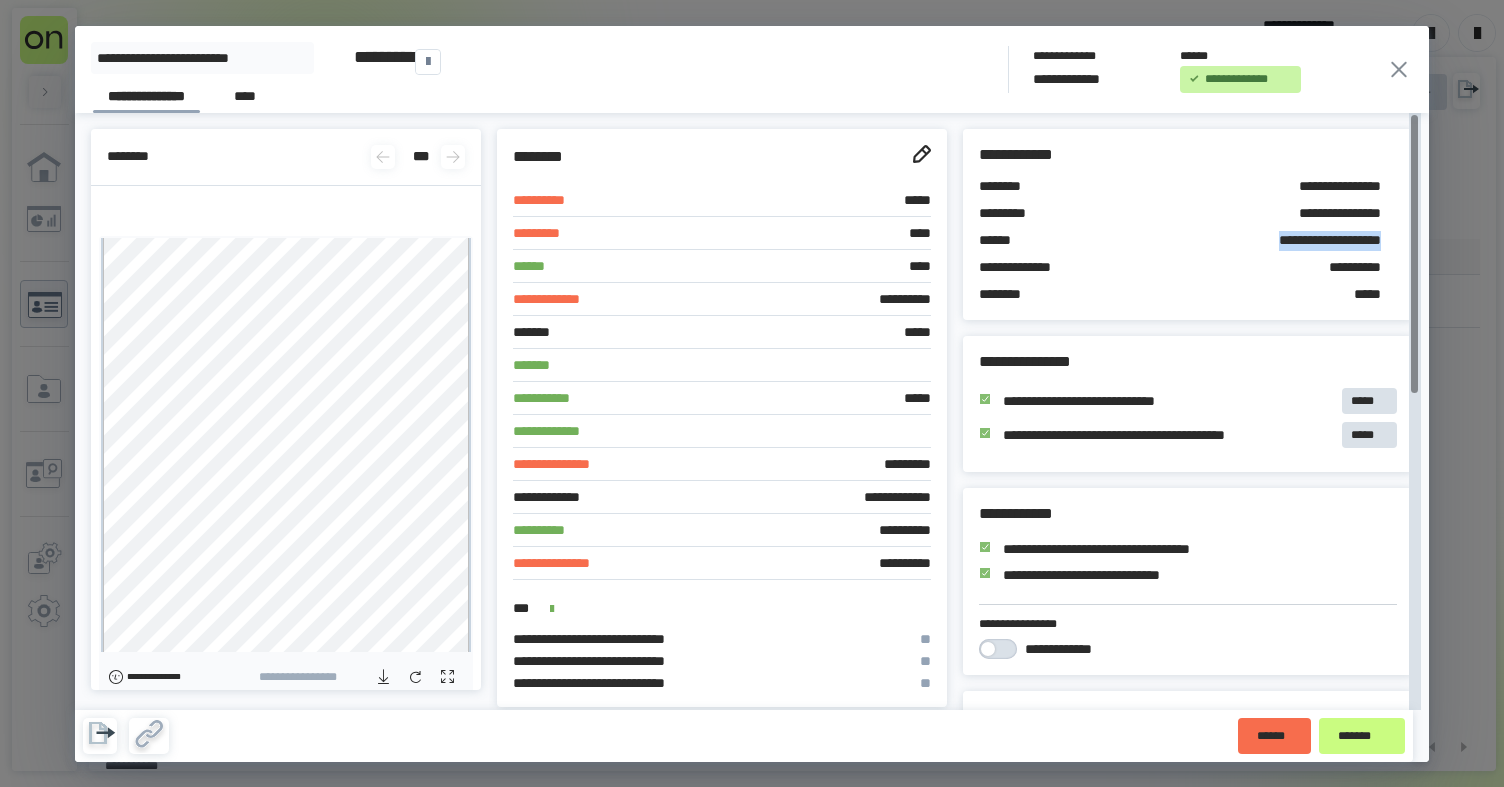 drag, startPoint x: 1233, startPoint y: 240, endPoint x: 1329, endPoint y: 237, distance: 96.04687 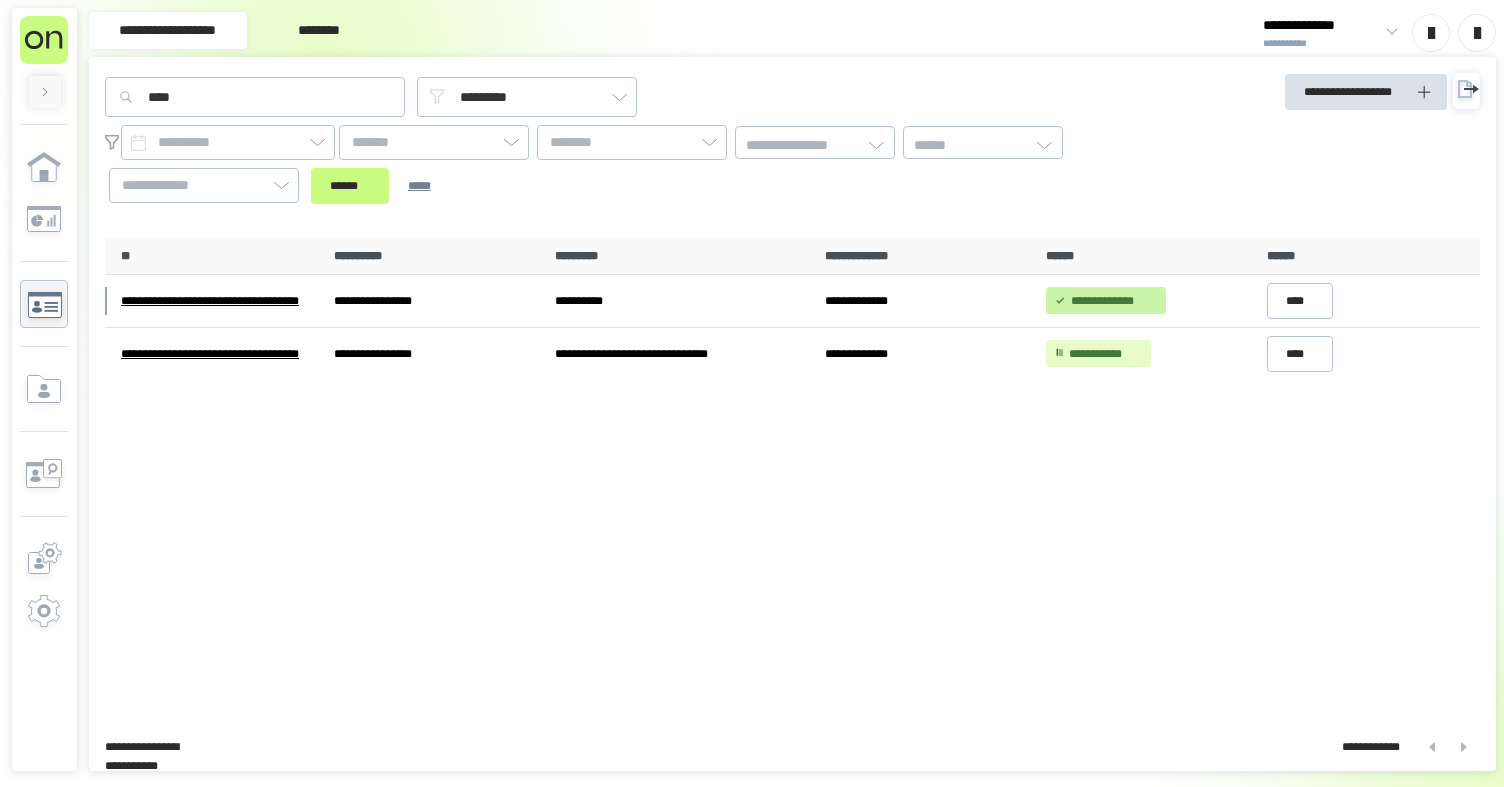 scroll, scrollTop: 0, scrollLeft: 0, axis: both 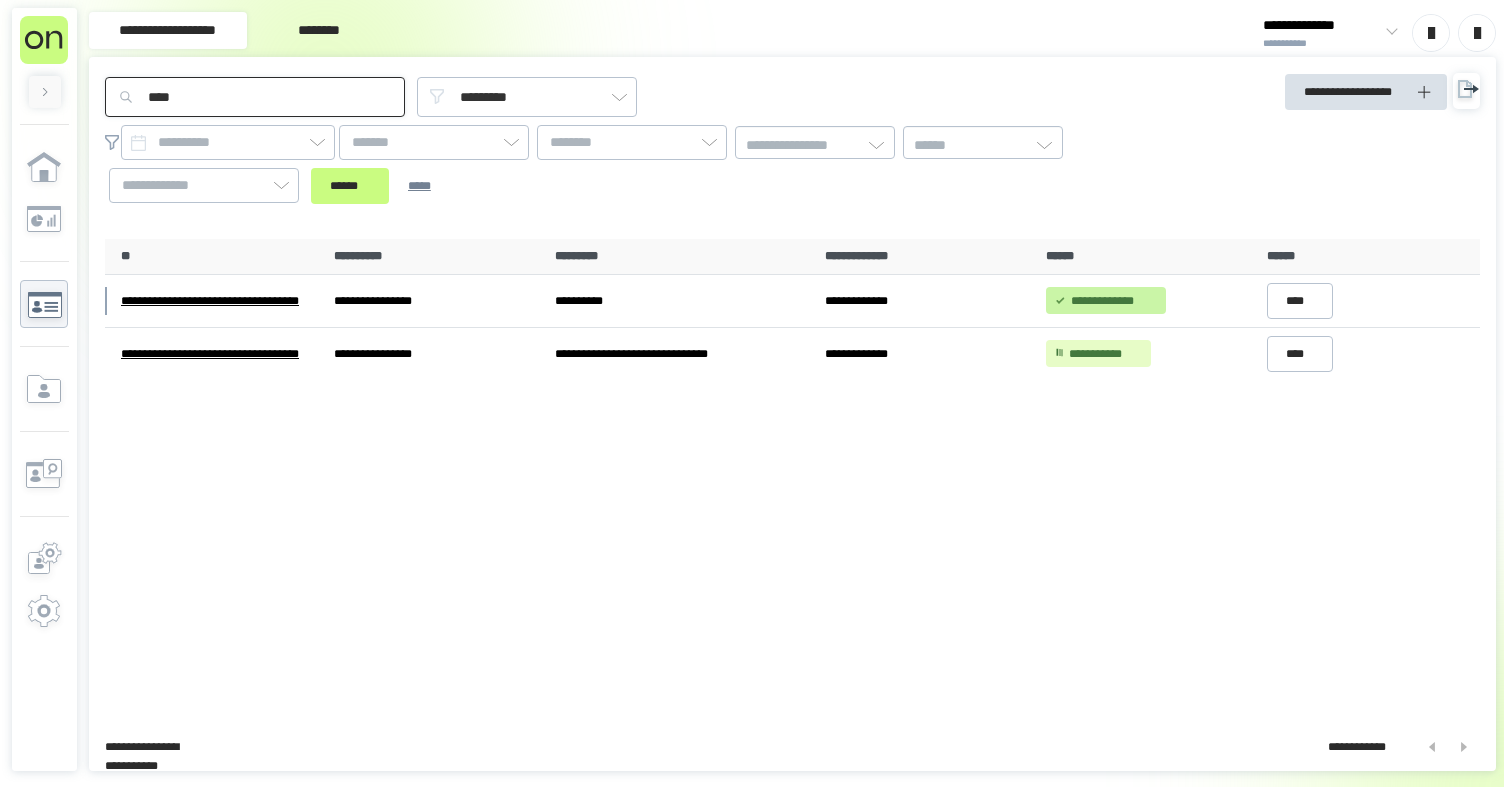 drag, startPoint x: 219, startPoint y: 102, endPoint x: 116, endPoint y: 87, distance: 104.0865 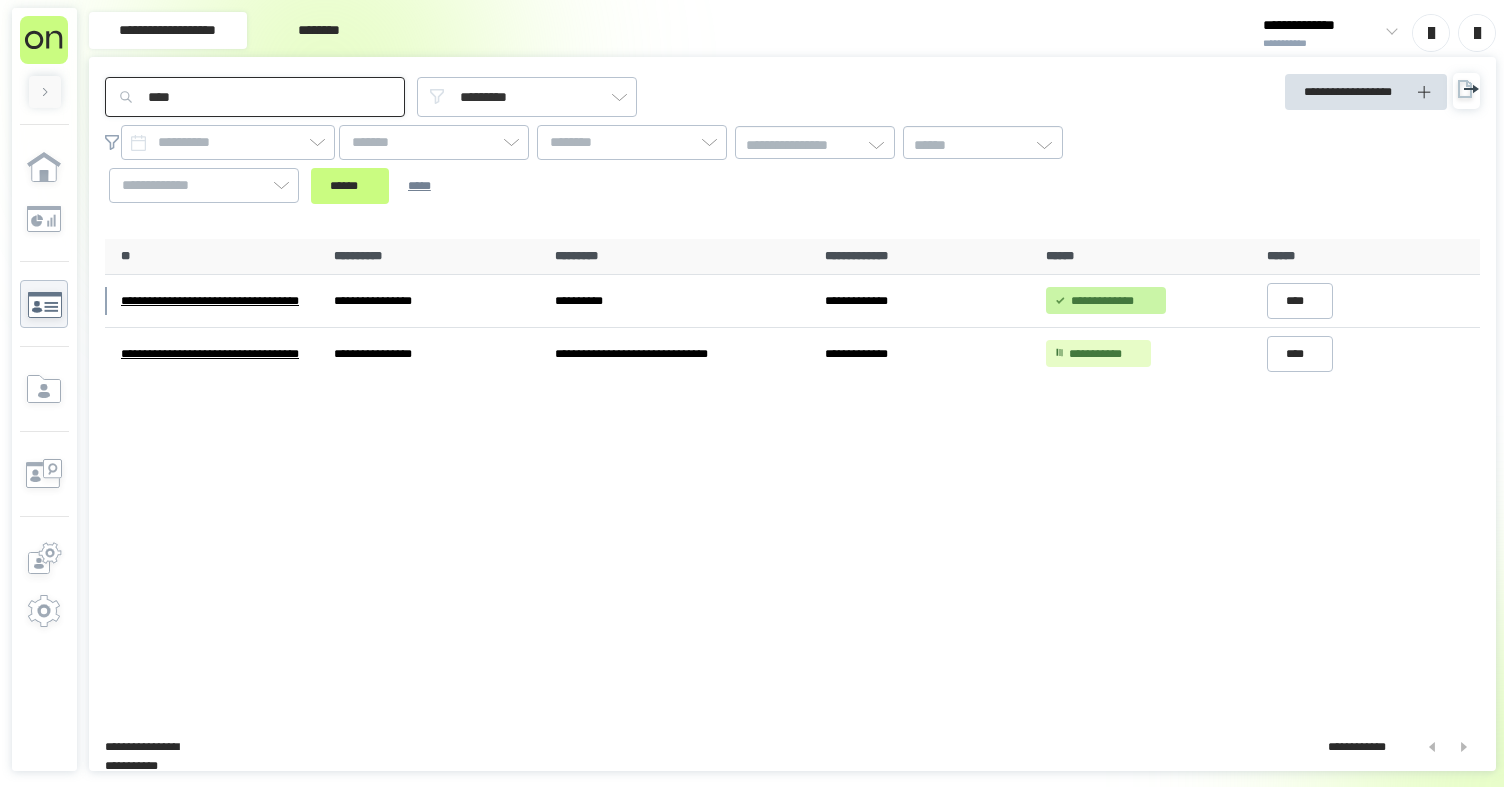 click on "****" at bounding box center [255, 97] 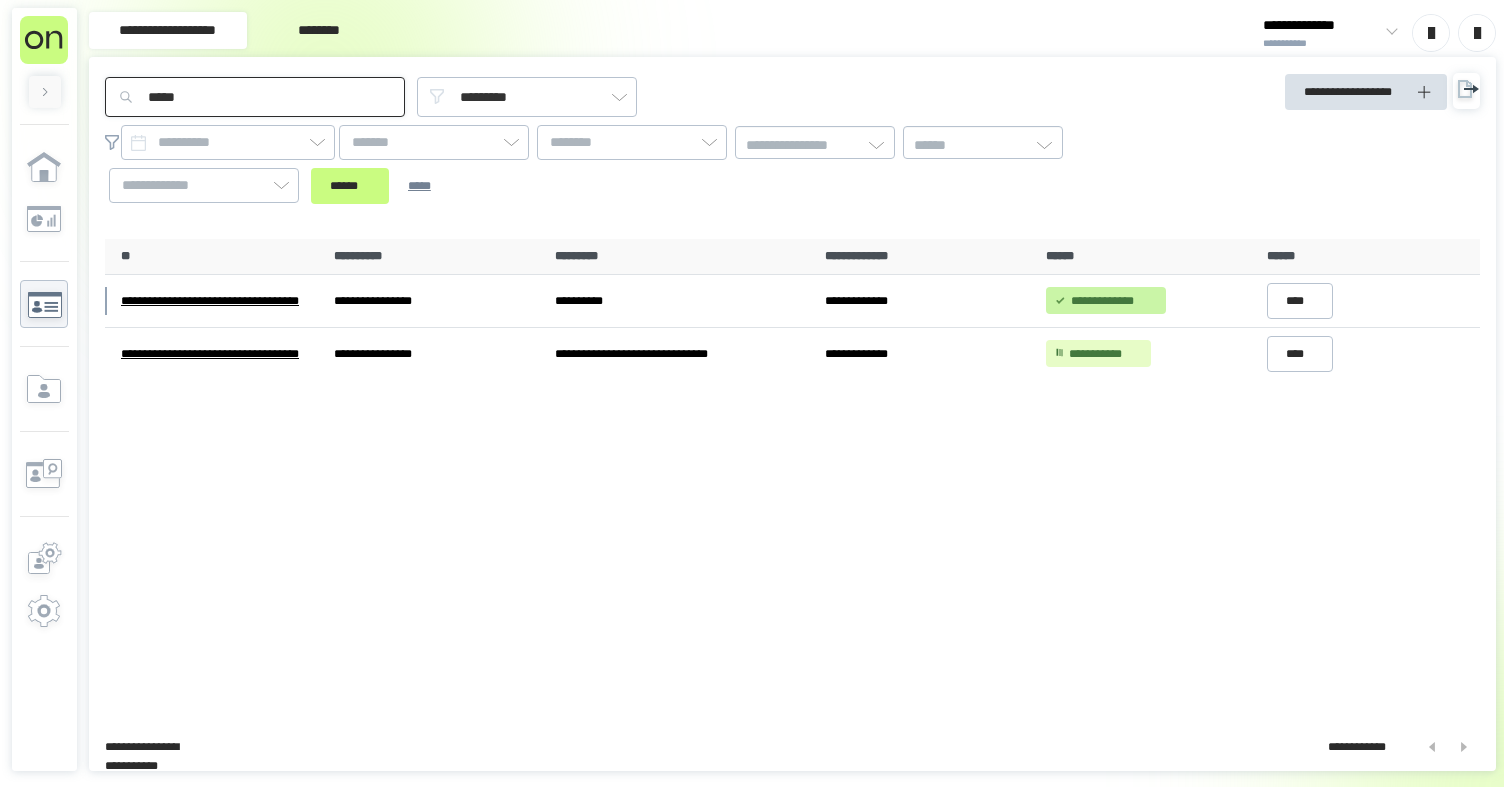 click on "******" at bounding box center [350, 186] 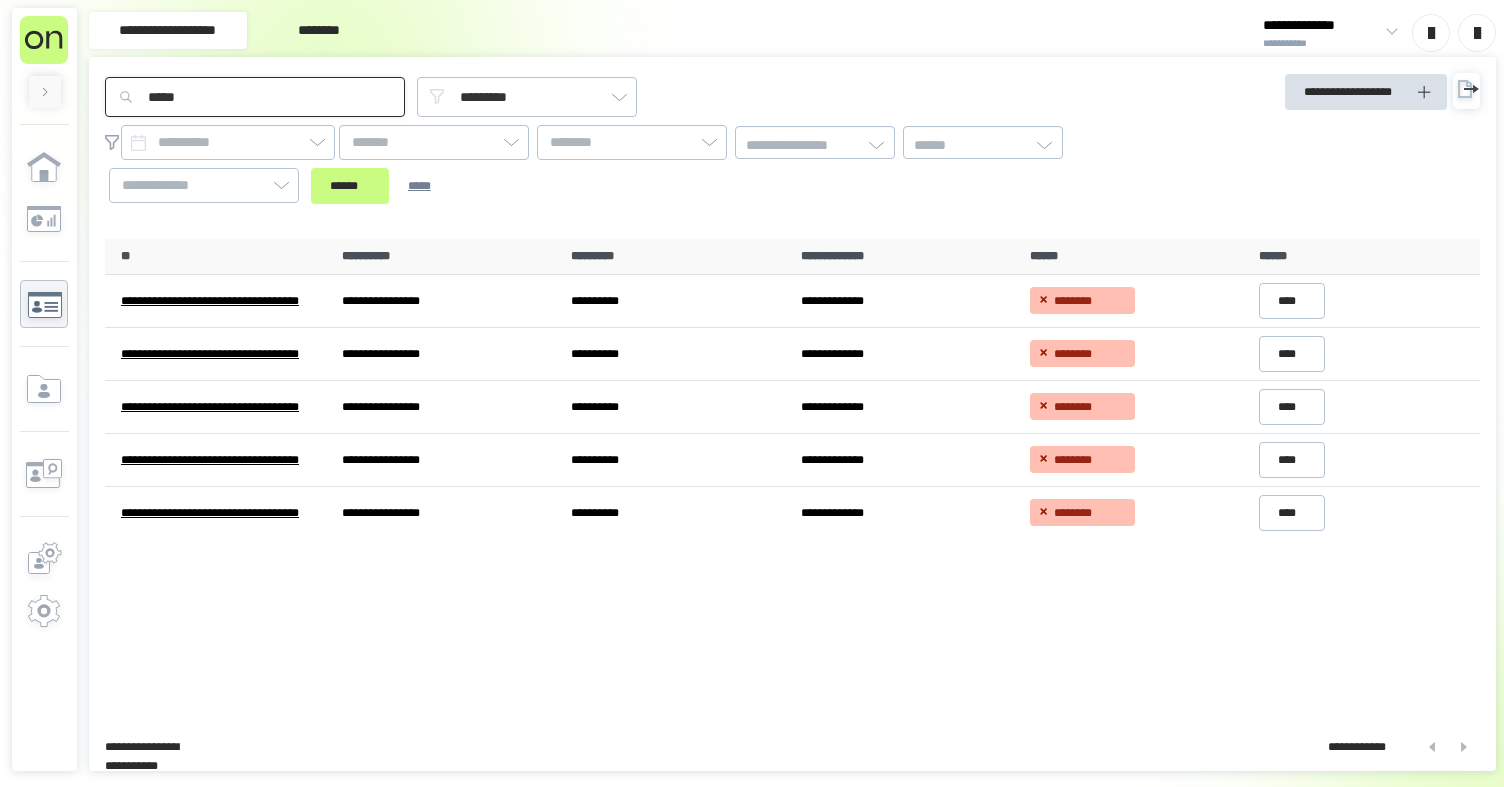 drag, startPoint x: 211, startPoint y: 98, endPoint x: 104, endPoint y: 95, distance: 107.042046 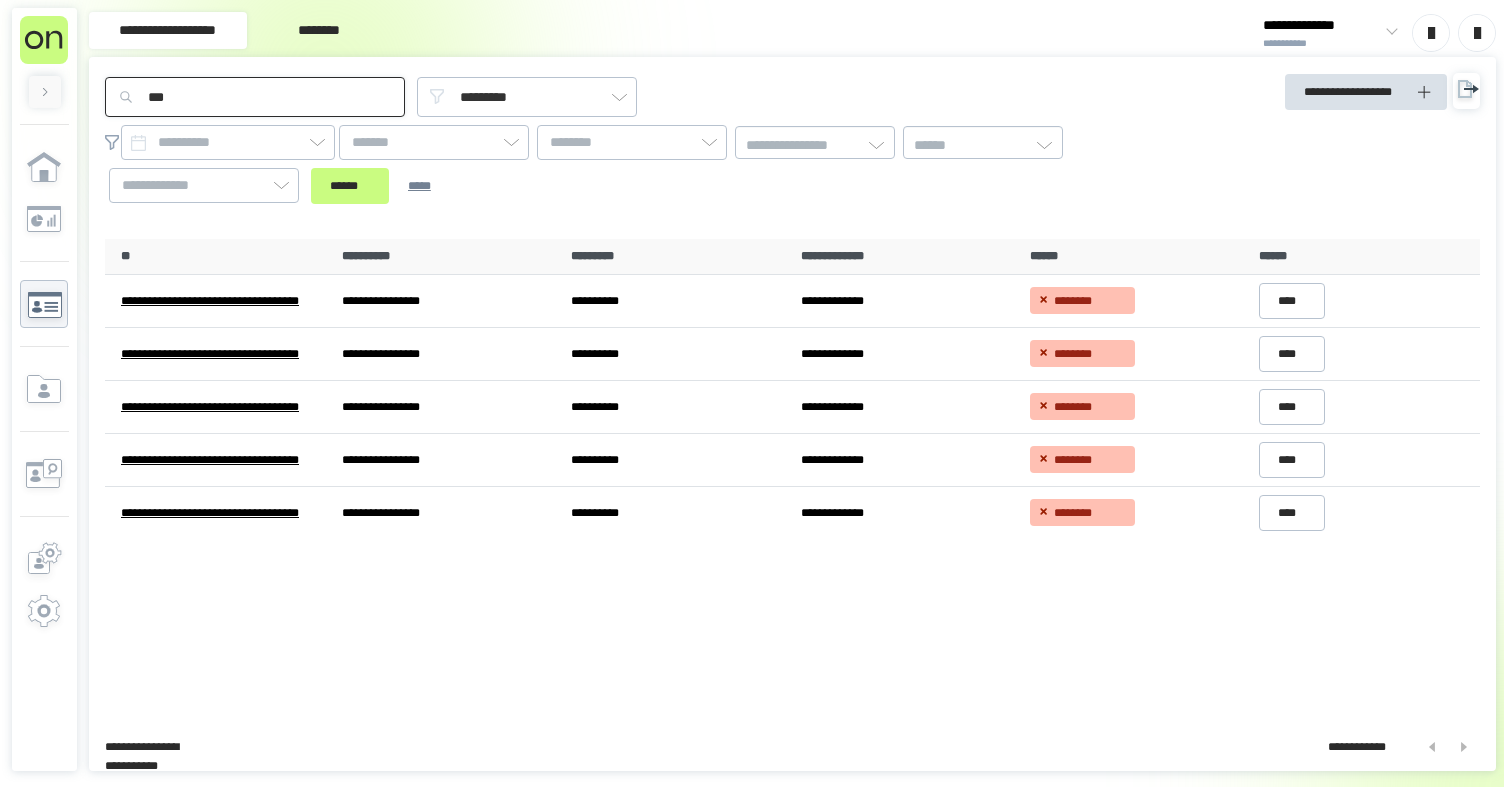 click on "******" at bounding box center [350, 186] 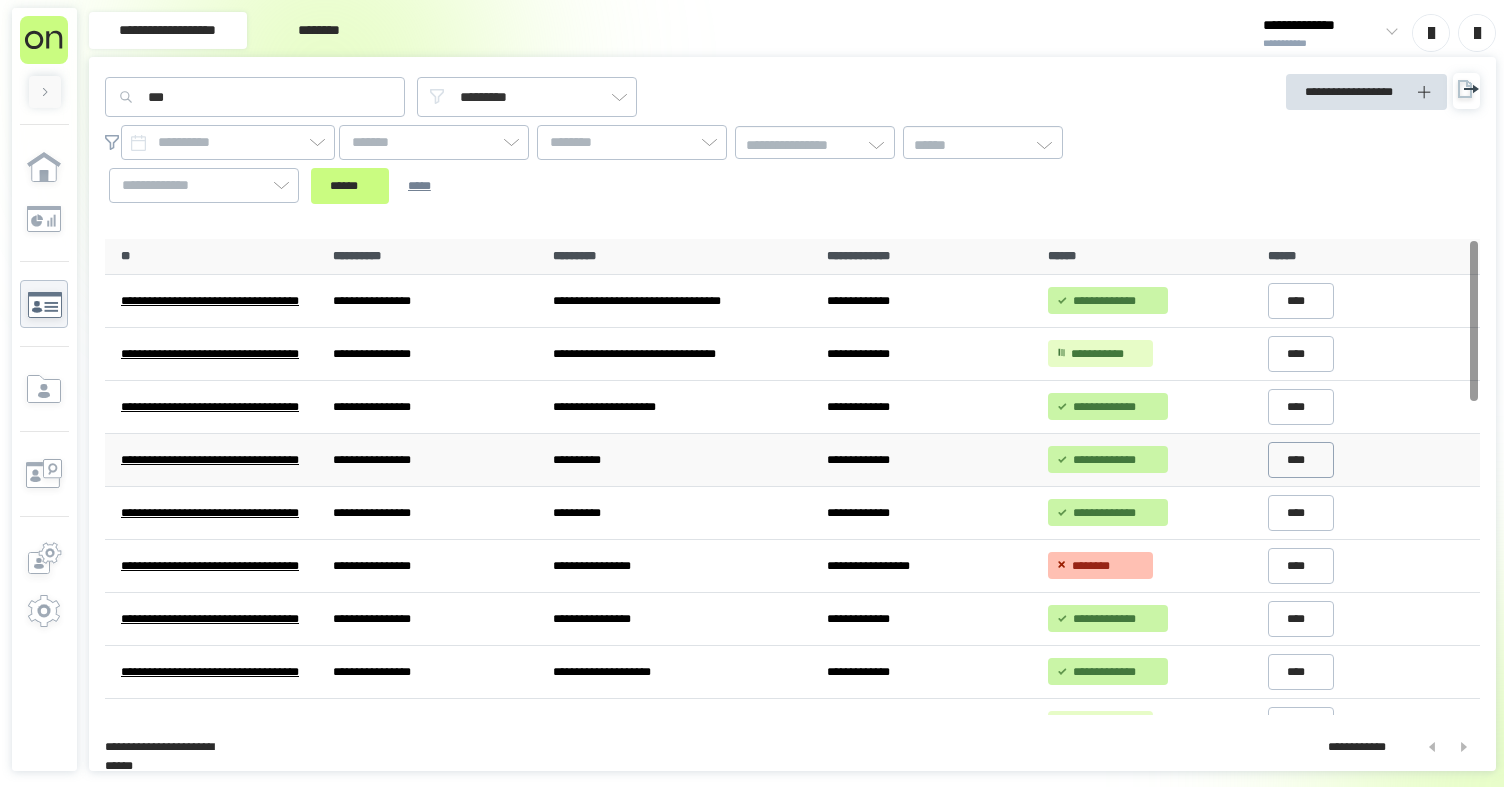 click on "****" at bounding box center (1301, 460) 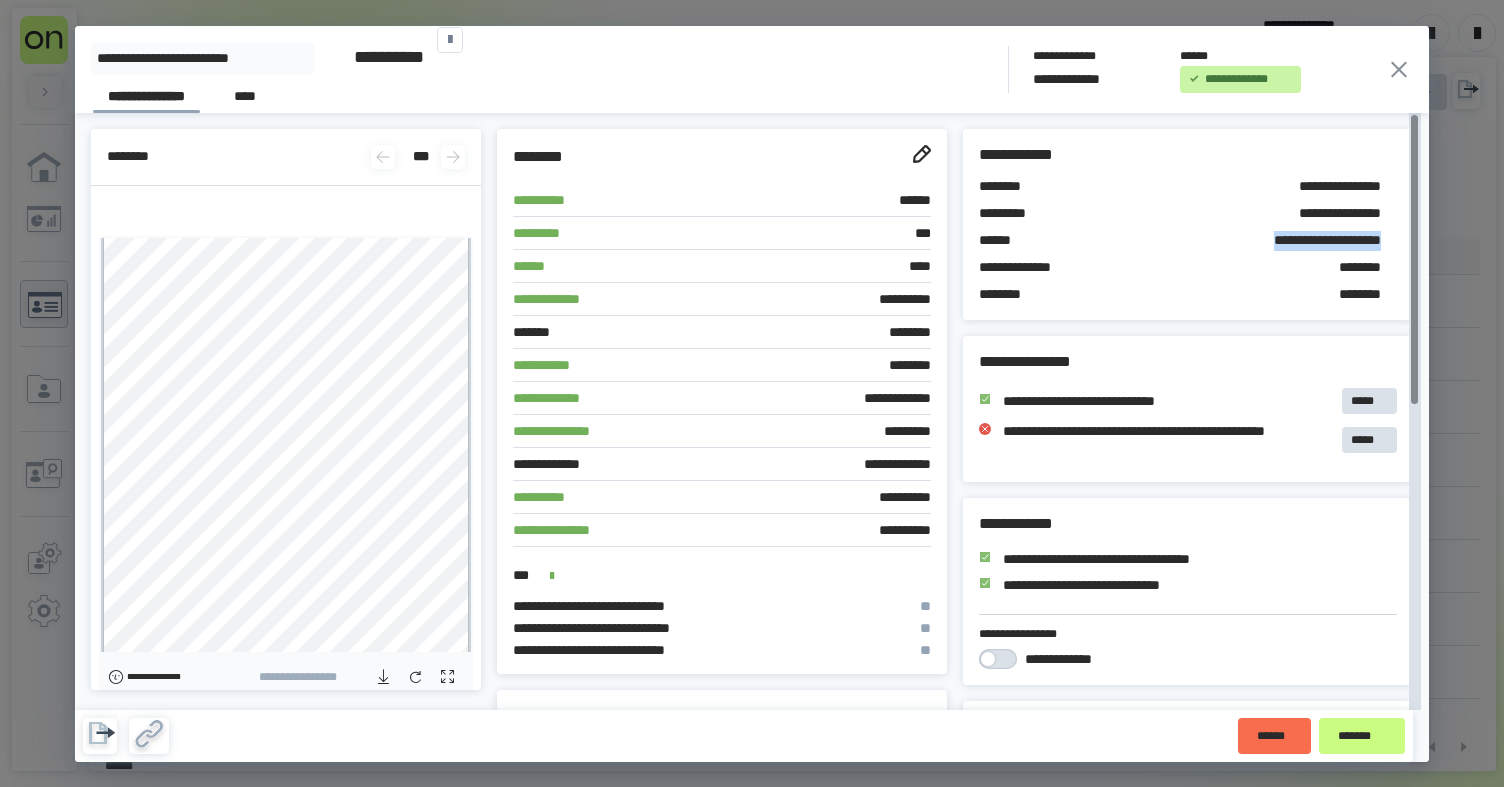 drag, startPoint x: 1216, startPoint y: 238, endPoint x: 1353, endPoint y: 322, distance: 160.70158 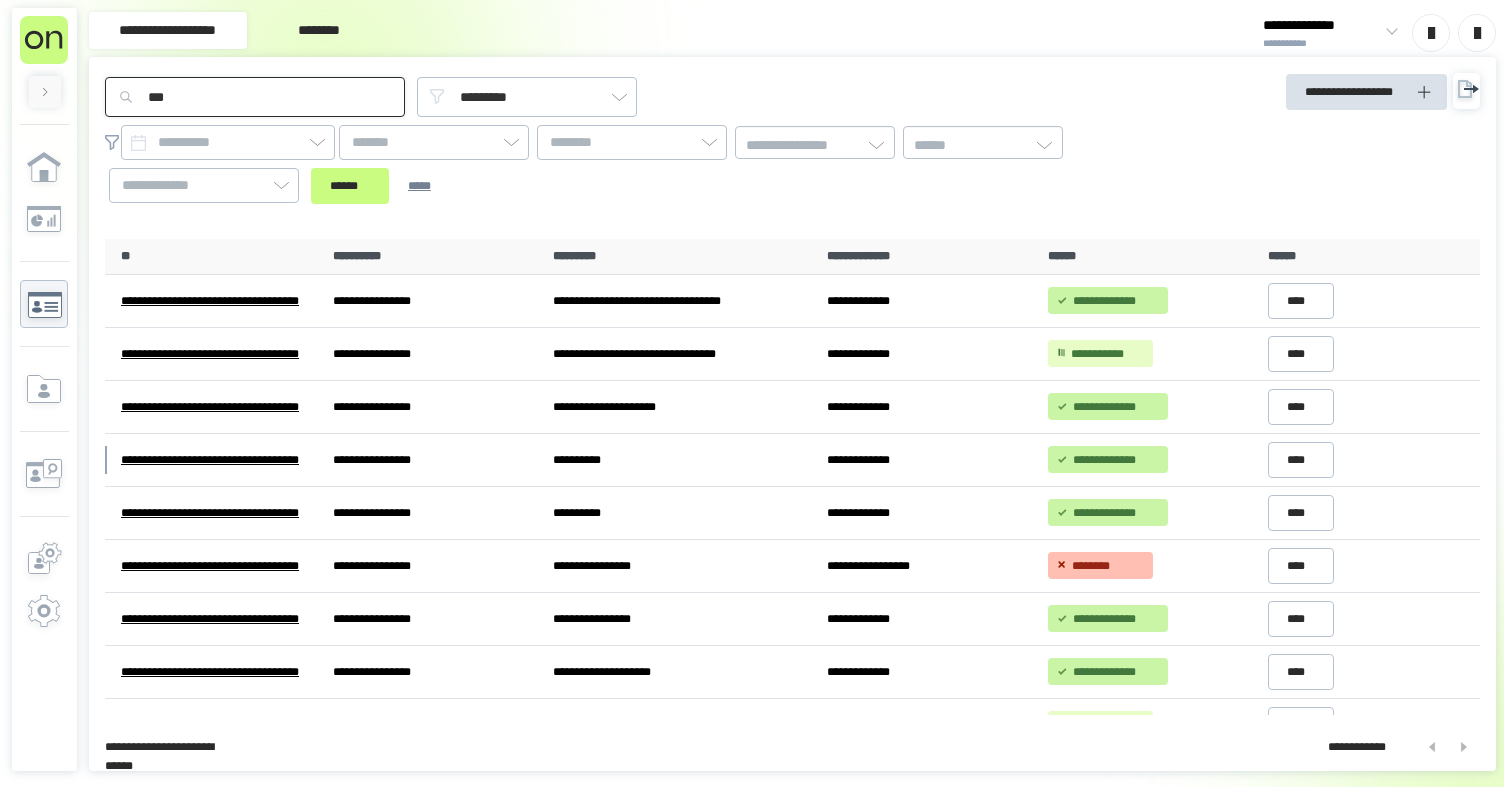 drag, startPoint x: 156, startPoint y: 90, endPoint x: 135, endPoint y: 90, distance: 21 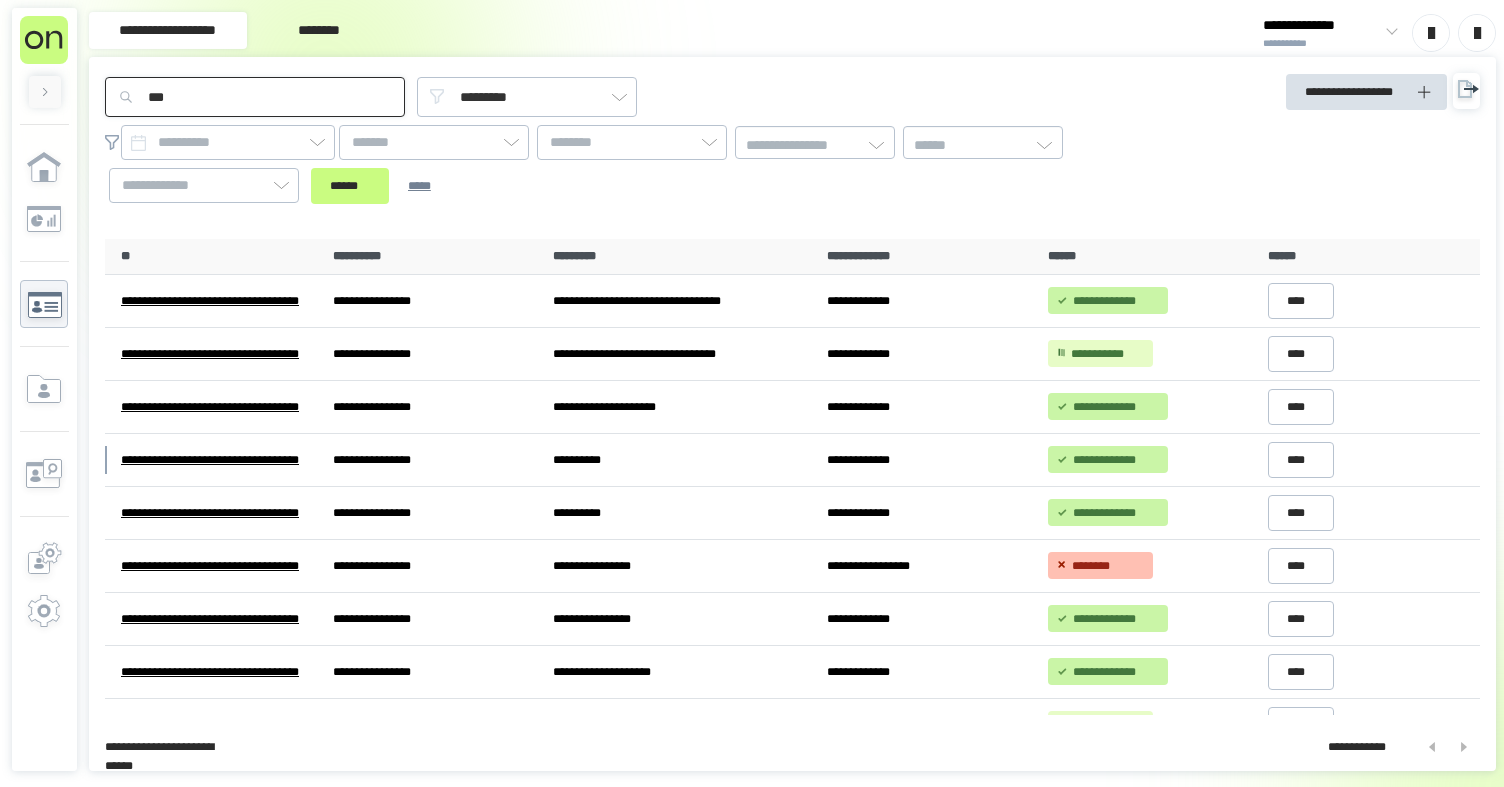 click on "***" at bounding box center (255, 97) 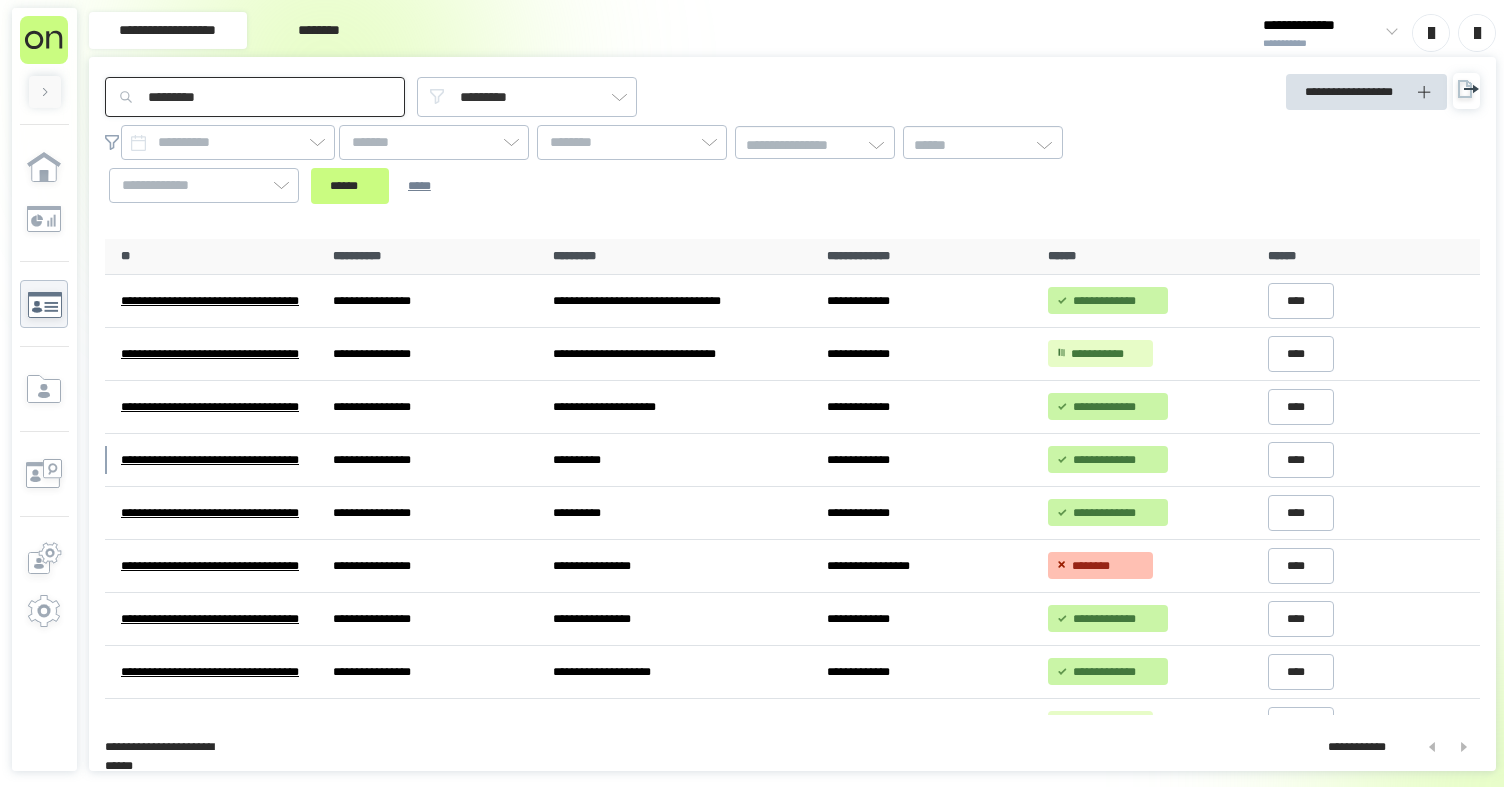 click on "******" at bounding box center (350, 186) 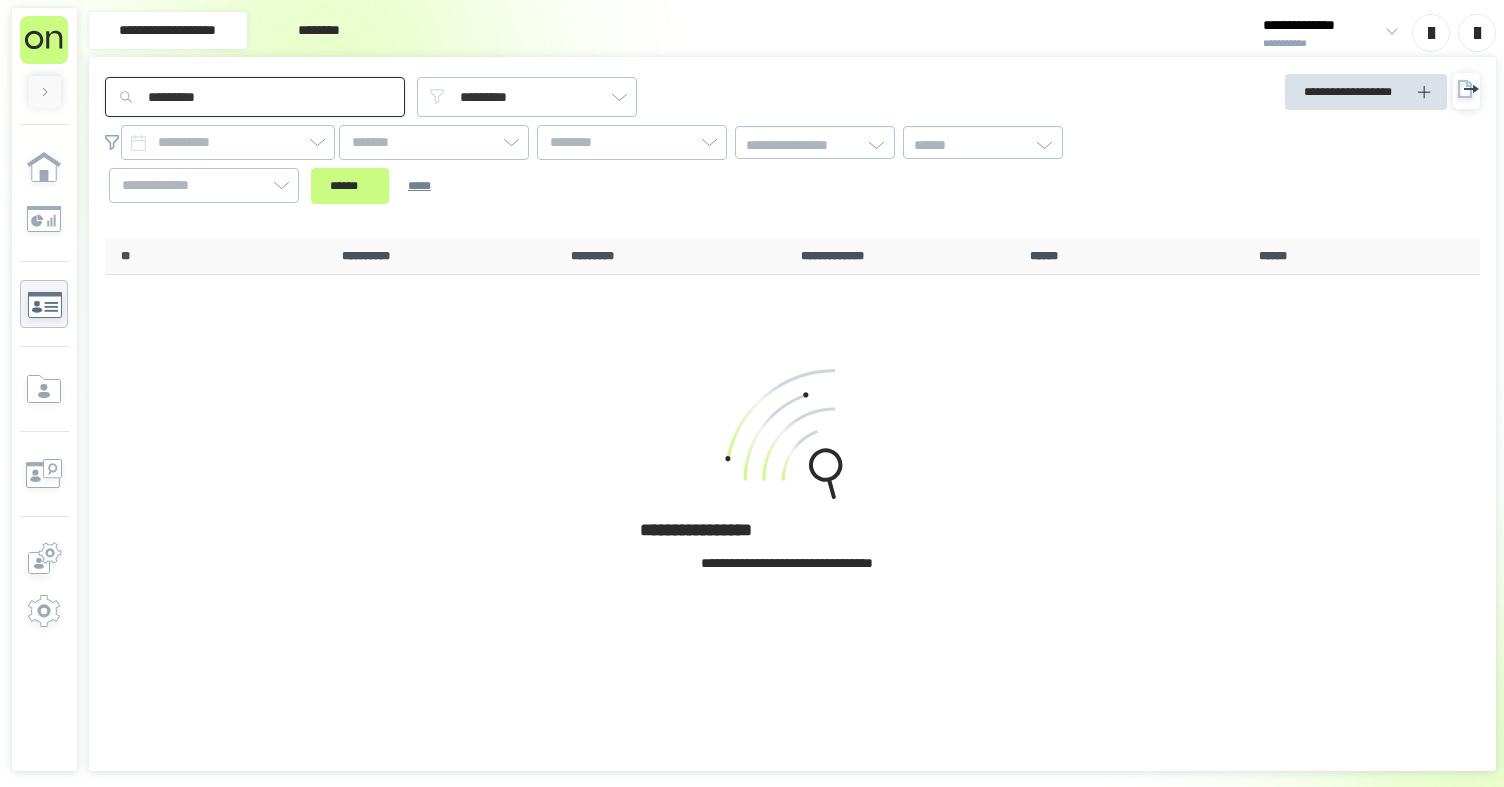 drag, startPoint x: 171, startPoint y: 86, endPoint x: 126, endPoint y: 87, distance: 45.01111 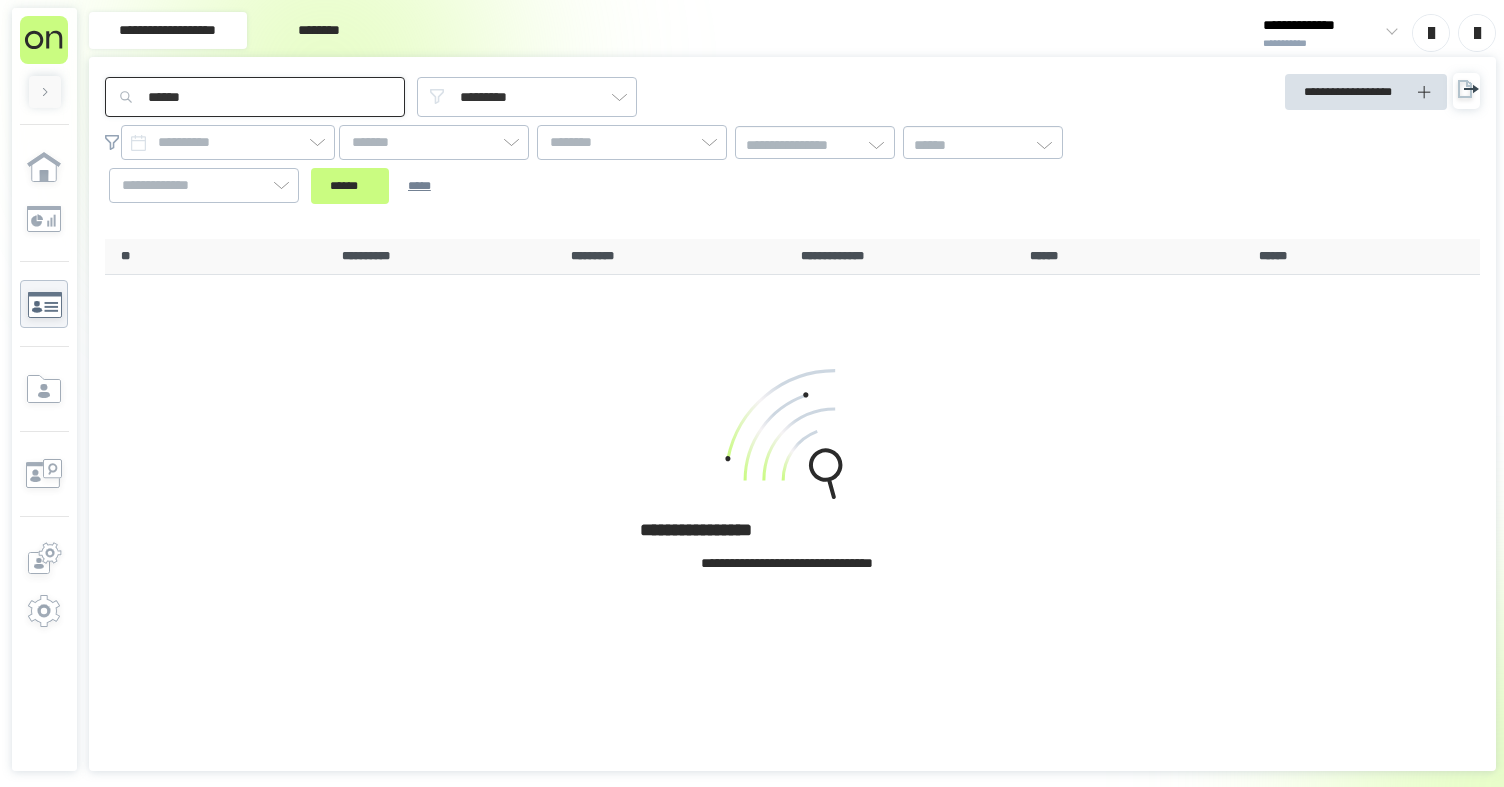 click on "******" at bounding box center (350, 186) 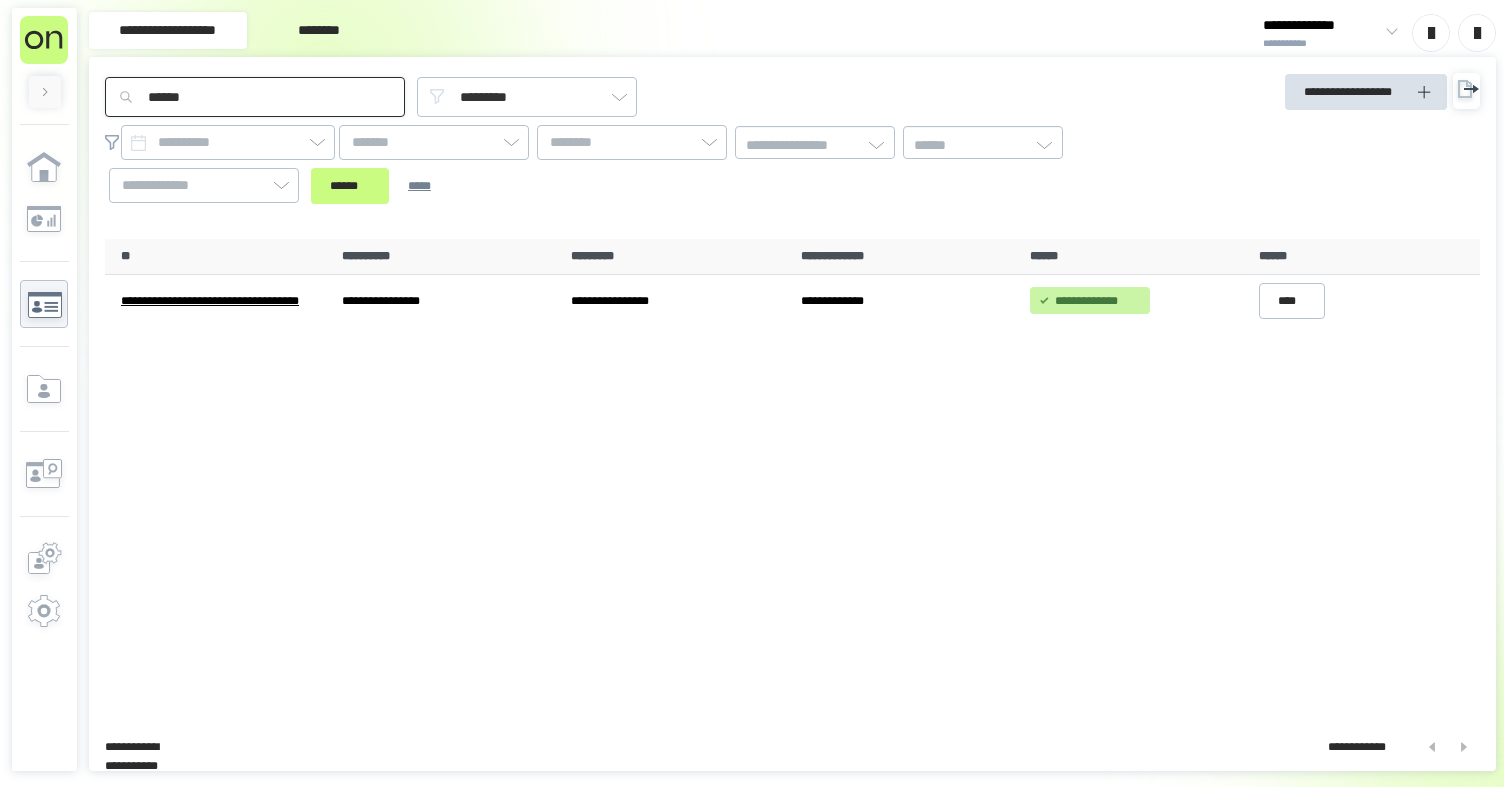click on "**********" at bounding box center (752, 393) 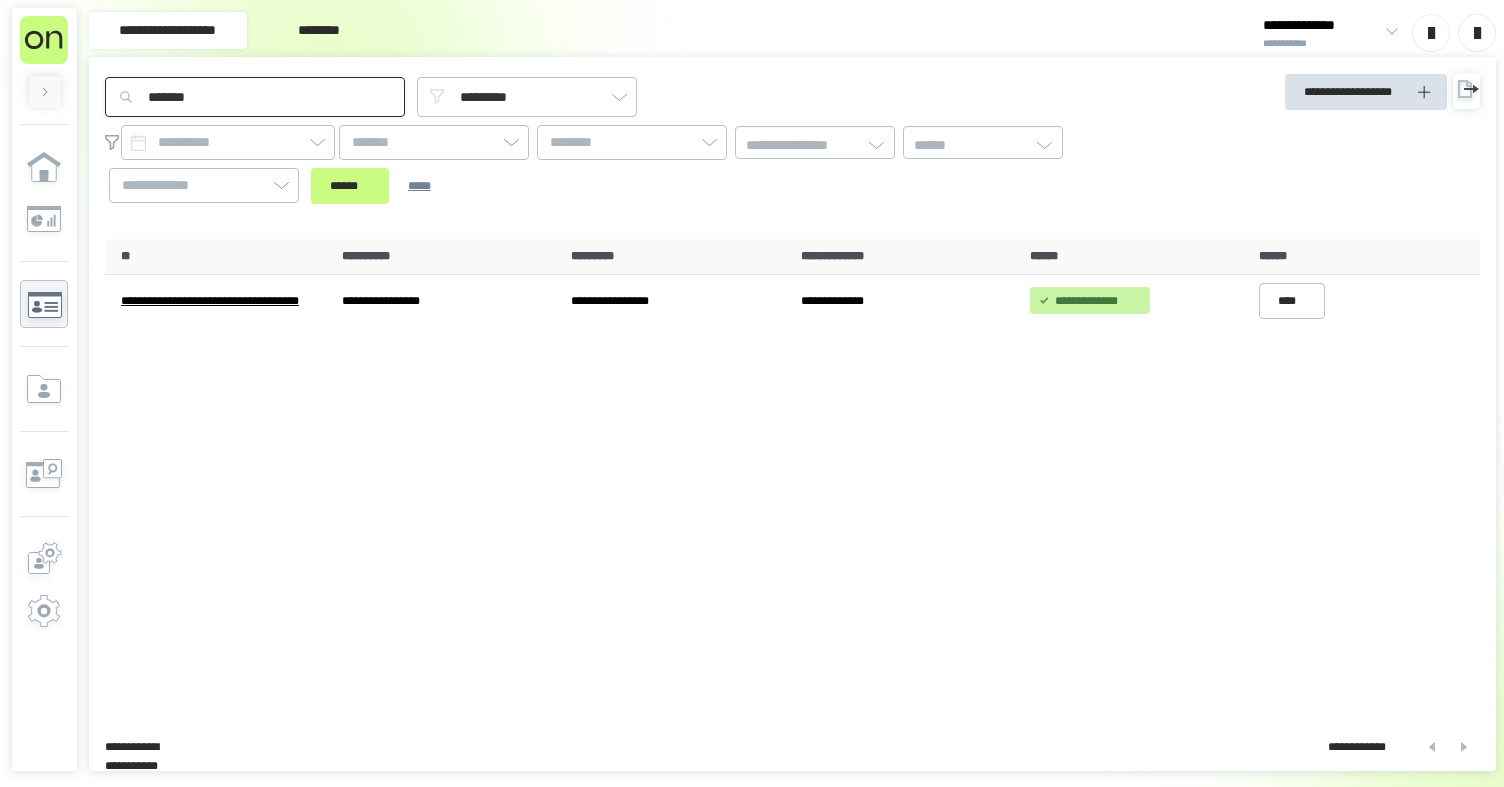 click on "******" at bounding box center (350, 186) 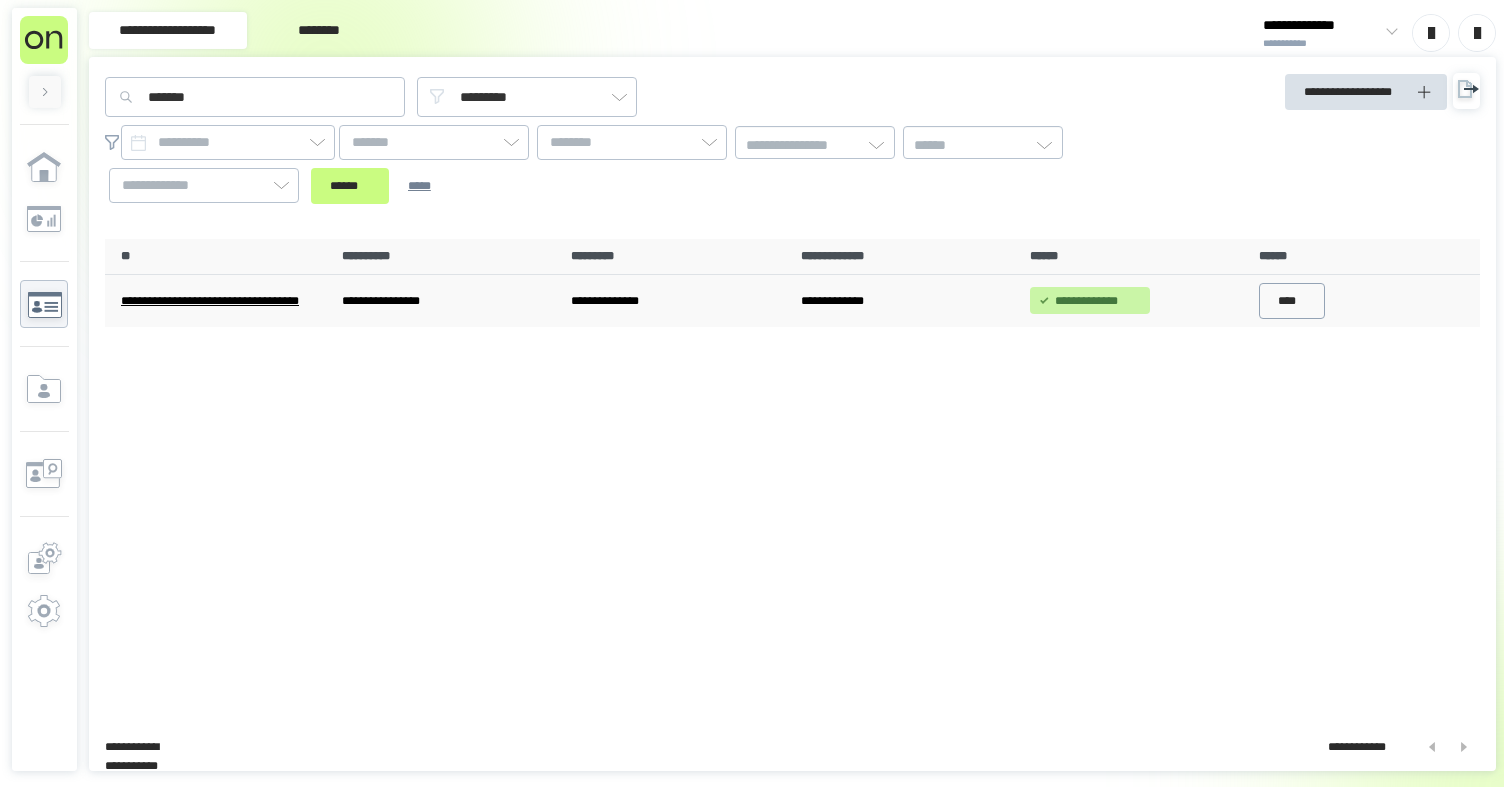 click on "****" at bounding box center (1292, 301) 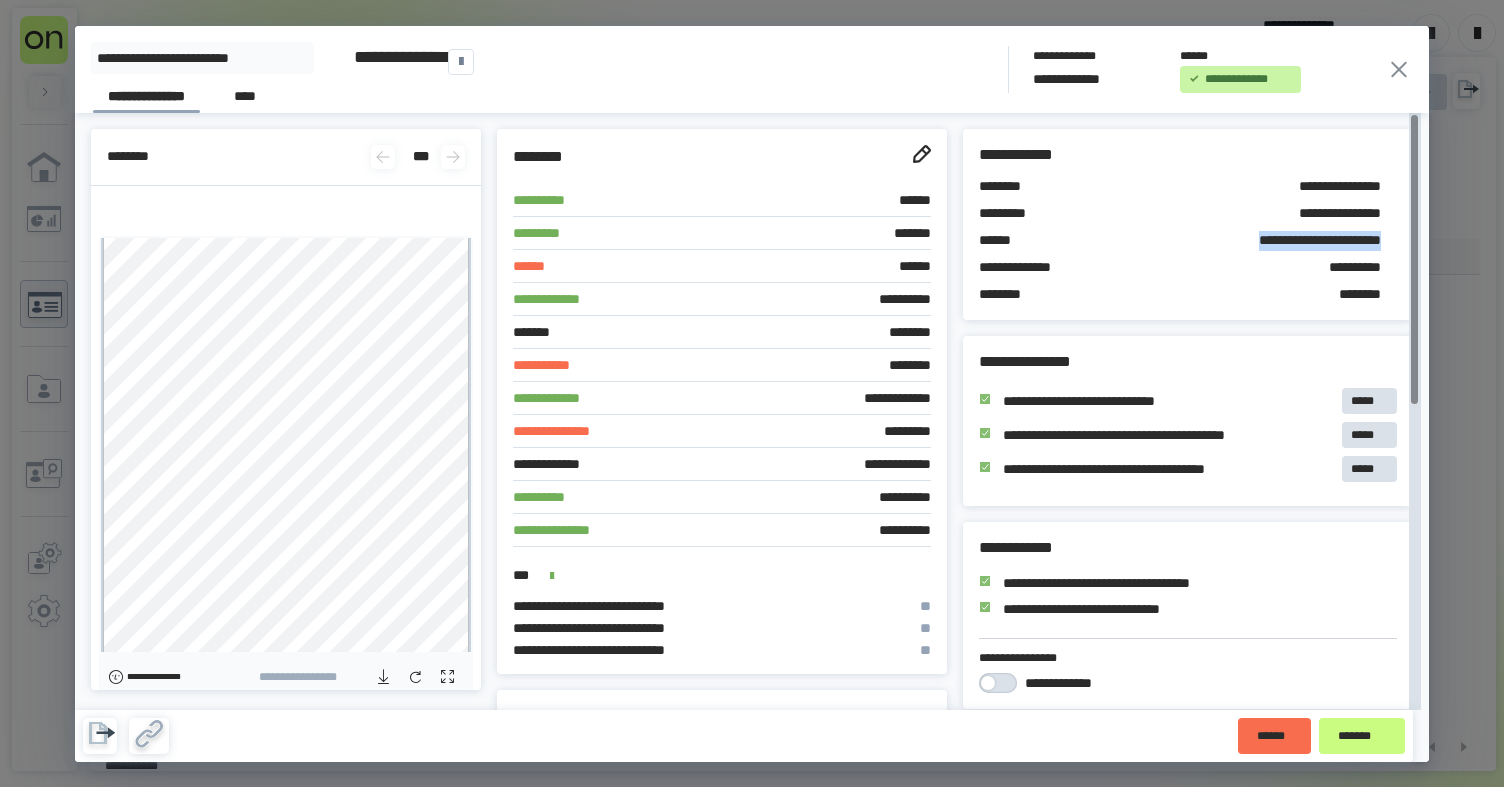 drag, startPoint x: 1203, startPoint y: 238, endPoint x: 1265, endPoint y: 247, distance: 62.649822 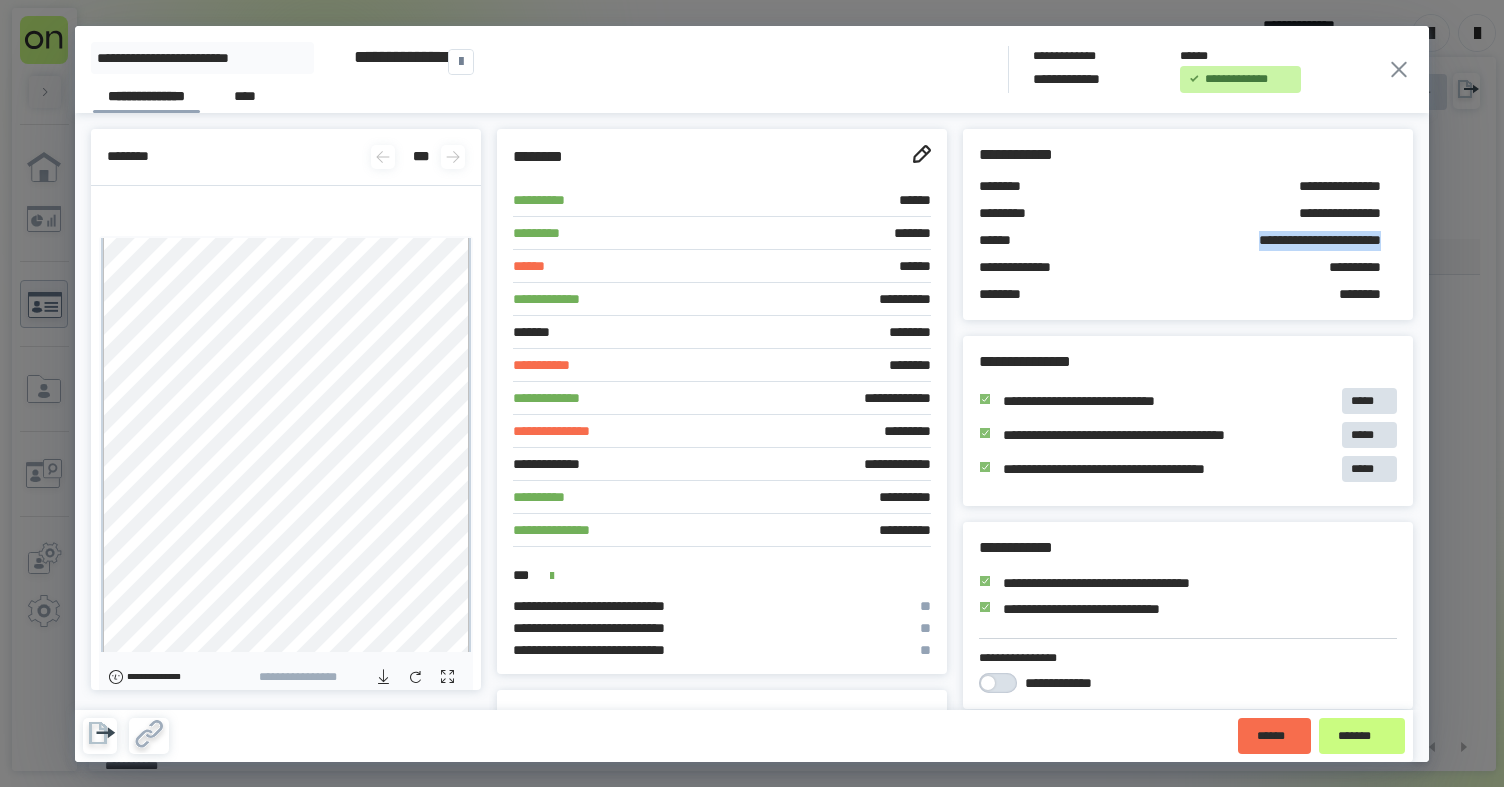 click 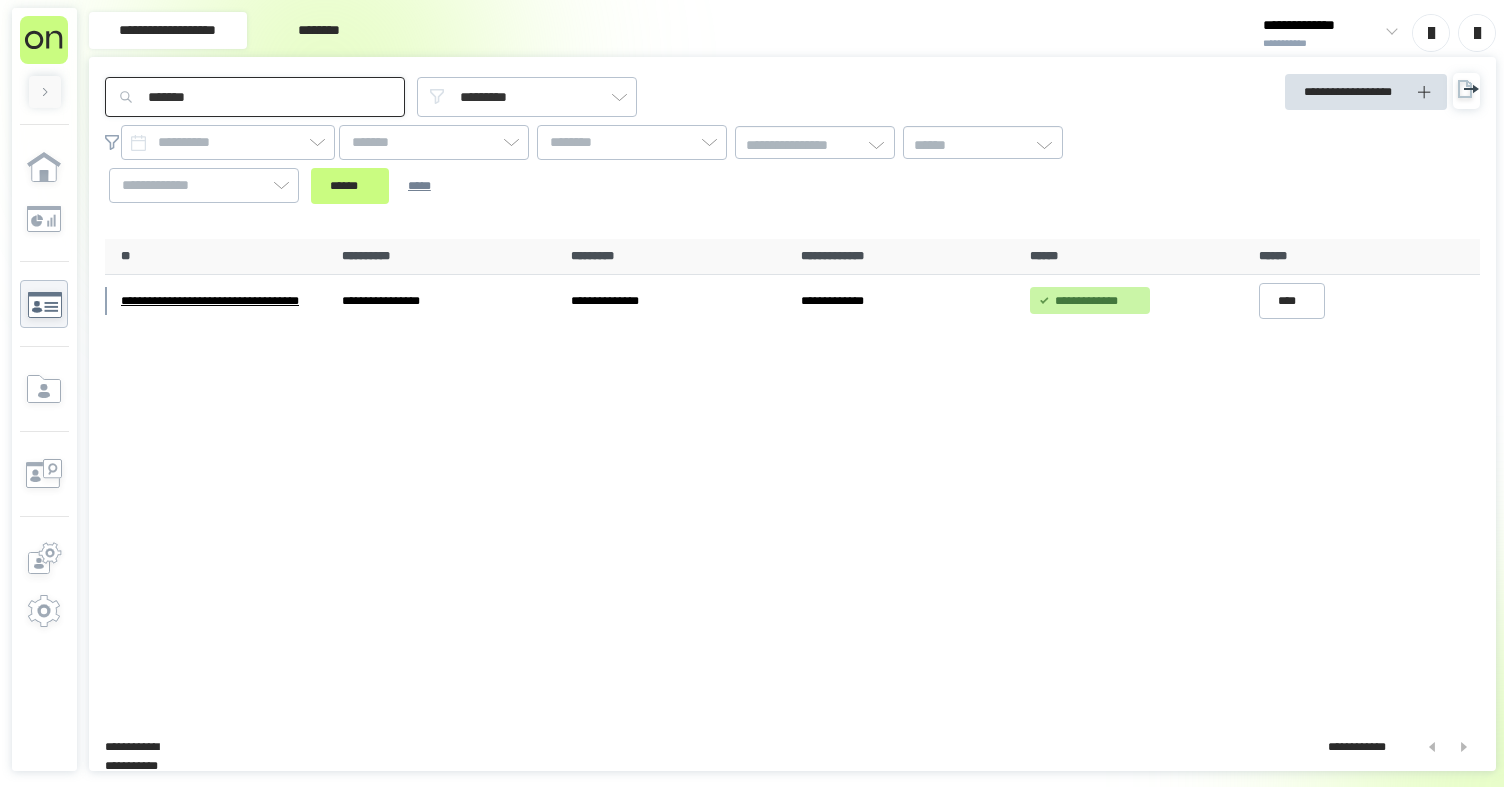 drag, startPoint x: 259, startPoint y: 93, endPoint x: 140, endPoint y: 70, distance: 121.20231 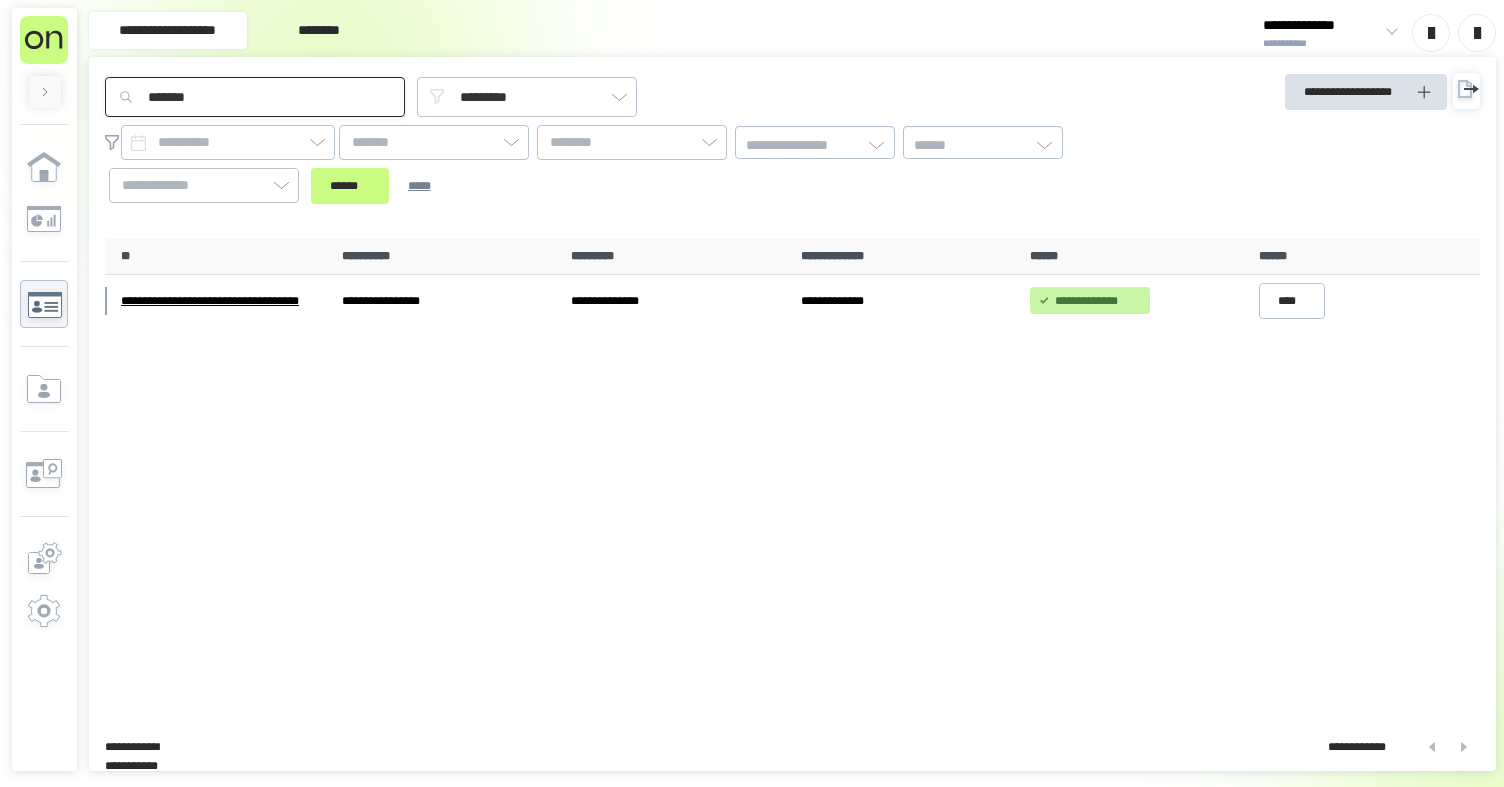 click on "**********" at bounding box center [792, 414] 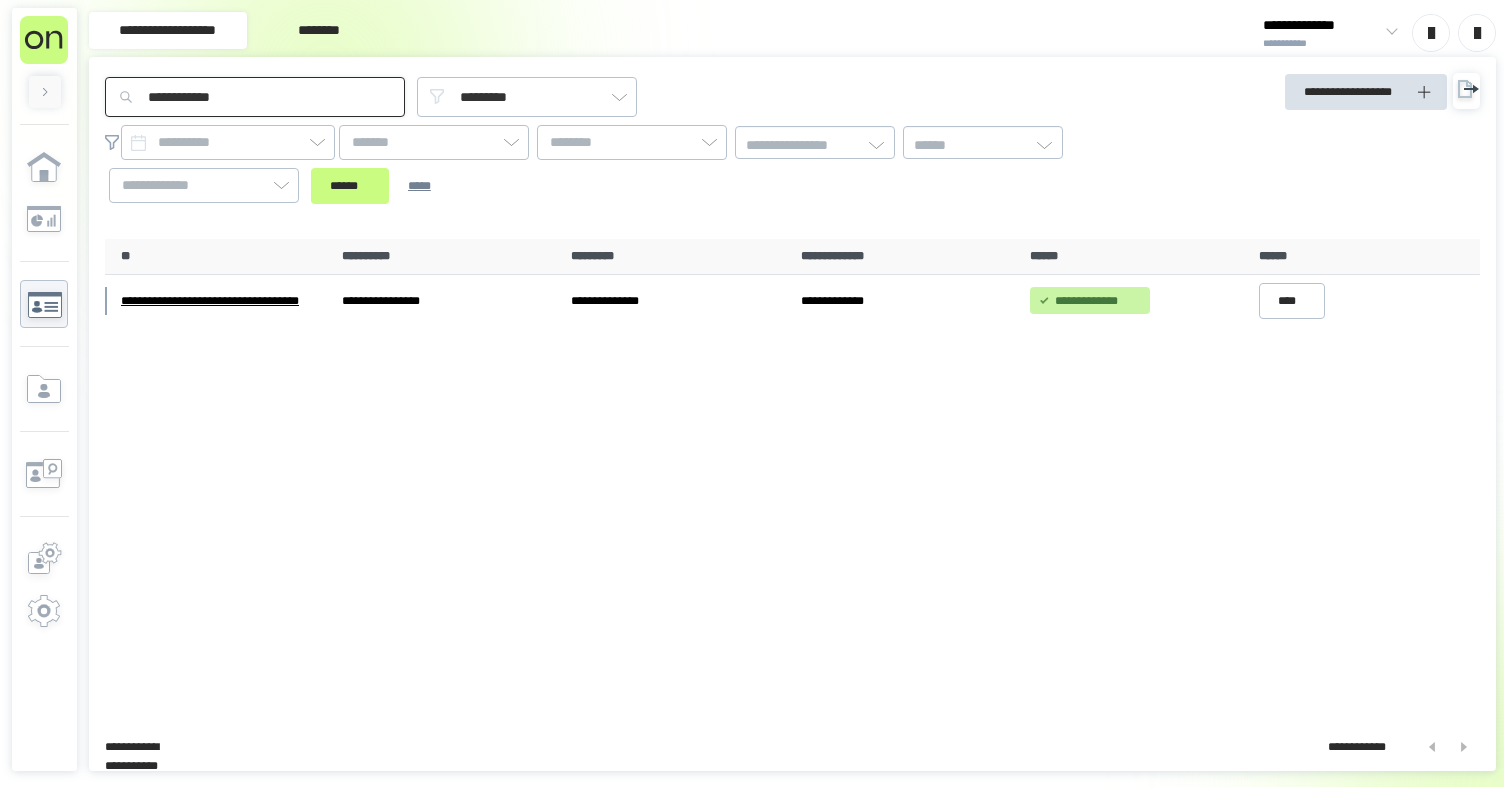 click on "******" at bounding box center [350, 186] 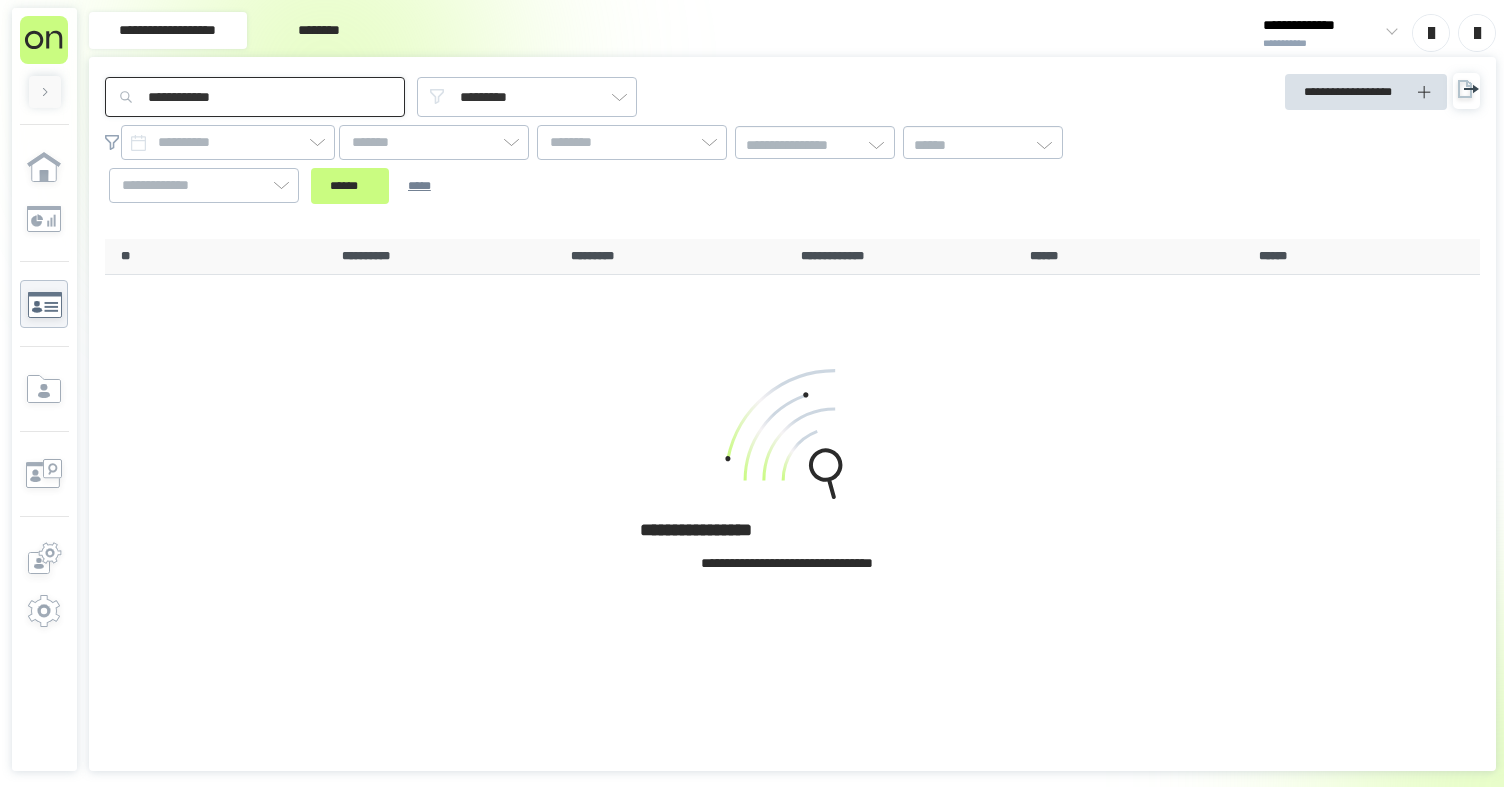 click on "**********" at bounding box center (255, 97) 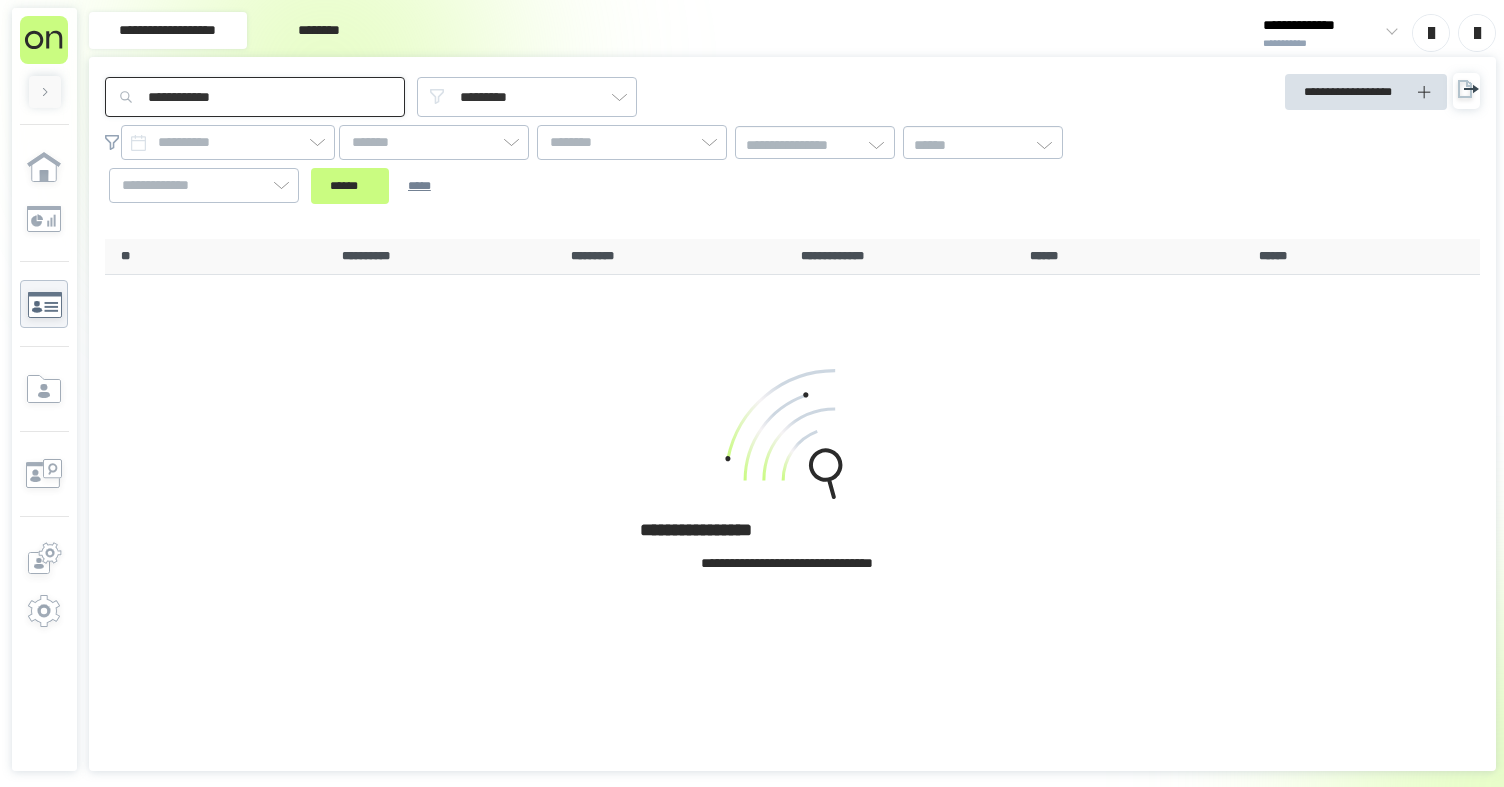 drag, startPoint x: 276, startPoint y: 103, endPoint x: 196, endPoint y: 87, distance: 81.58431 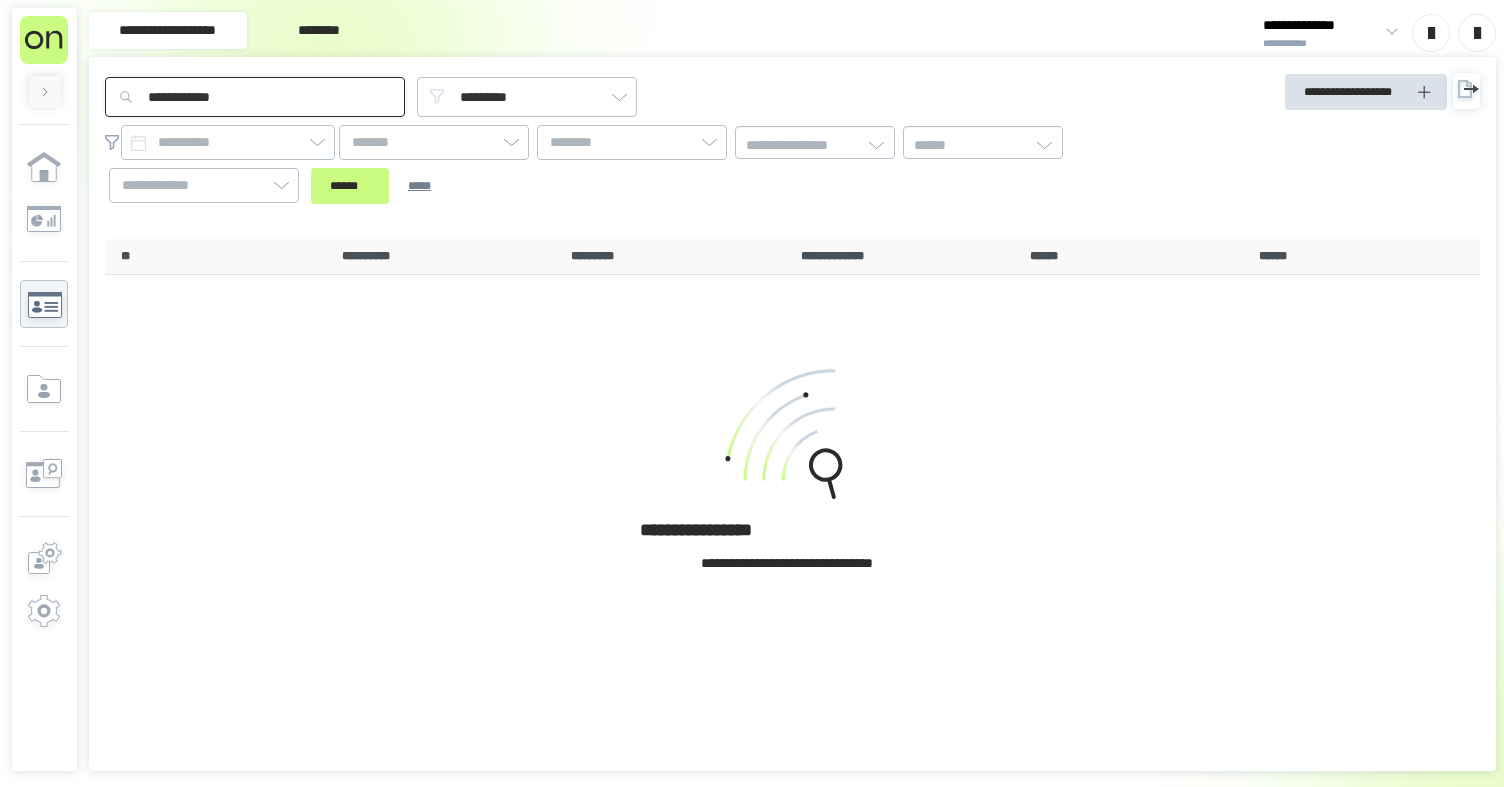 click on "**********" at bounding box center (255, 97) 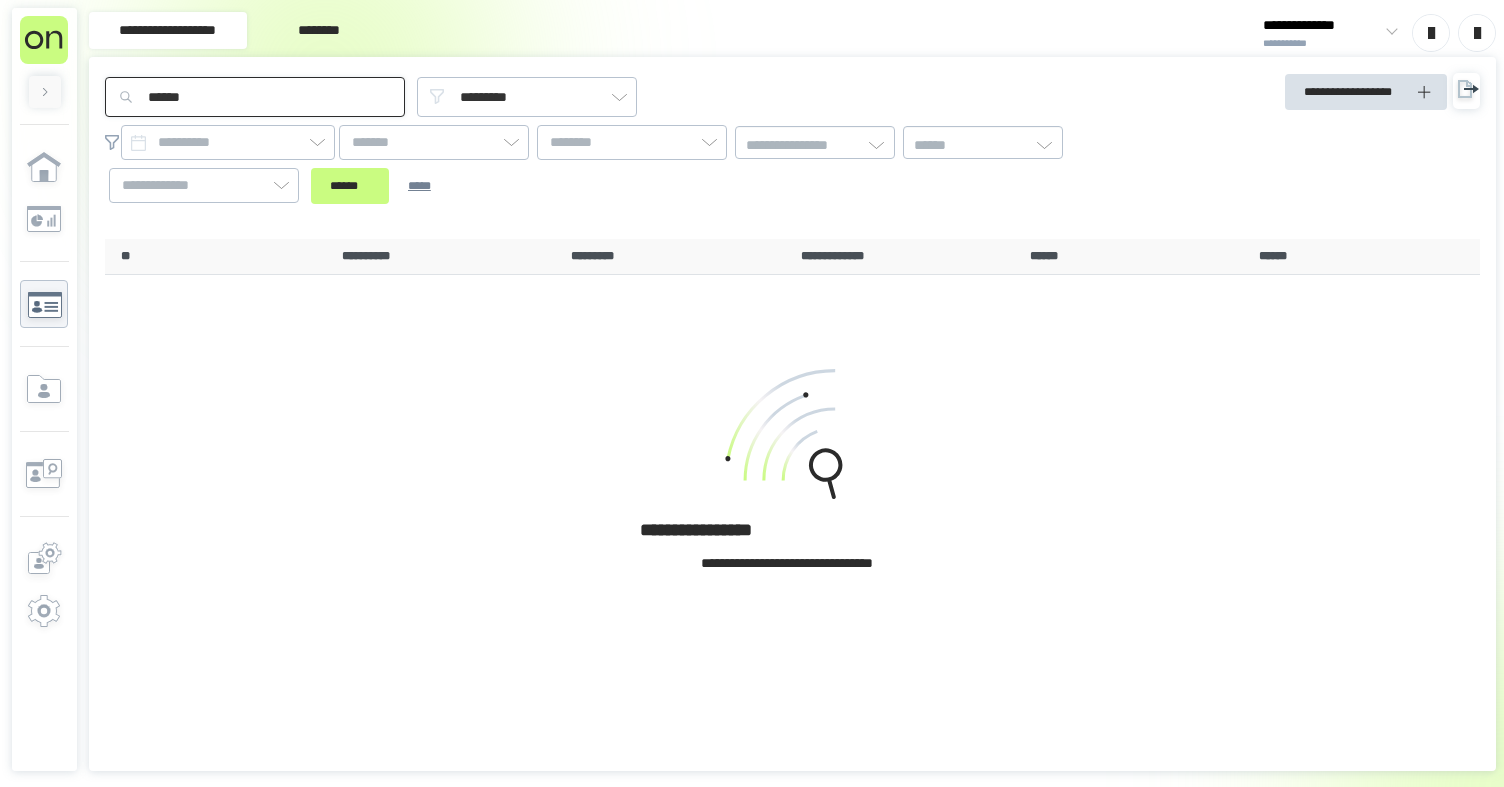 click on "******" at bounding box center [350, 186] 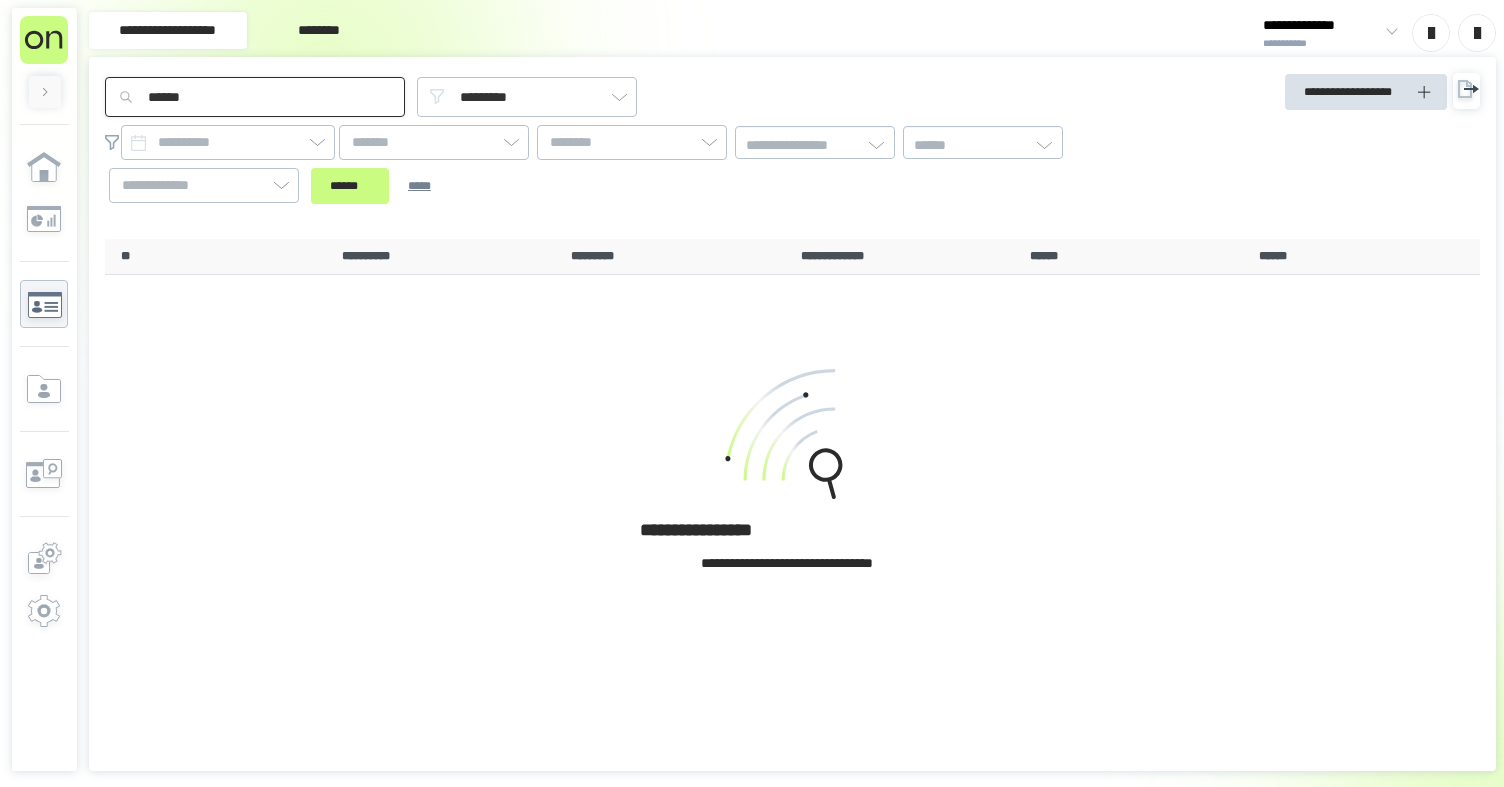 click on "******" at bounding box center [350, 186] 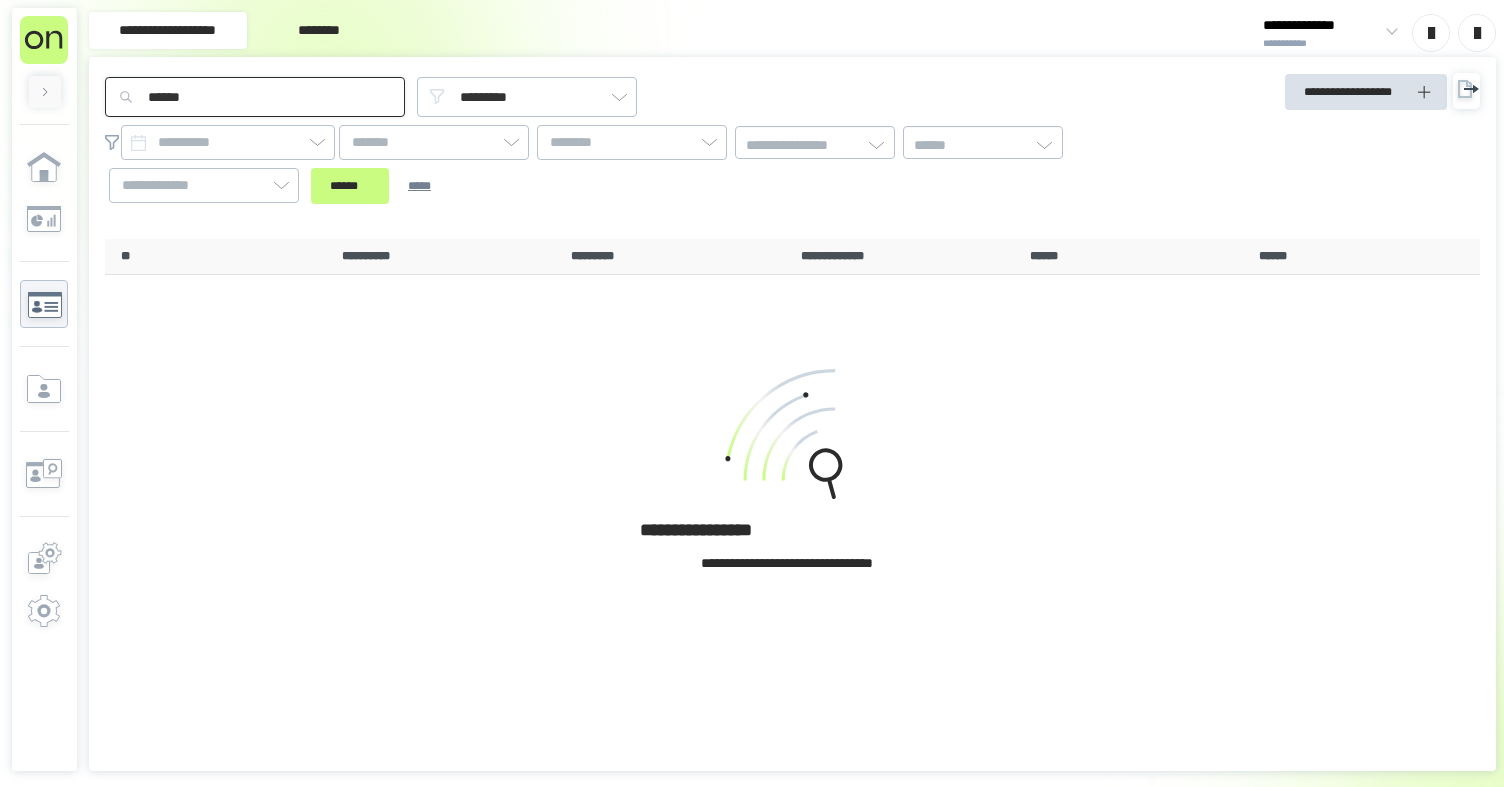 drag, startPoint x: 149, startPoint y: 89, endPoint x: 136, endPoint y: 90, distance: 13.038404 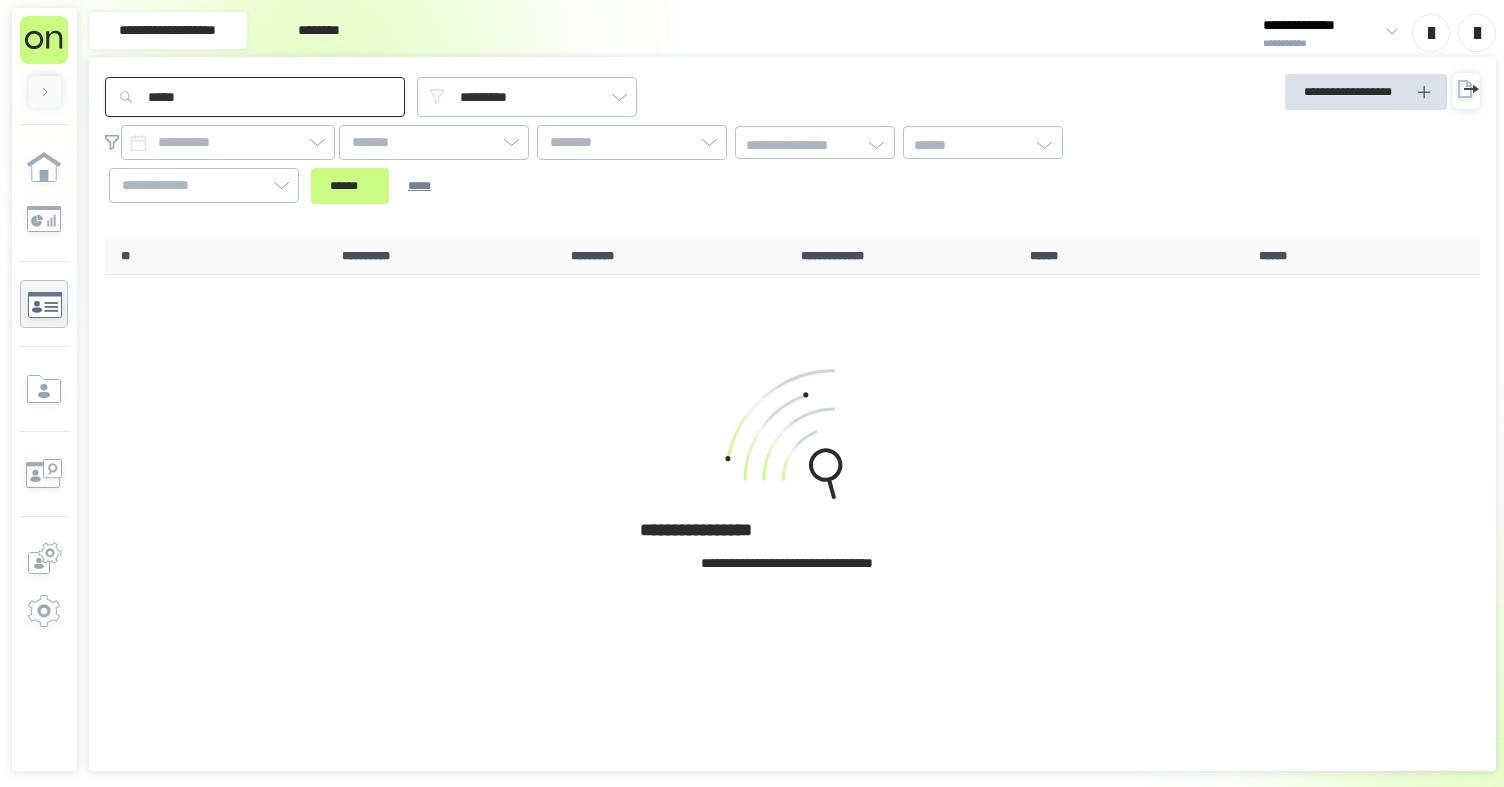 click on "******" at bounding box center (350, 186) 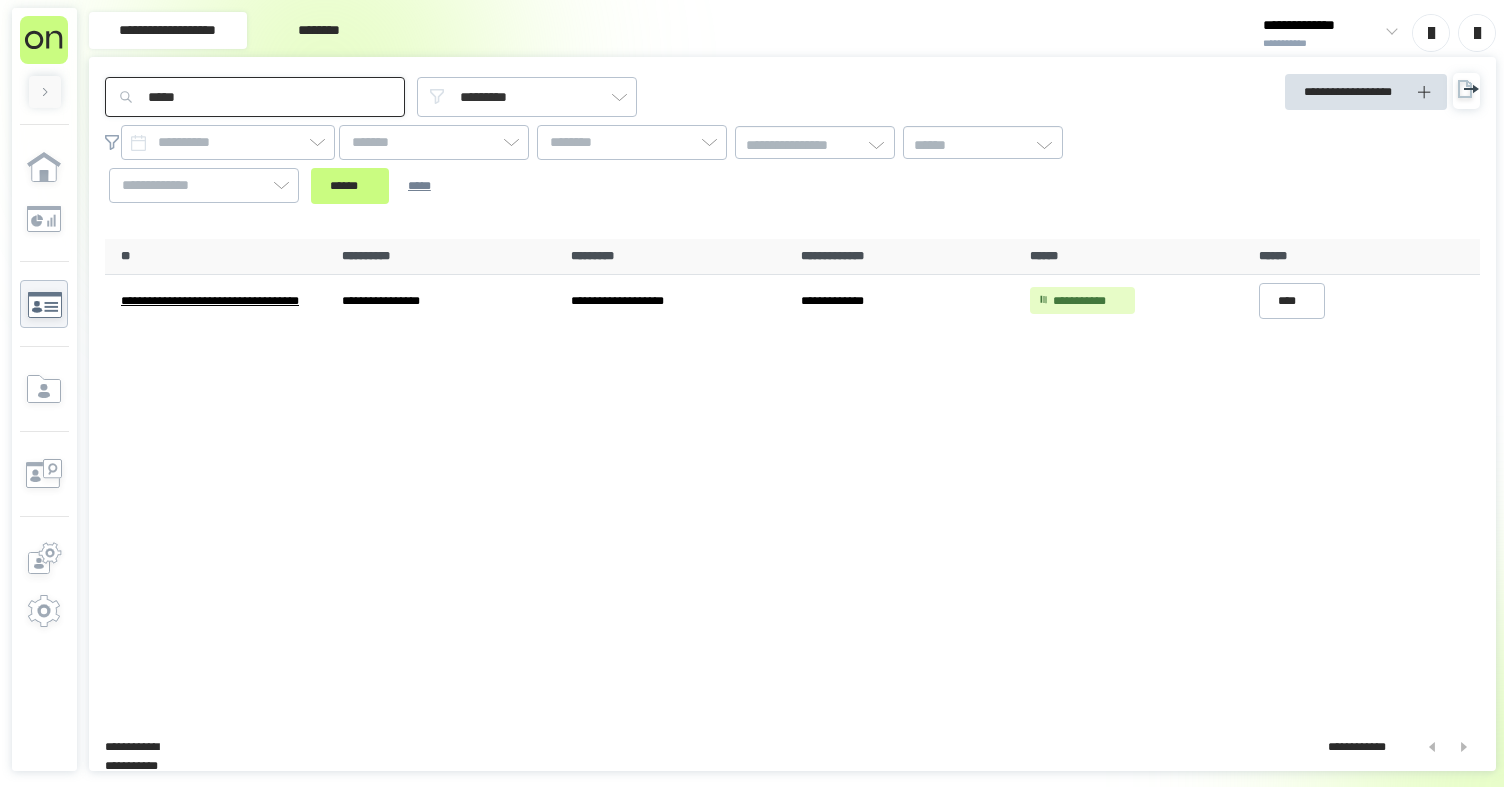 drag, startPoint x: 146, startPoint y: 100, endPoint x: 131, endPoint y: 100, distance: 15 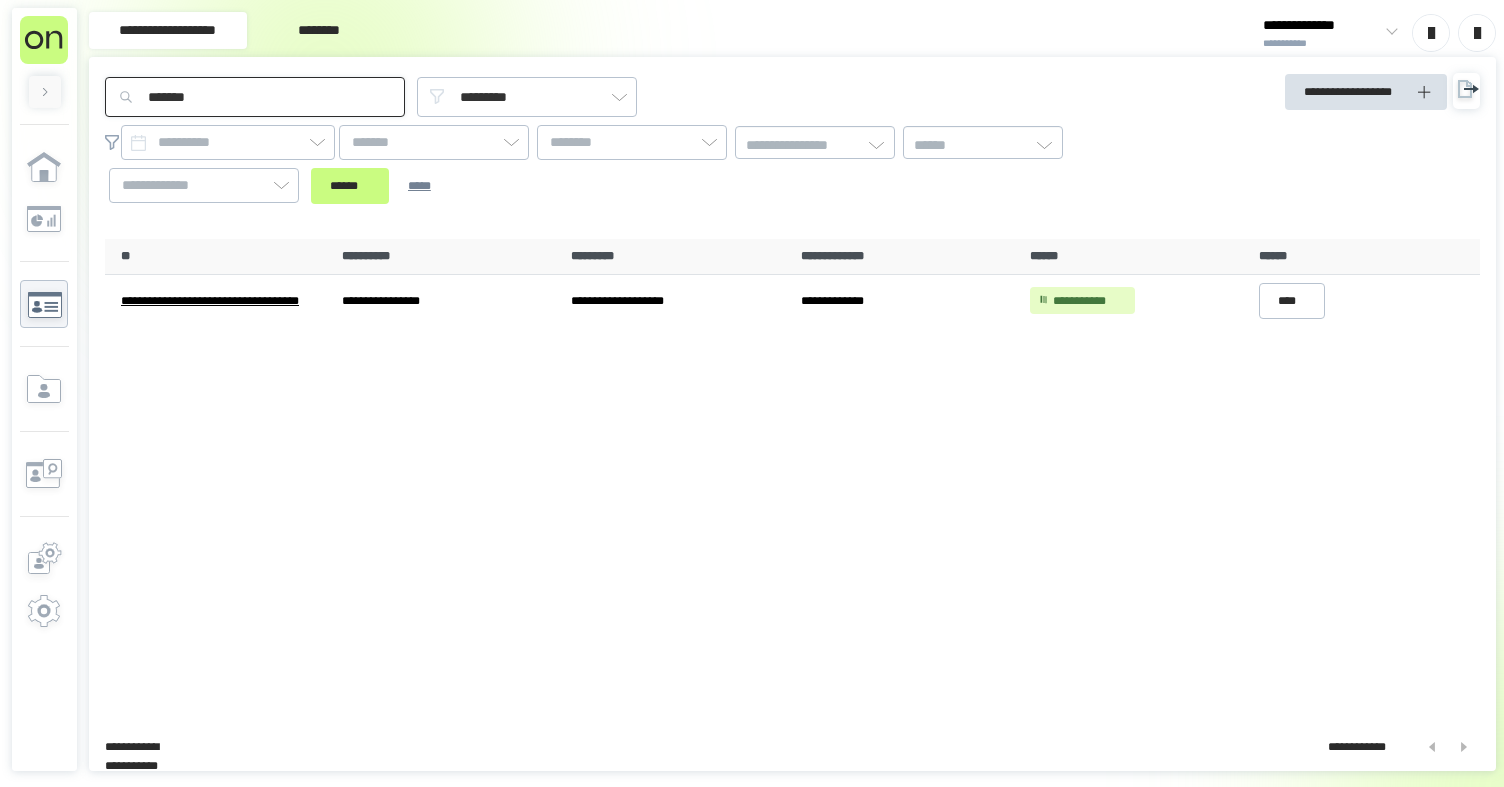 type on "*******" 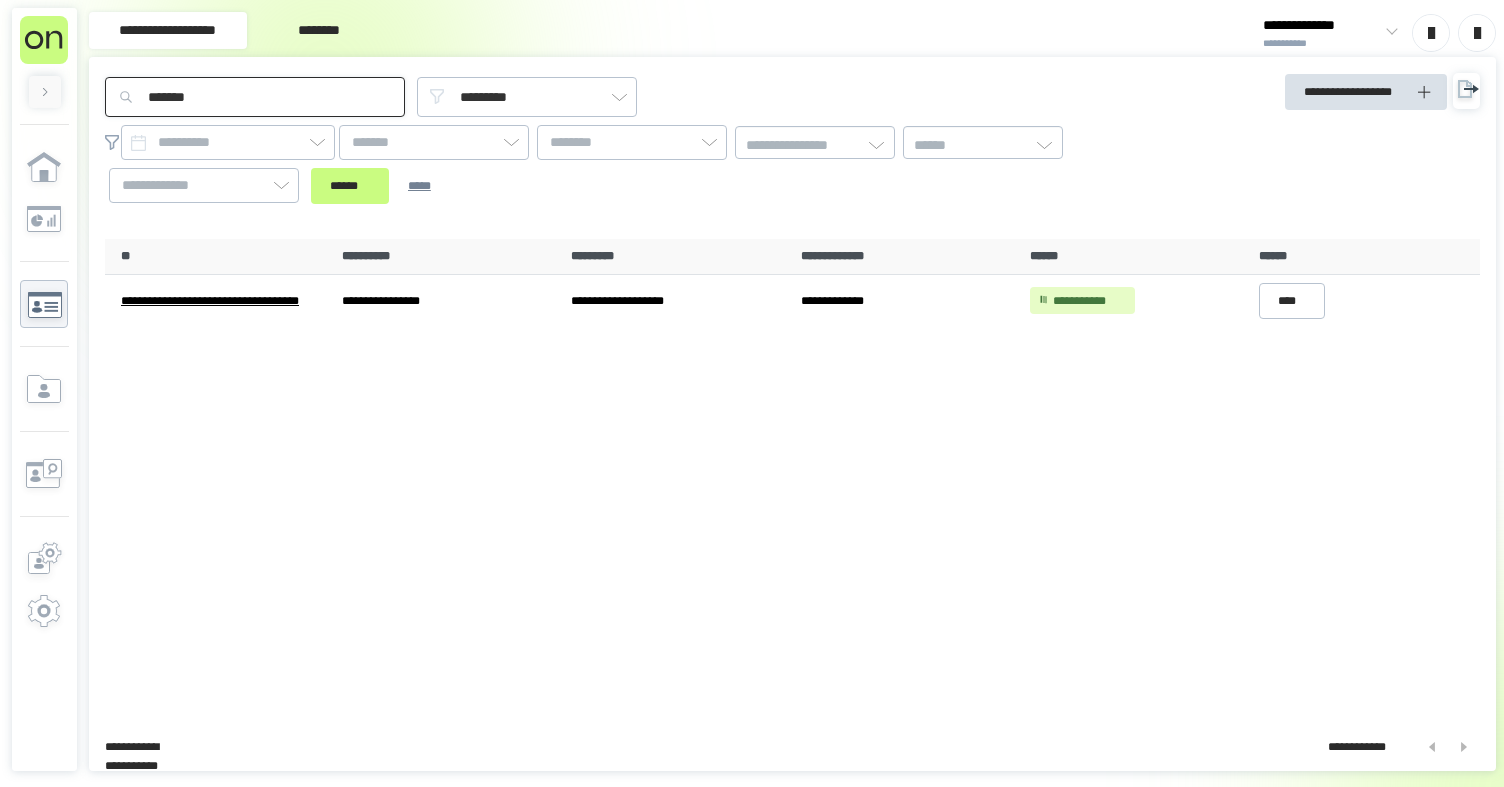 click on "******" at bounding box center (350, 186) 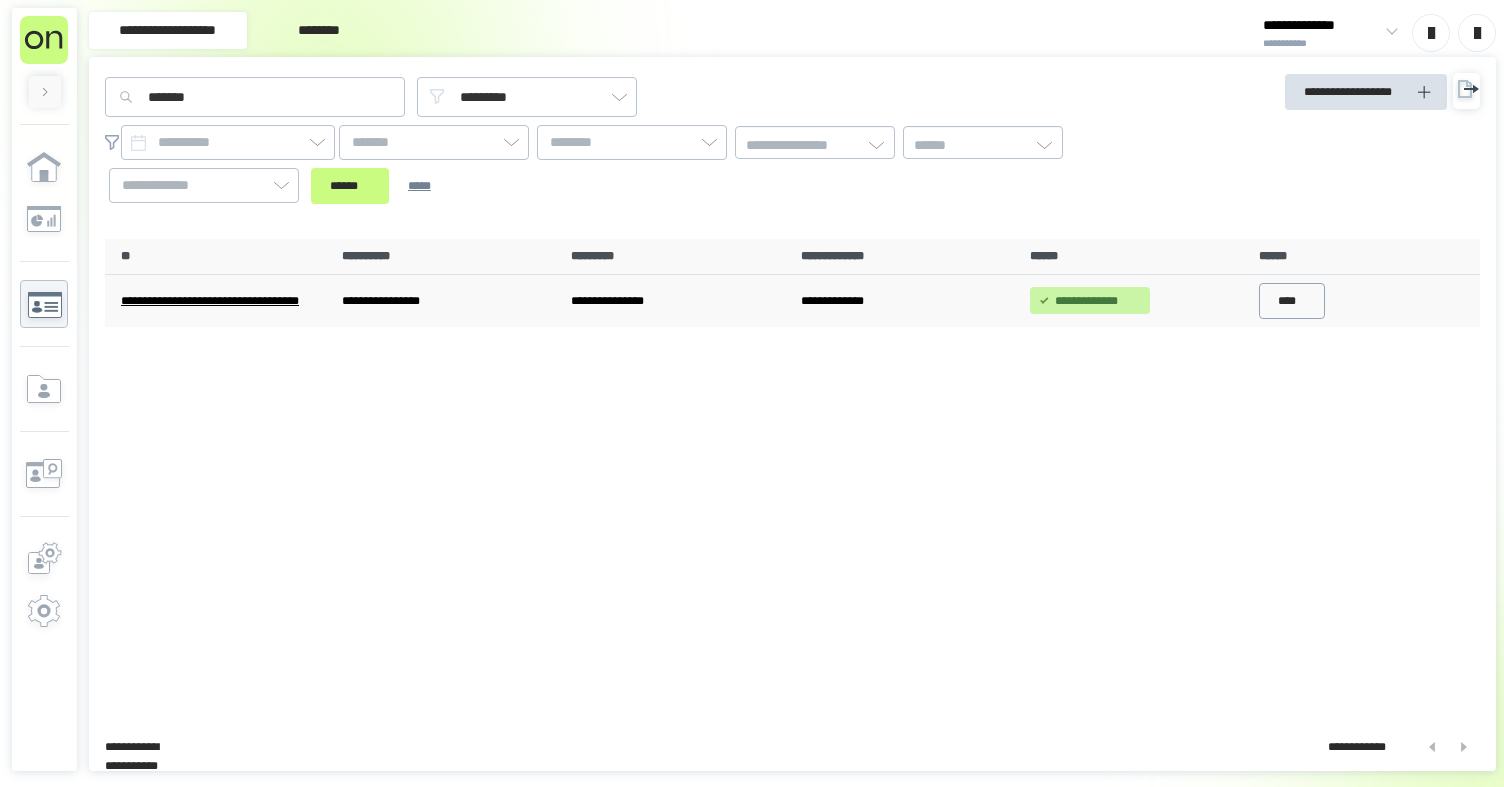 click on "****" at bounding box center (1292, 301) 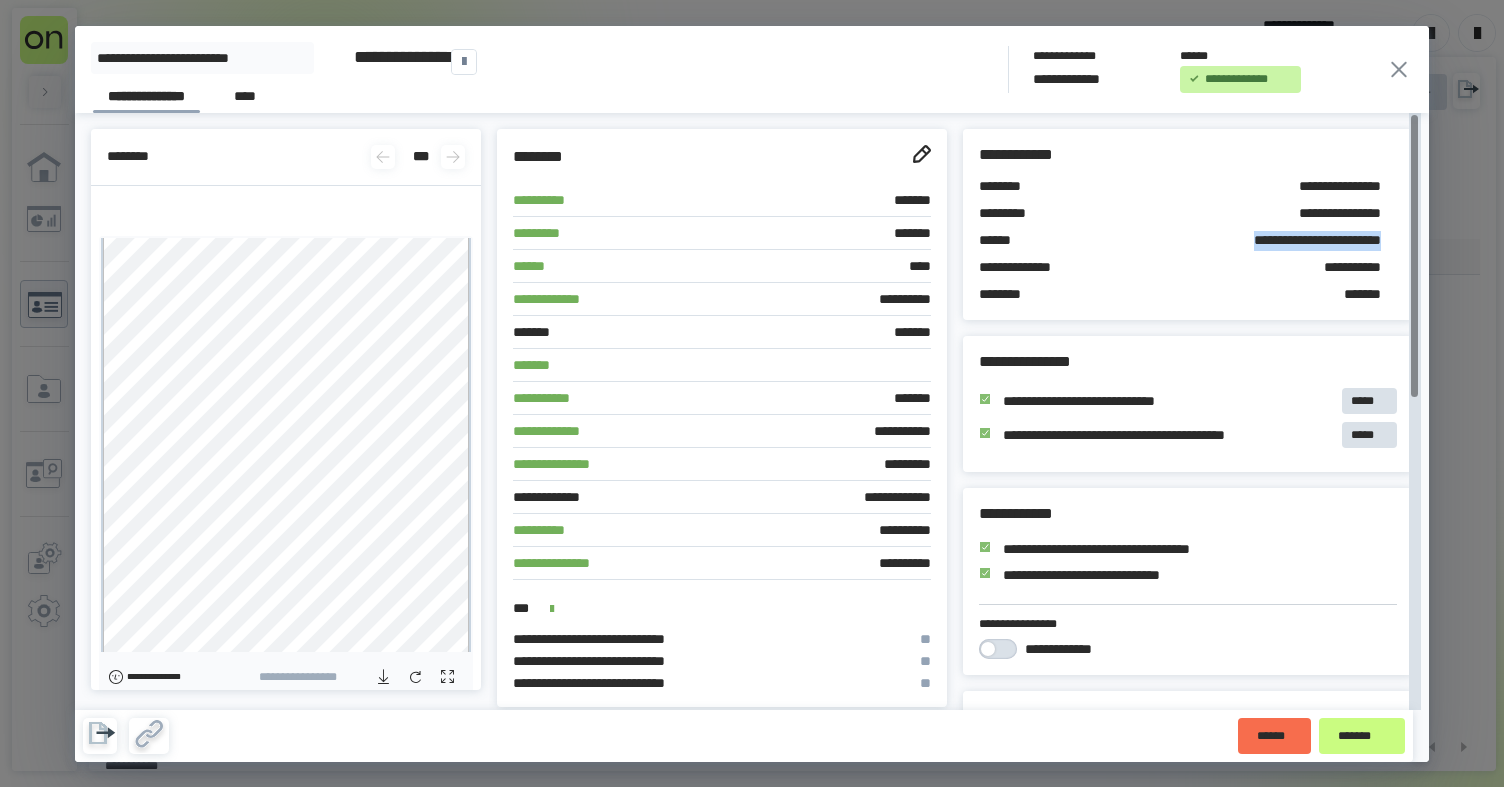 drag, startPoint x: 1197, startPoint y: 242, endPoint x: 1378, endPoint y: 243, distance: 181.00276 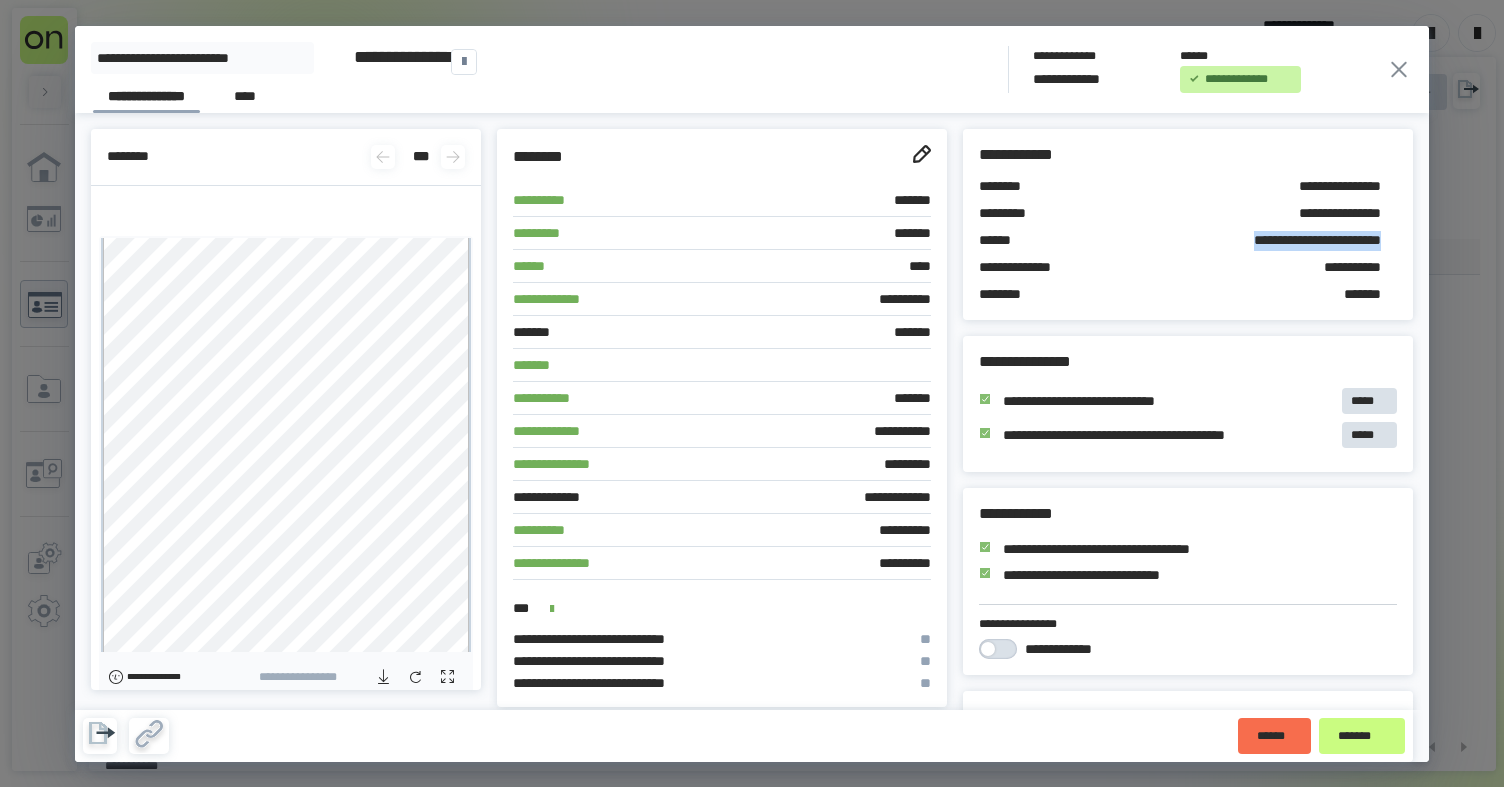 click 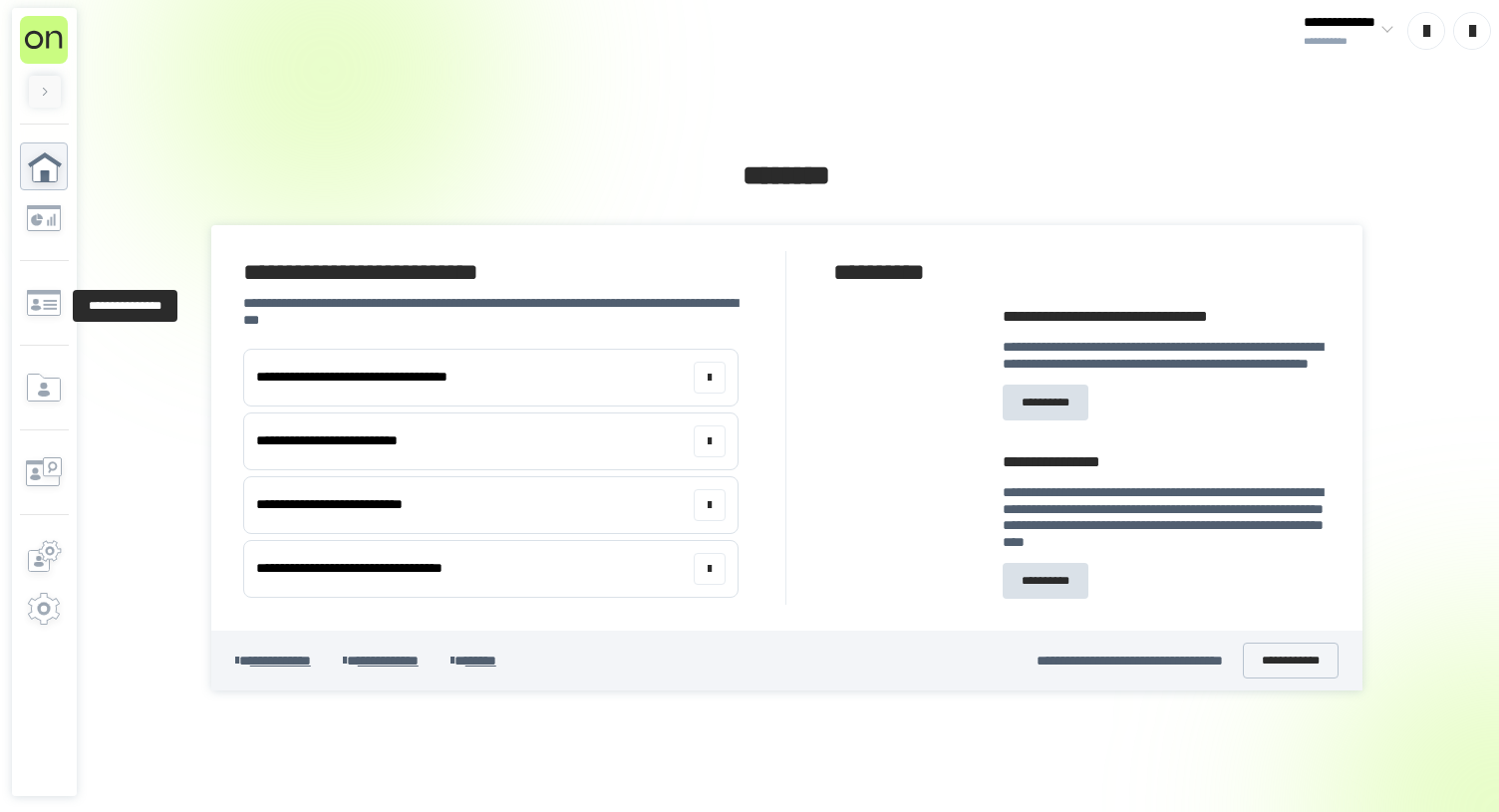 click 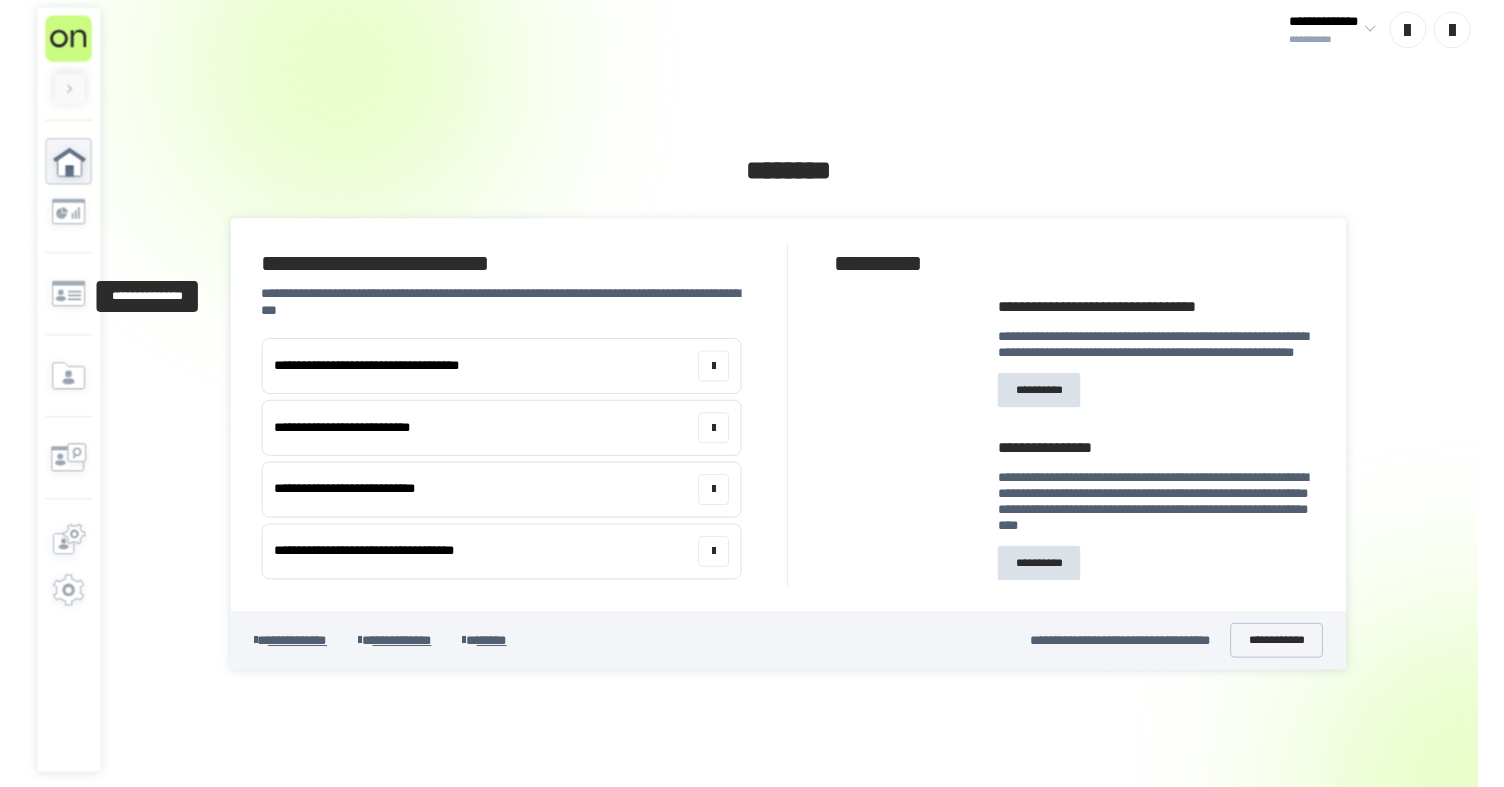 scroll, scrollTop: 0, scrollLeft: 0, axis: both 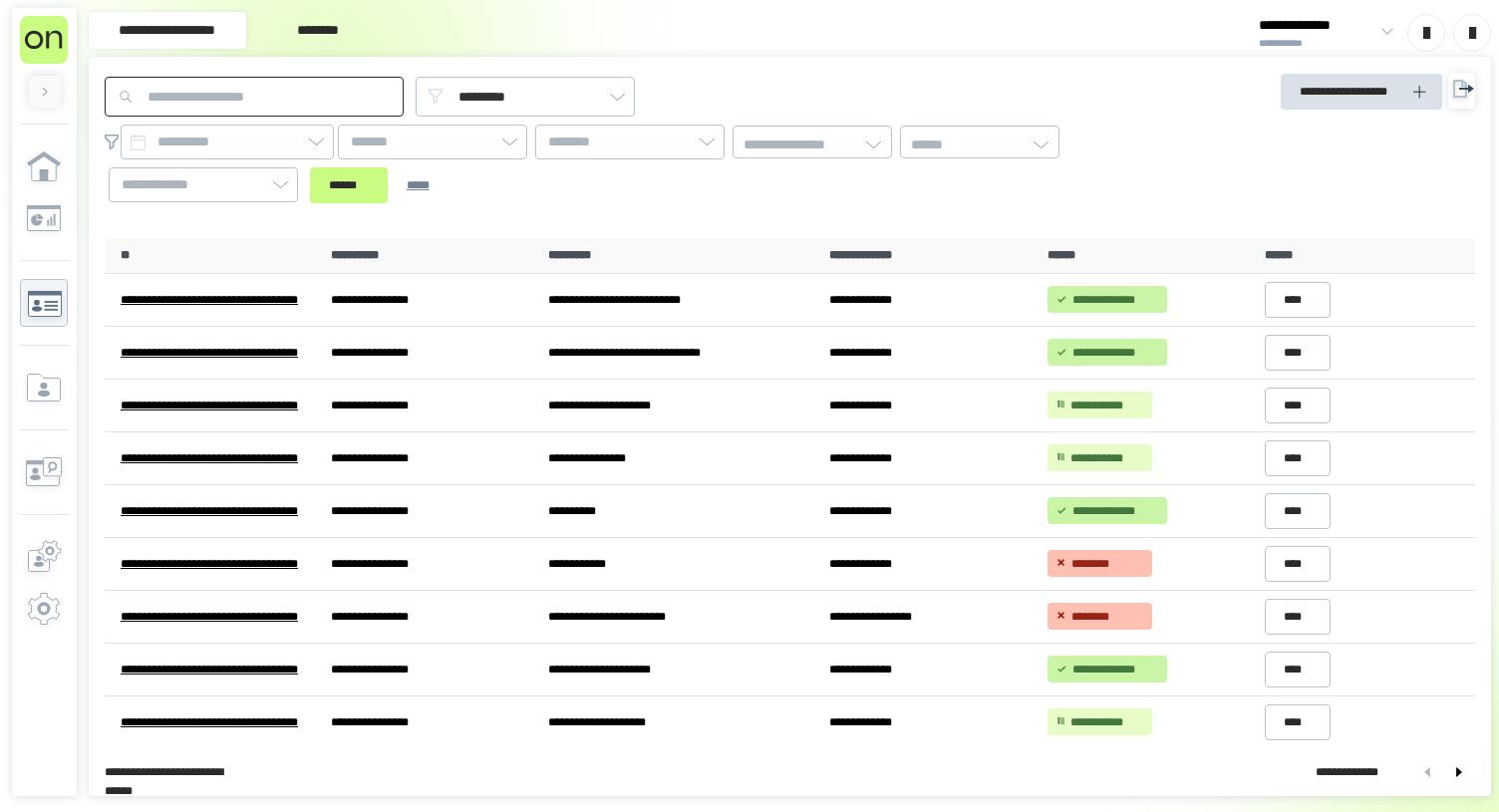 click at bounding box center (254, 97) 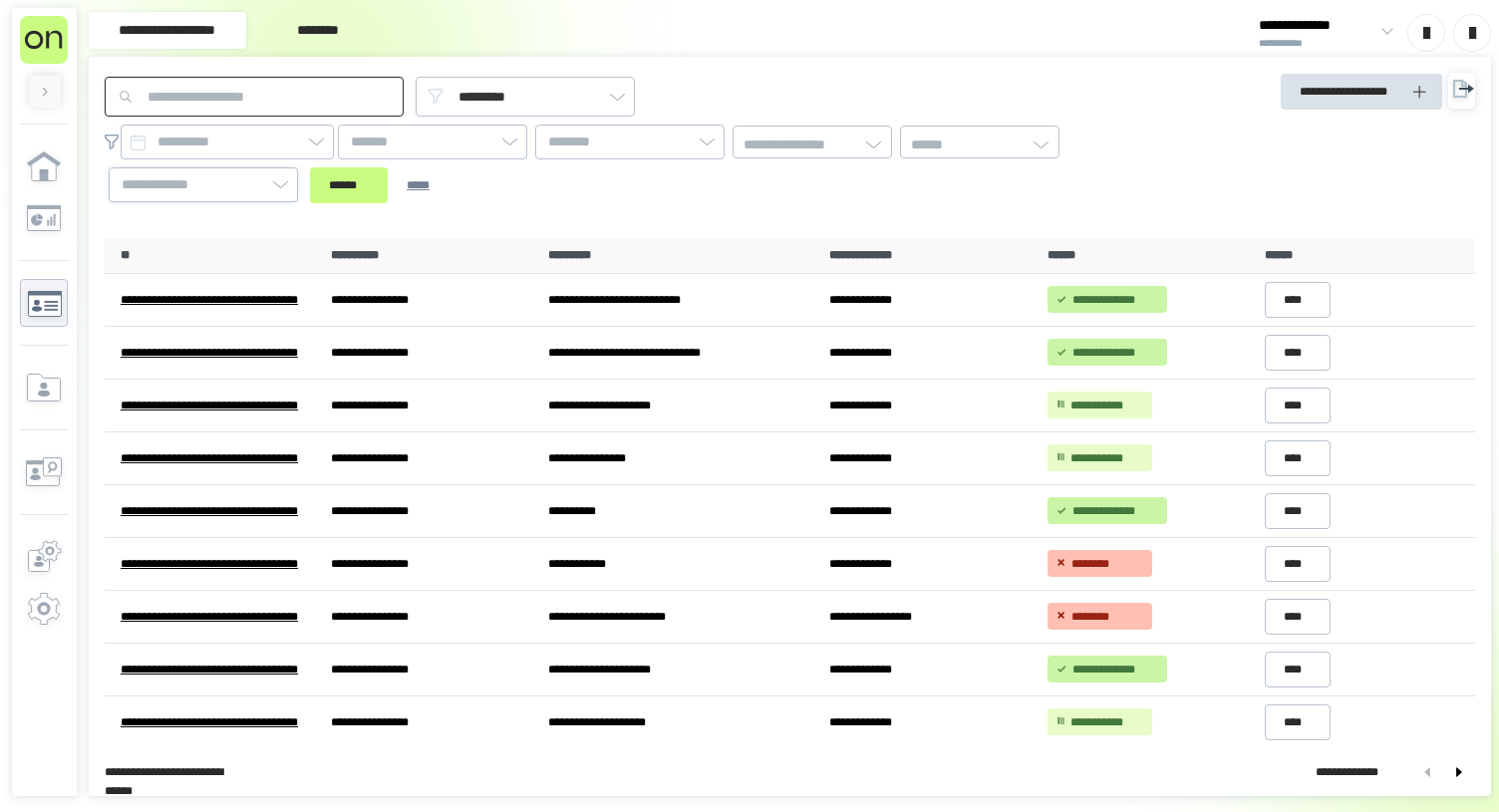 paste on "**********" 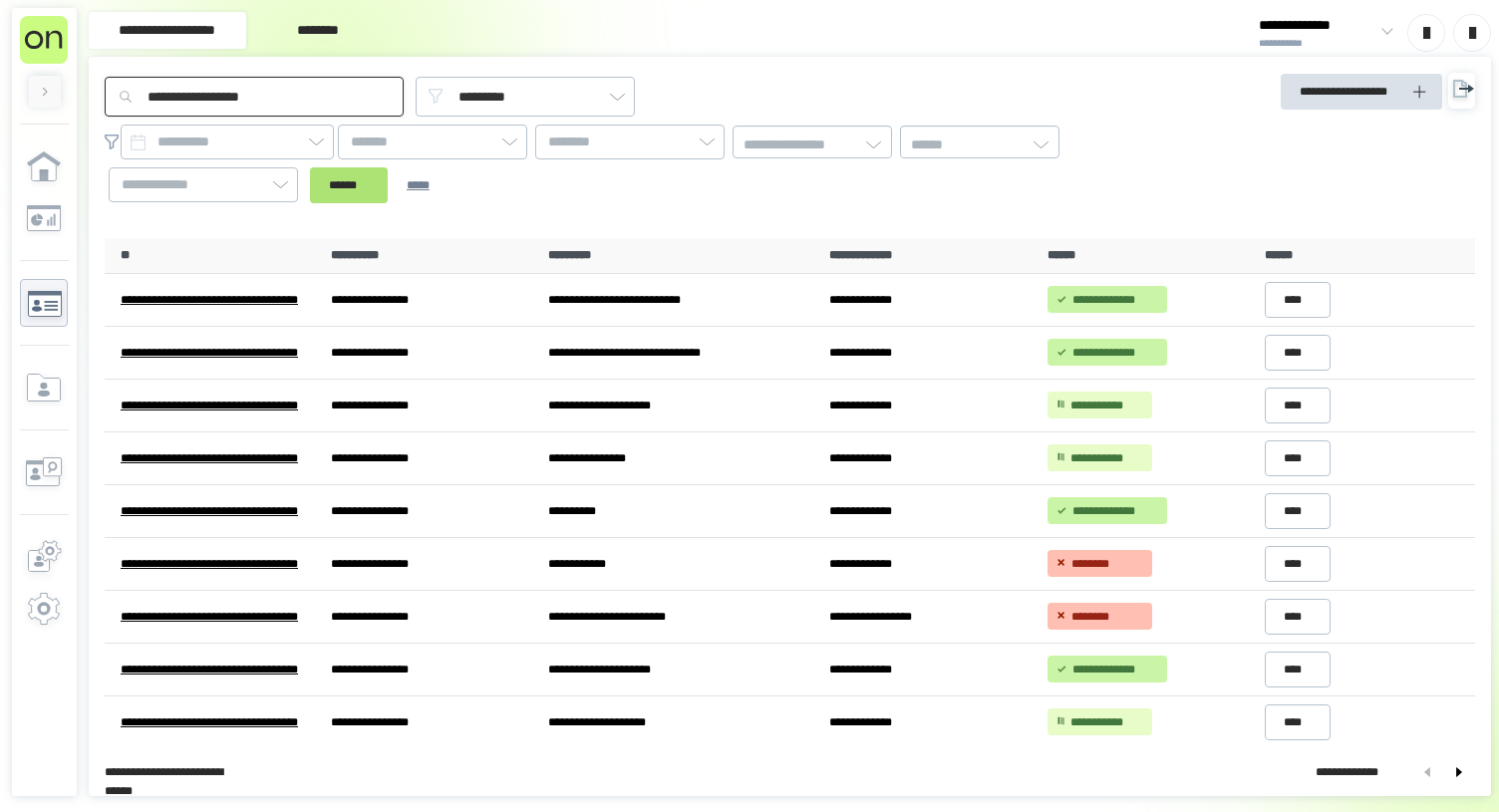 type on "**********" 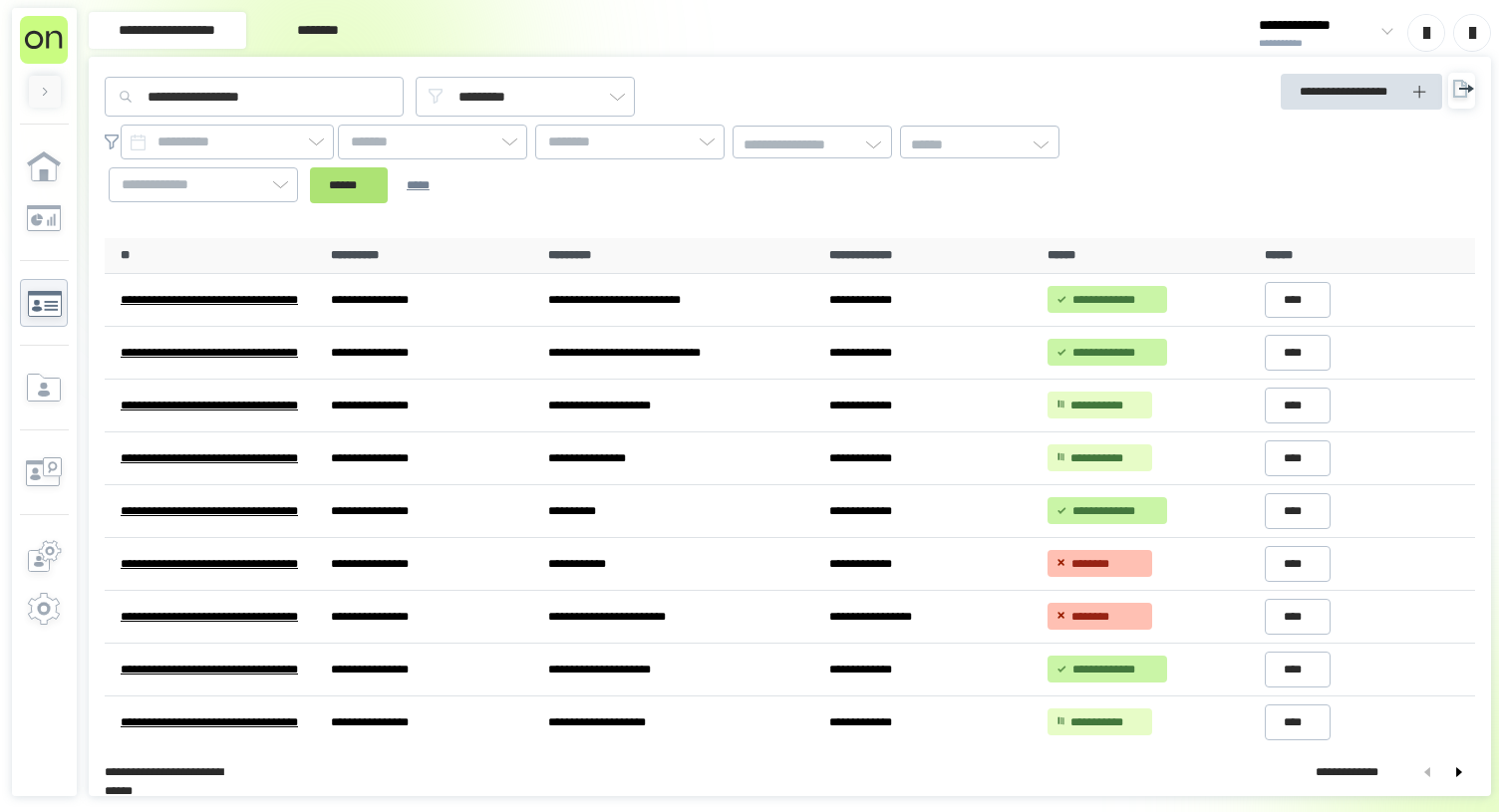 click on "******" at bounding box center [349, 185] 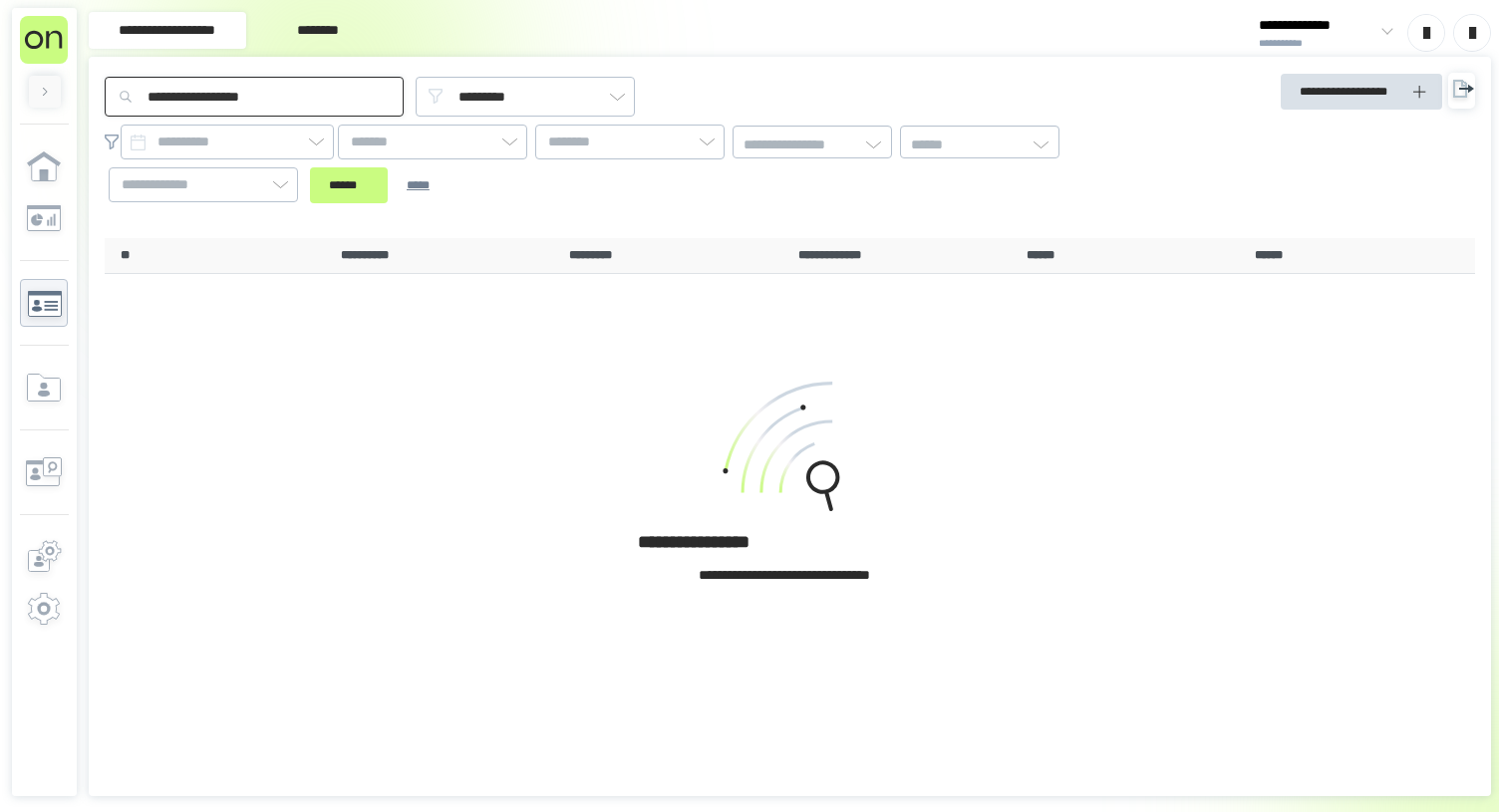 click on "**********" at bounding box center (254, 97) 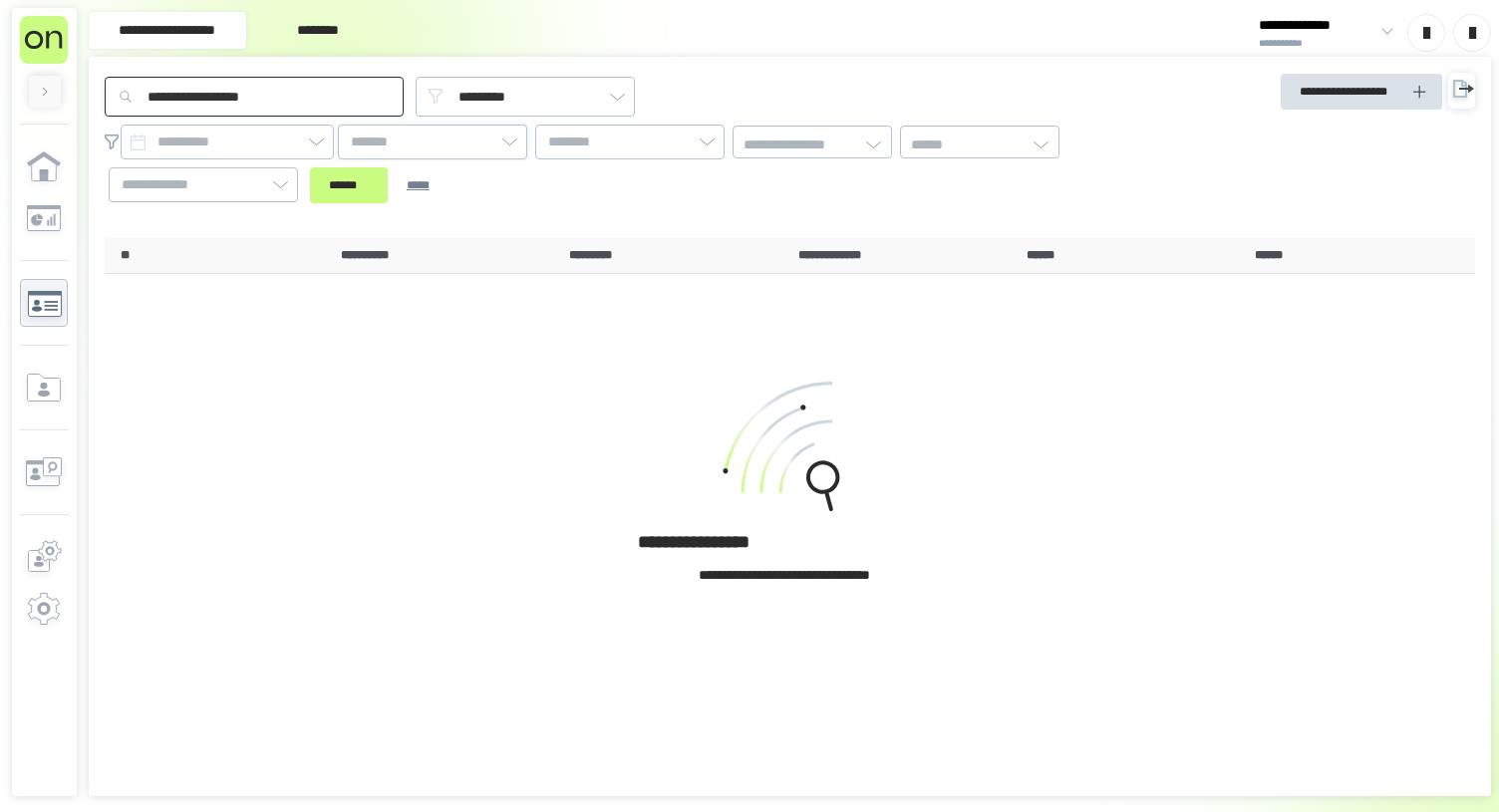 drag, startPoint x: 317, startPoint y: 101, endPoint x: 432, endPoint y: 131, distance: 118.84864 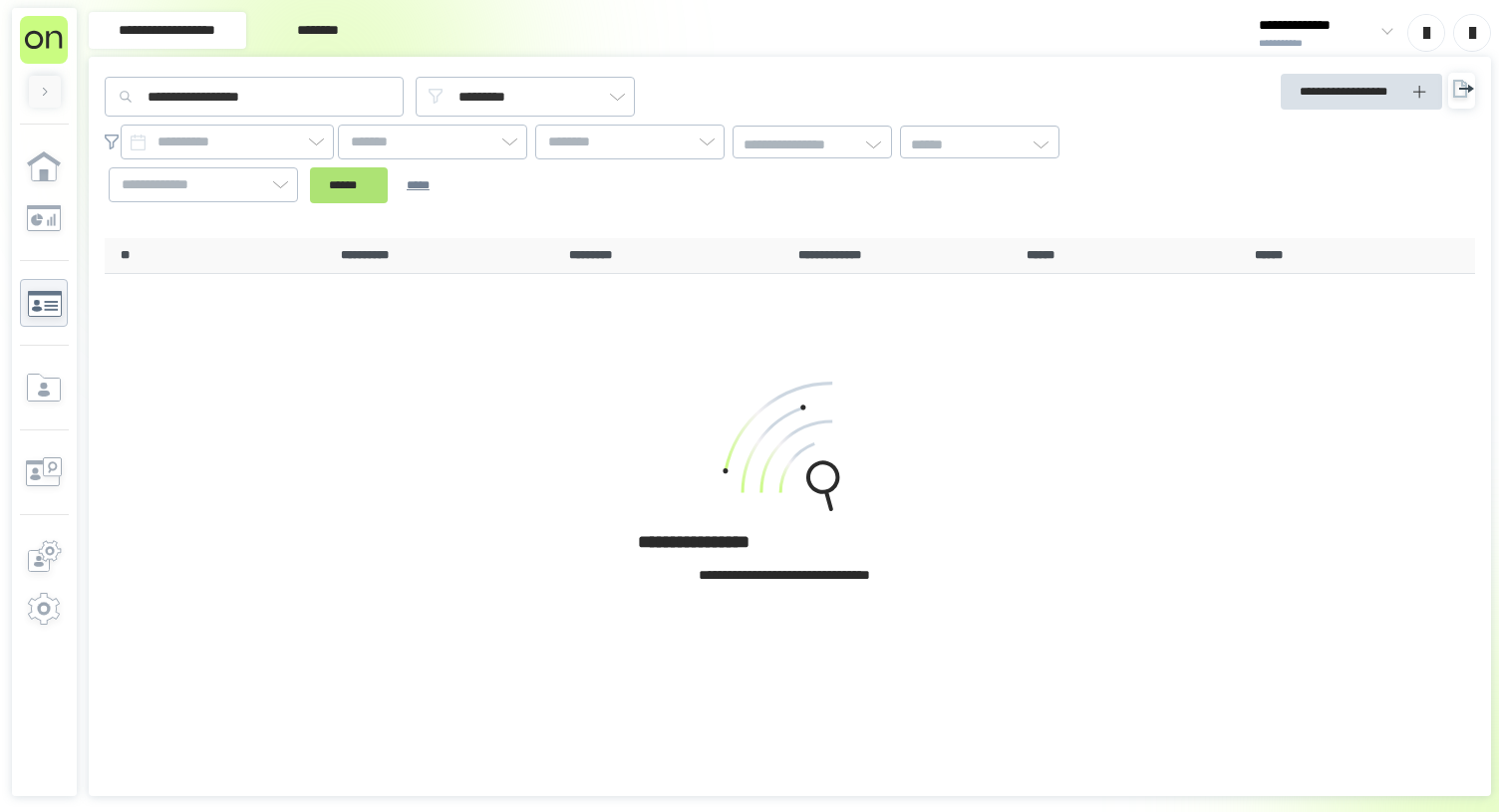 drag, startPoint x: 769, startPoint y: 180, endPoint x: 749, endPoint y: 178, distance: 20.099751 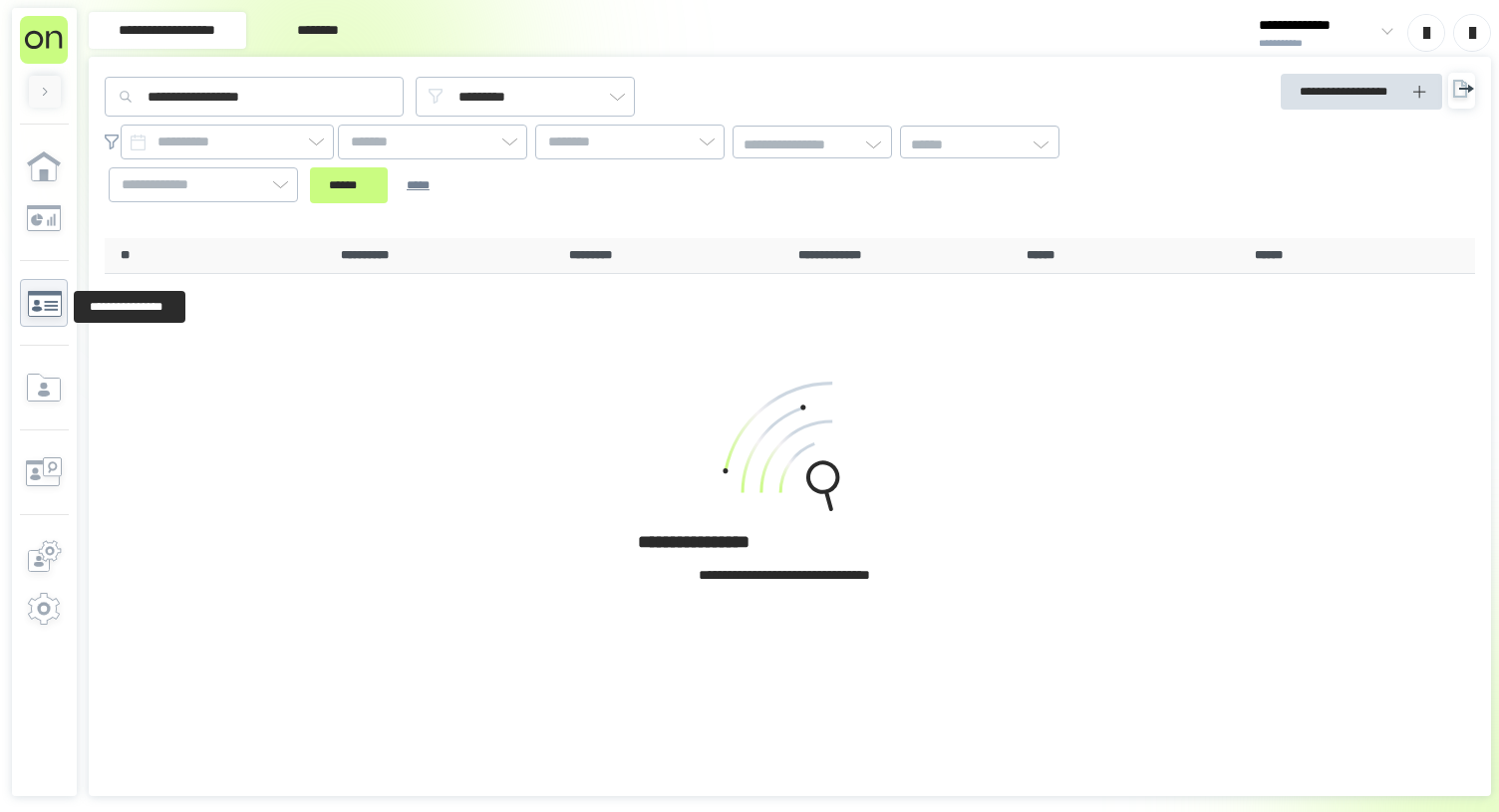 click 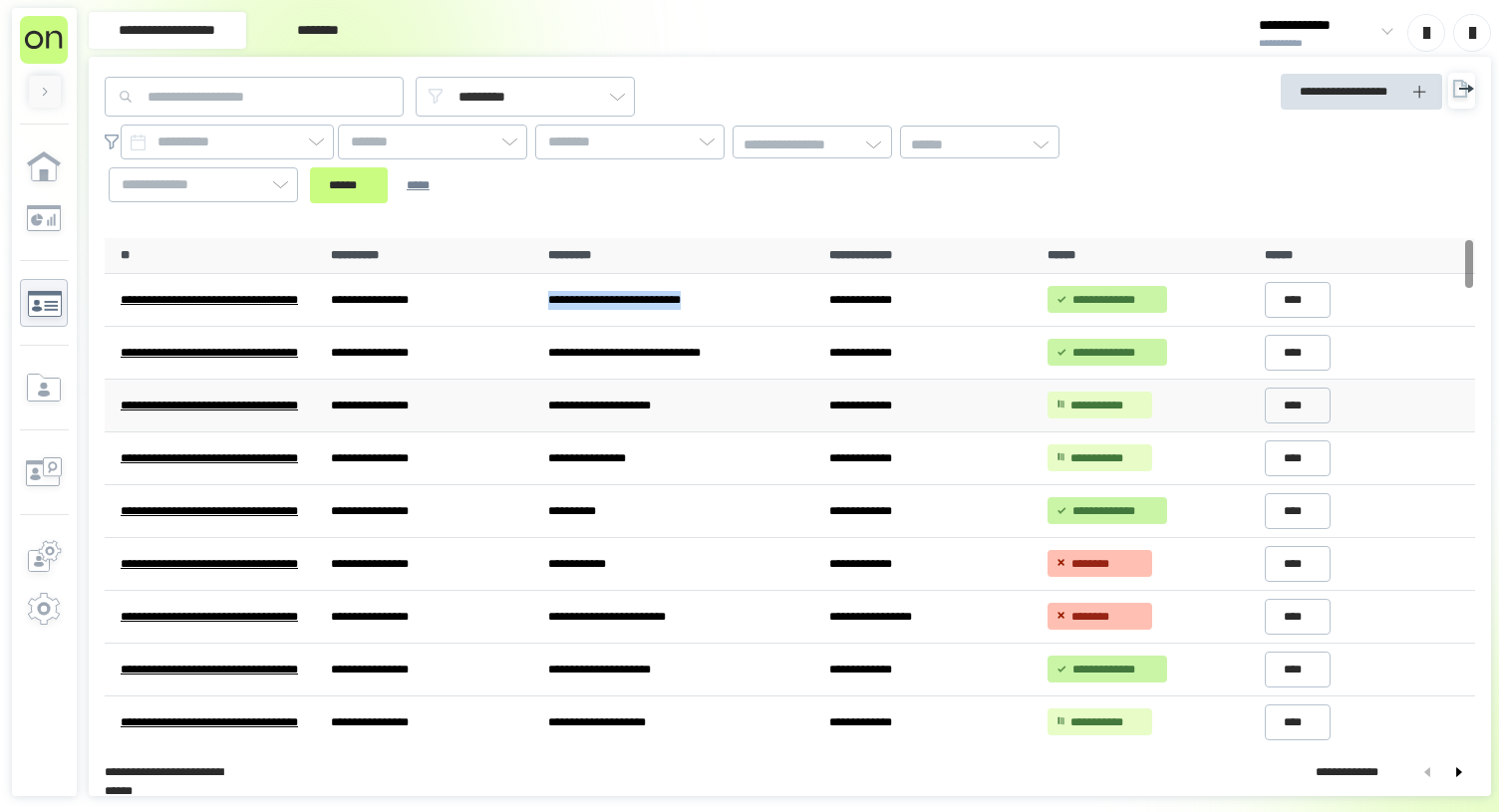 drag, startPoint x: 788, startPoint y: 304, endPoint x: 655, endPoint y: 406, distance: 167.60967 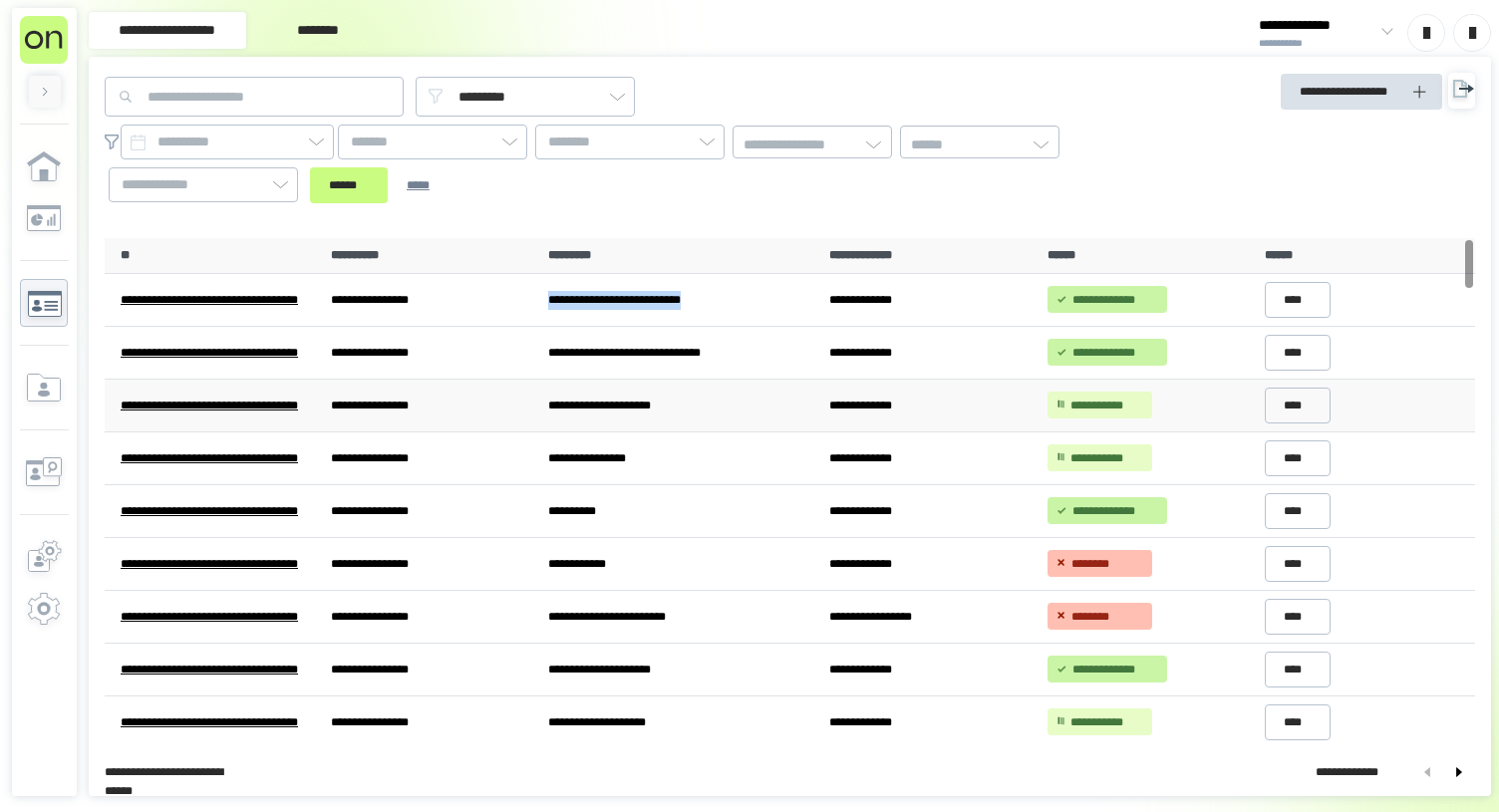 click on "**********" at bounding box center (680, 300) 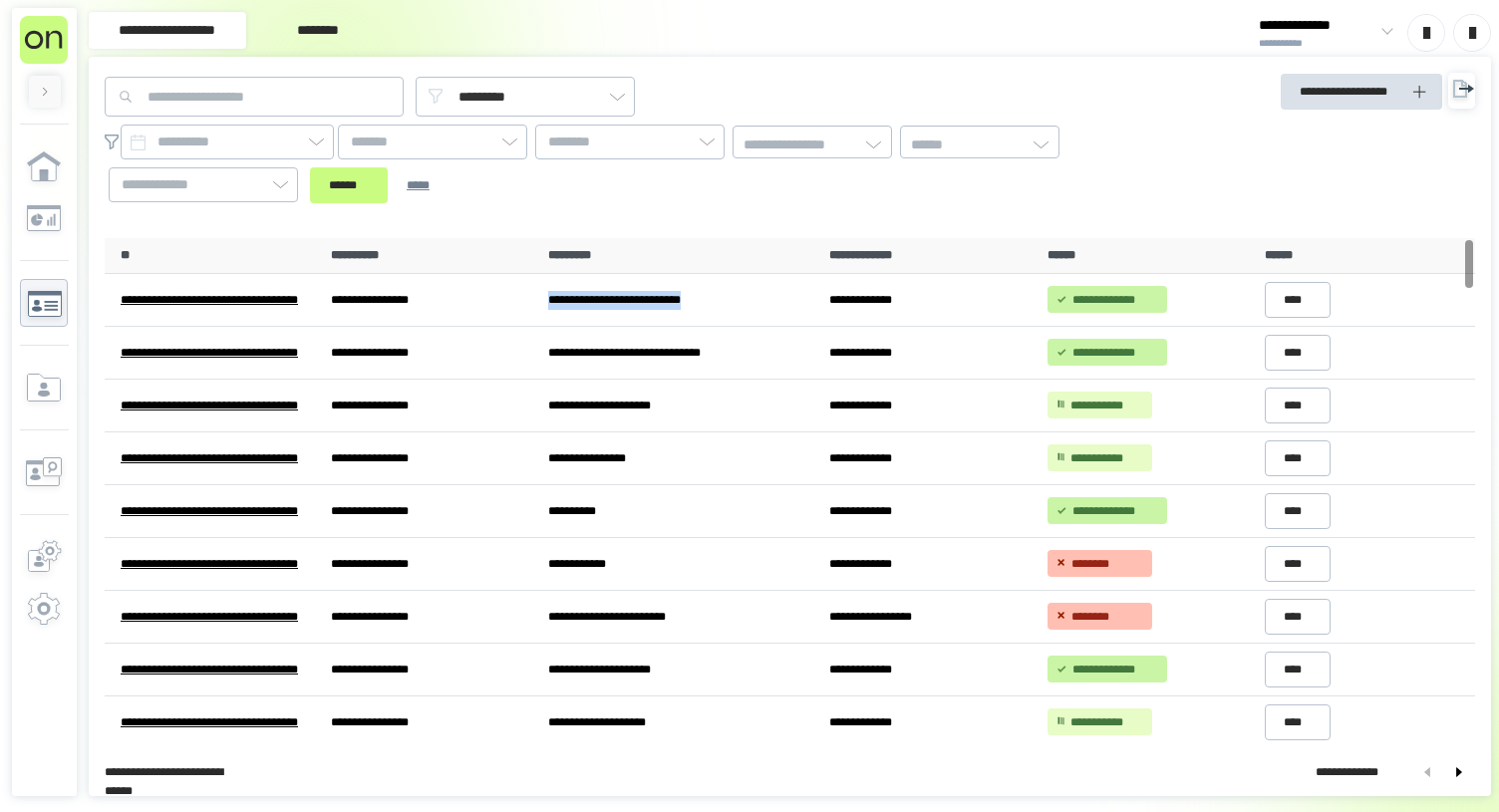 copy on "**********" 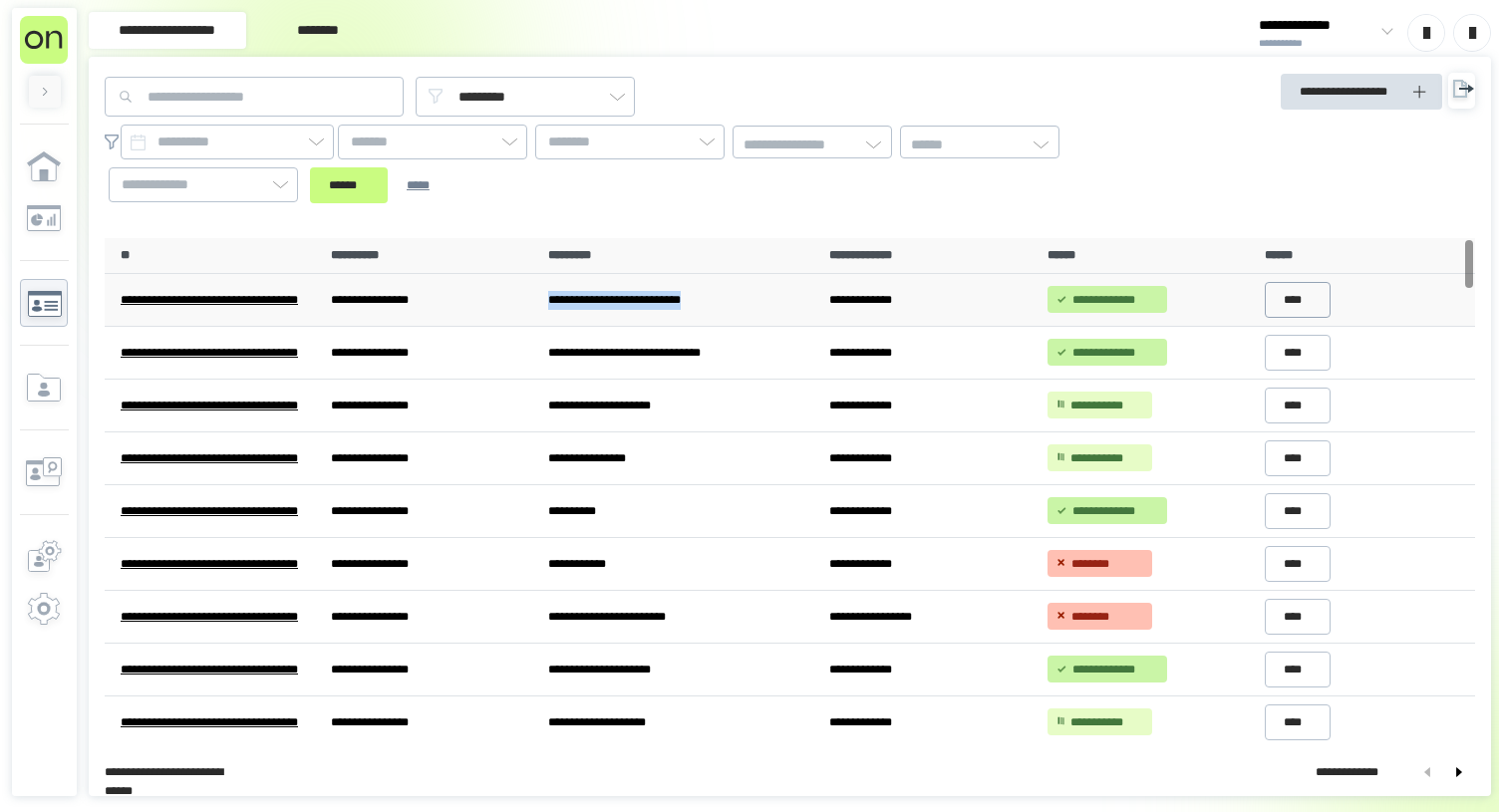 click on "****" at bounding box center [1298, 300] 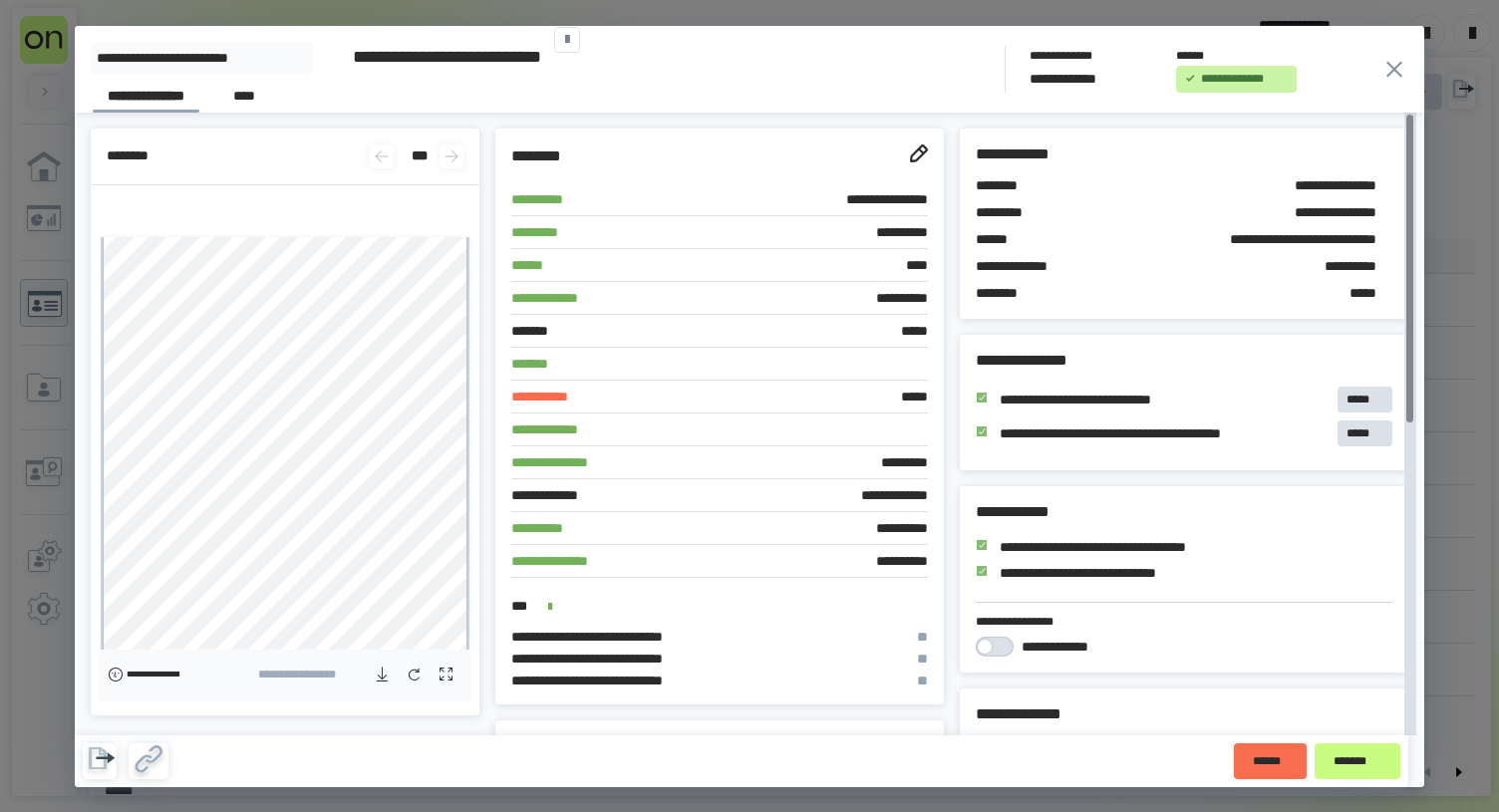 click 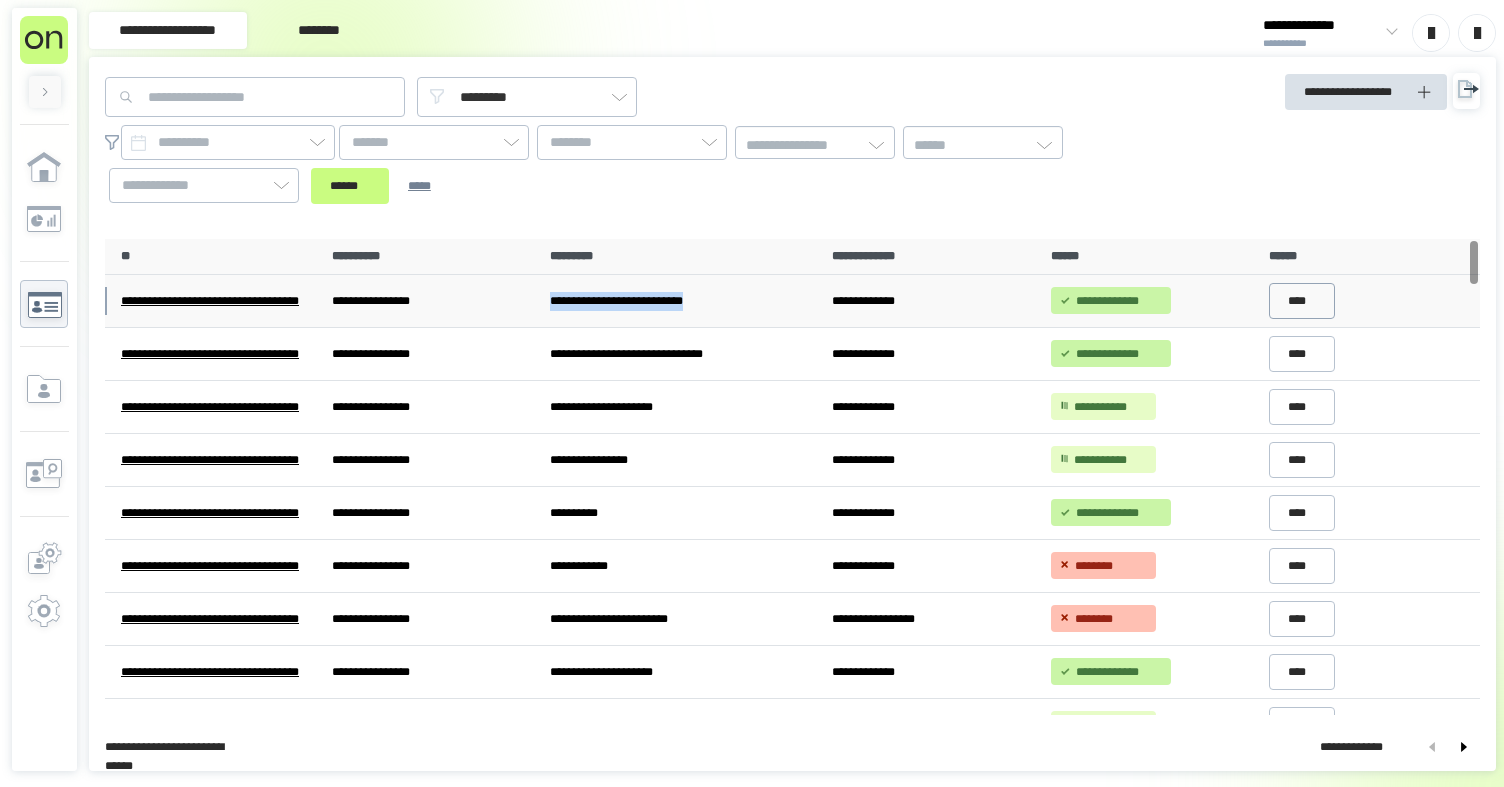 click on "****" at bounding box center [1302, 301] 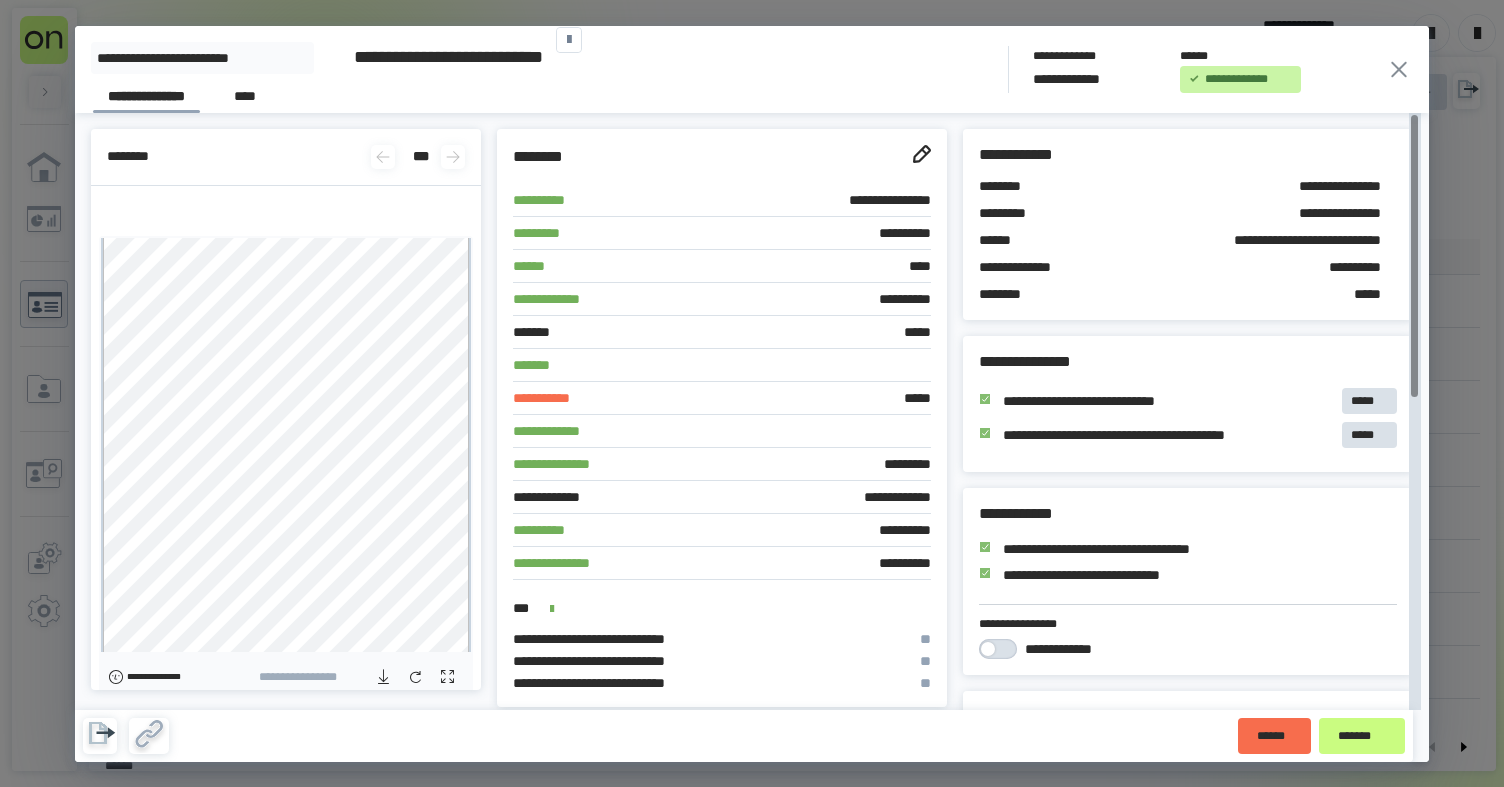 click 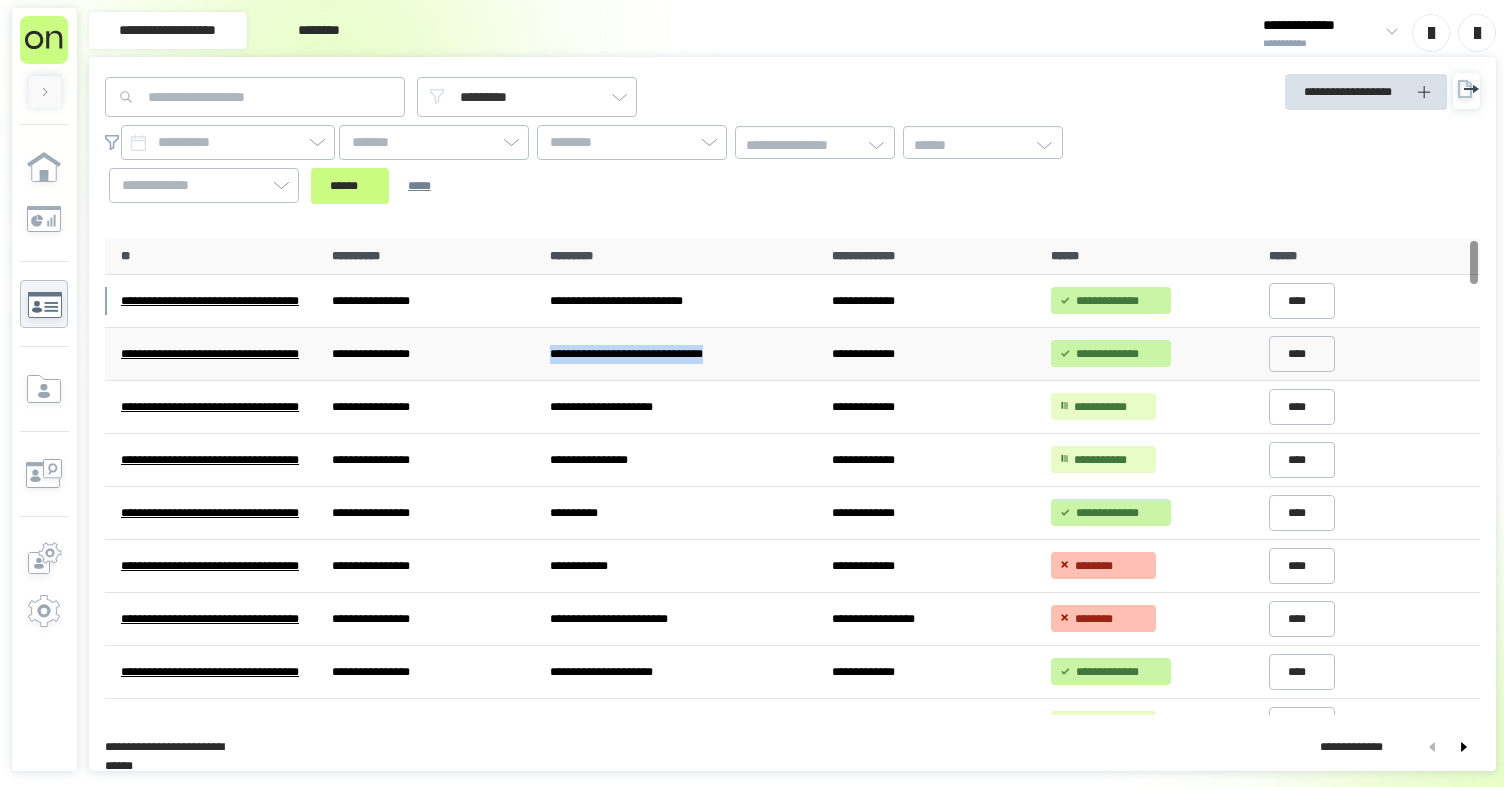 drag, startPoint x: 753, startPoint y: 351, endPoint x: 554, endPoint y: 350, distance: 199.00252 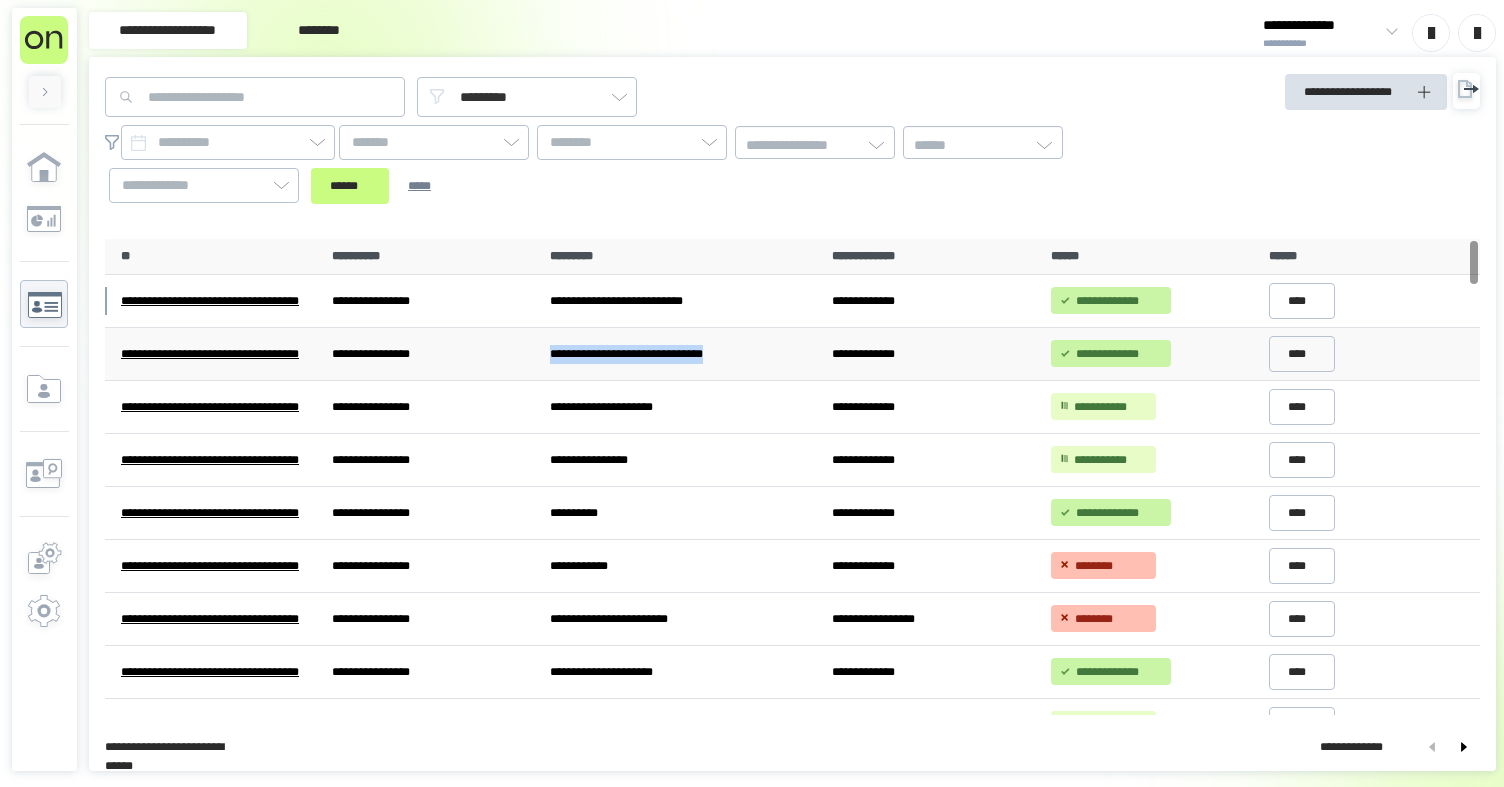 click on "**********" at bounding box center (682, 354) 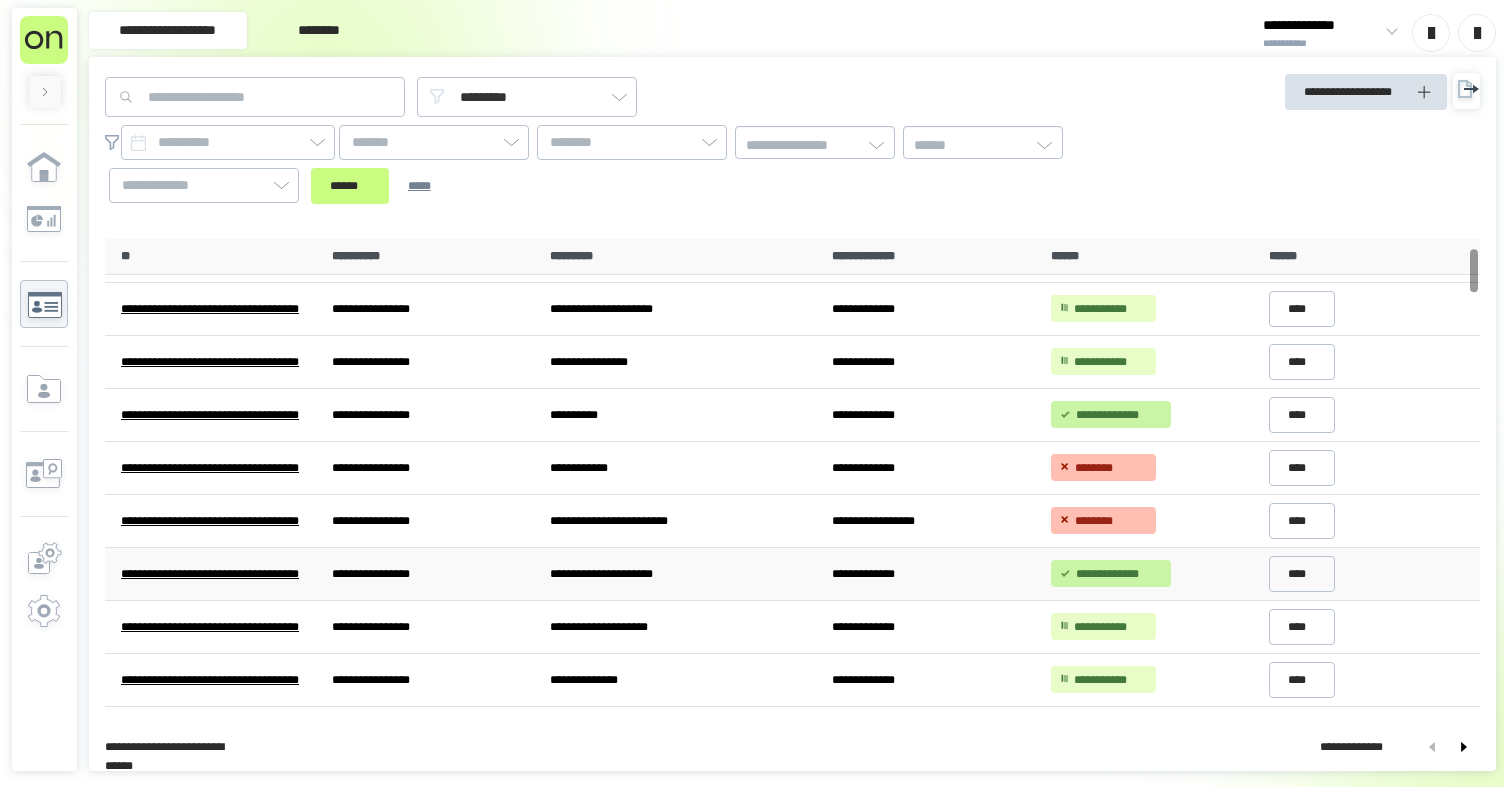 scroll, scrollTop: 0, scrollLeft: 0, axis: both 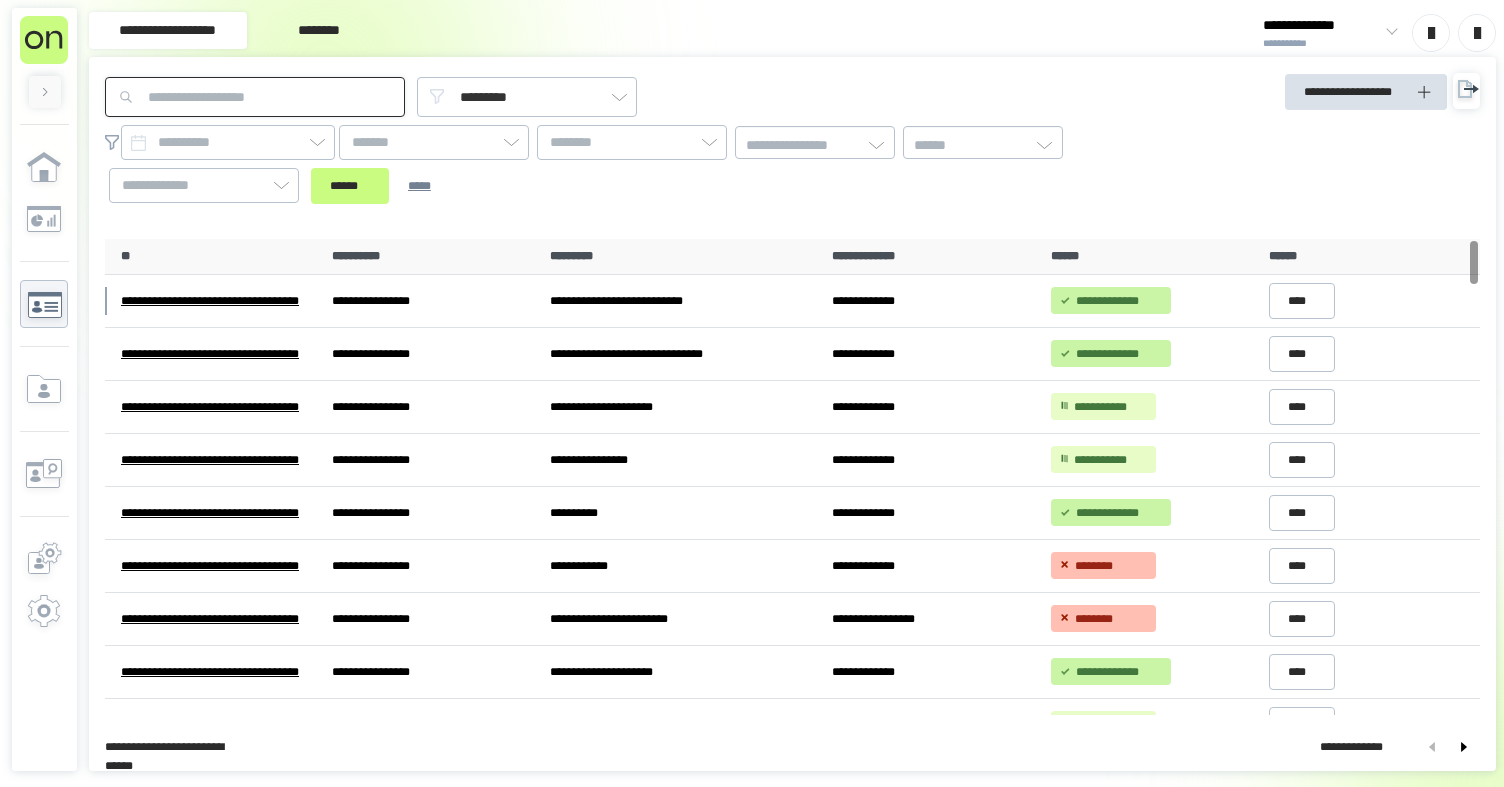 click at bounding box center (255, 97) 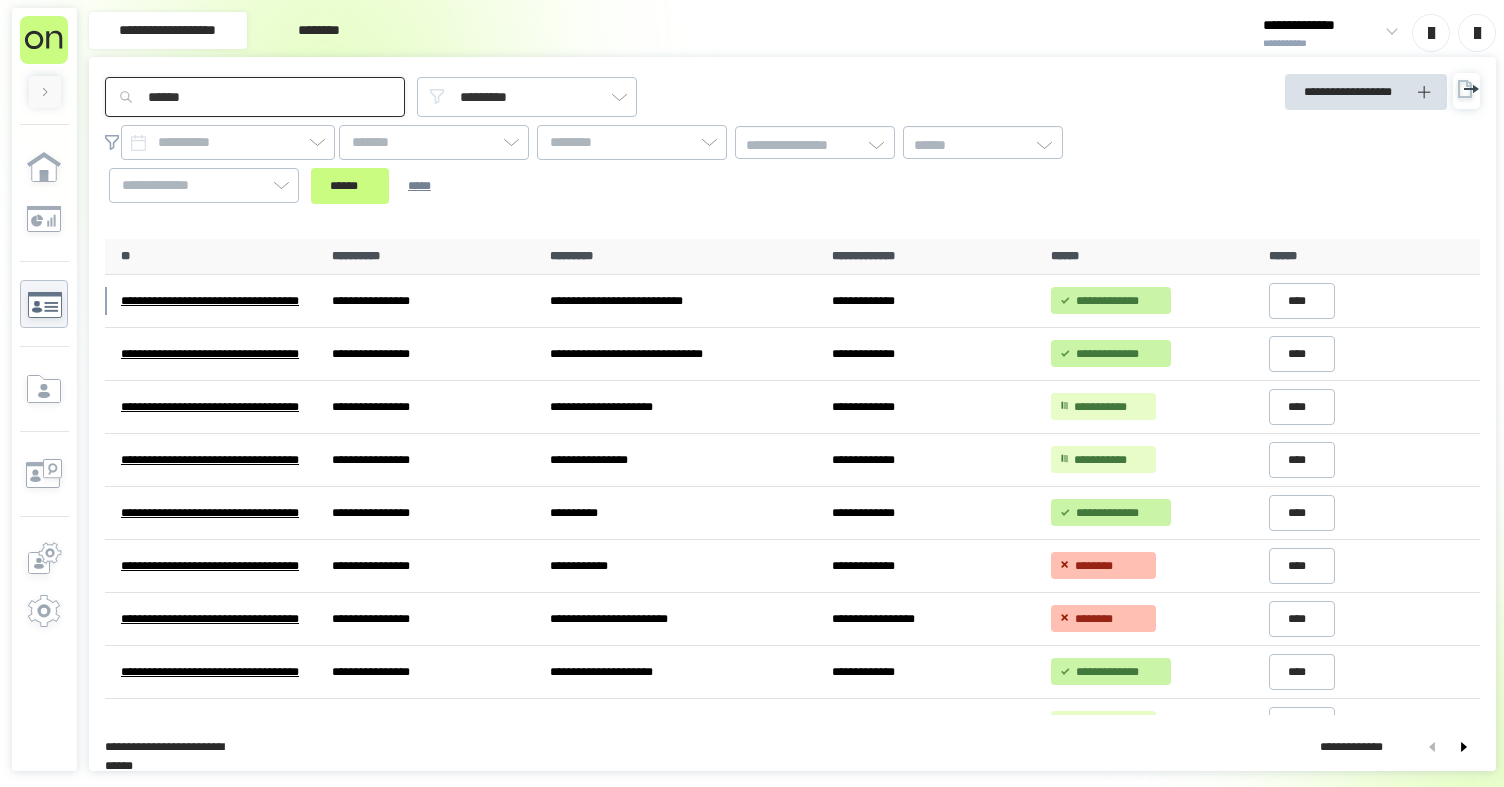 click on "******" at bounding box center (350, 186) 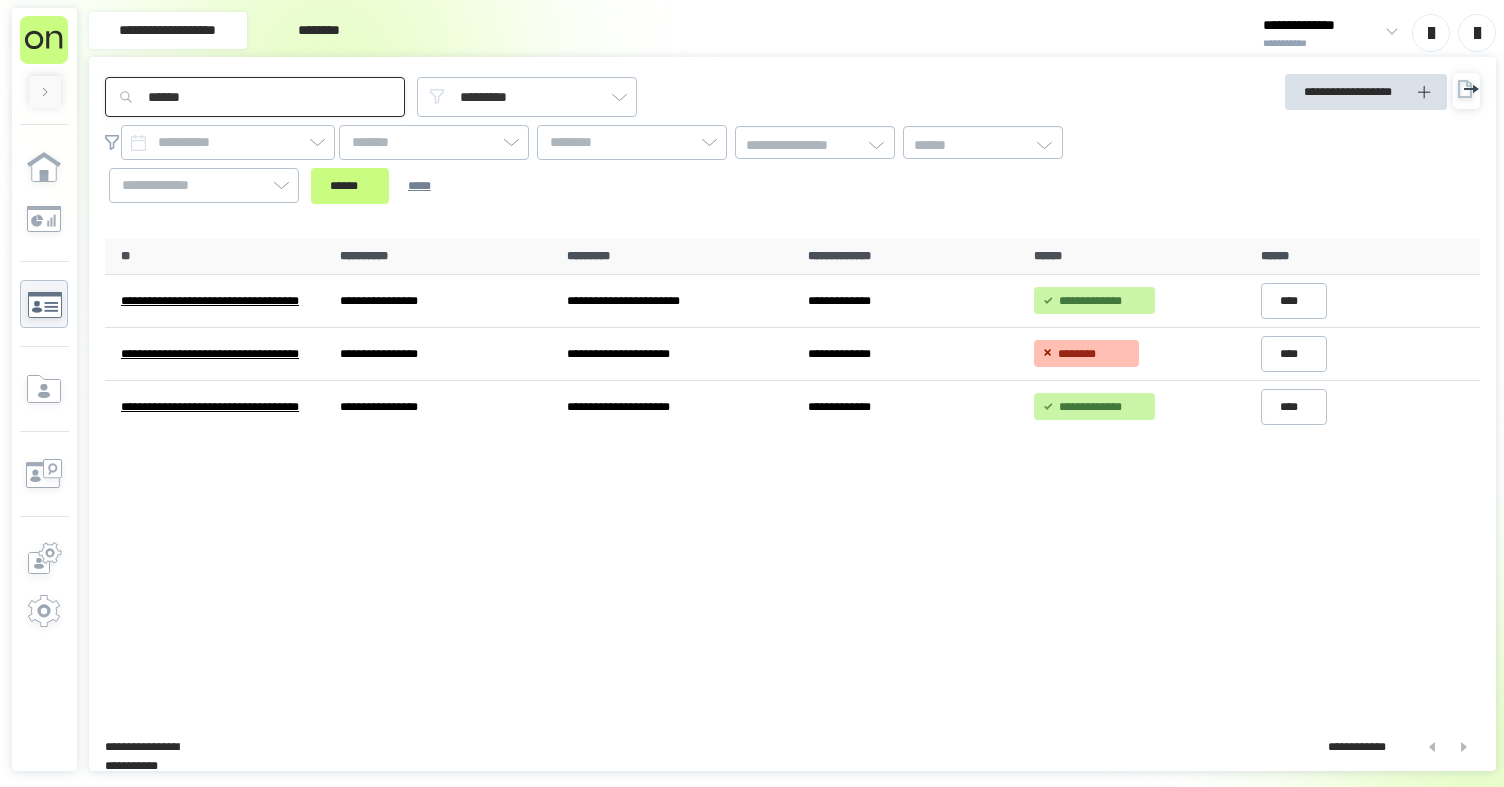 drag, startPoint x: 201, startPoint y: 97, endPoint x: 128, endPoint y: 50, distance: 86.821655 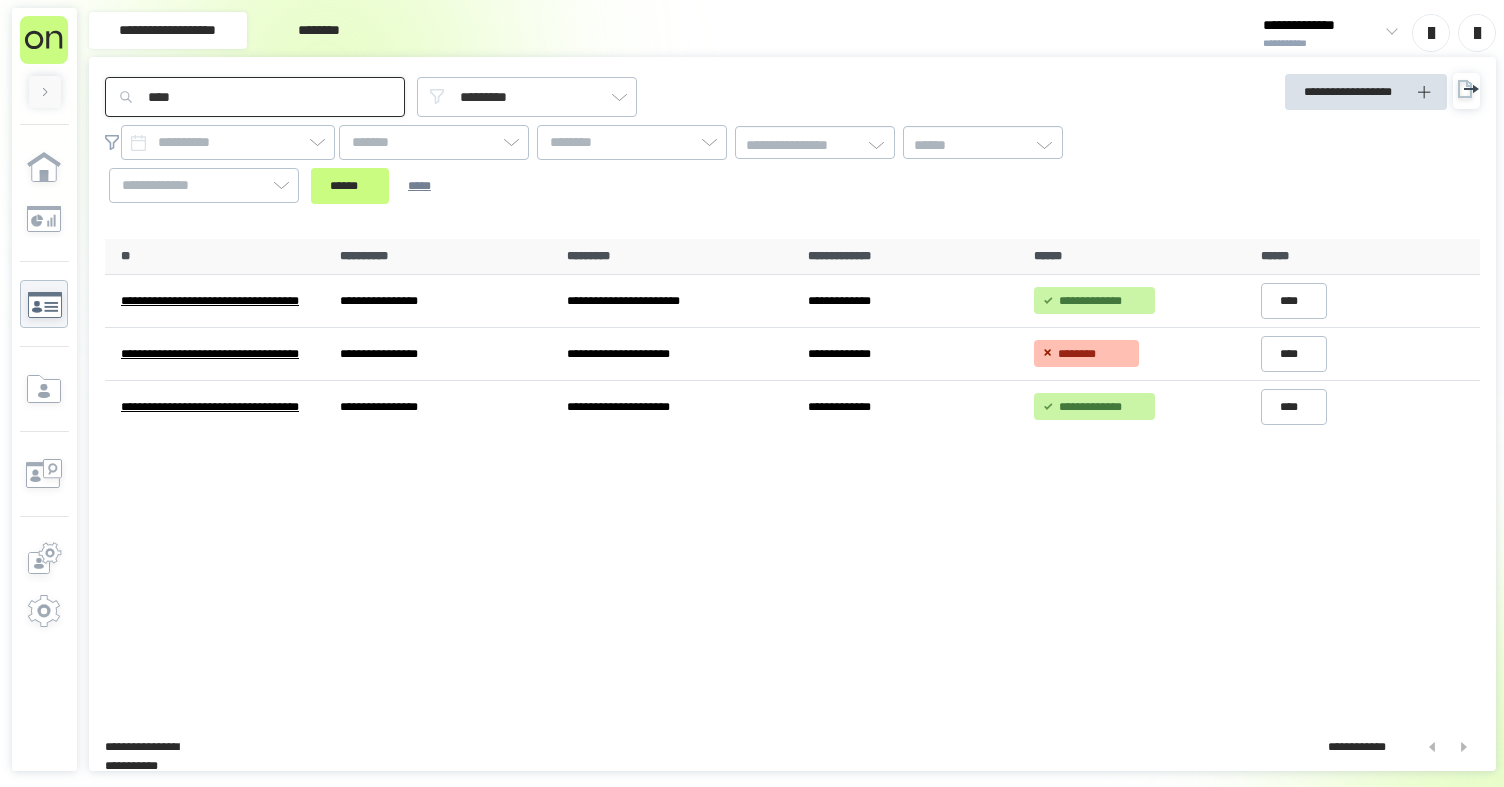 click on "******" at bounding box center (350, 186) 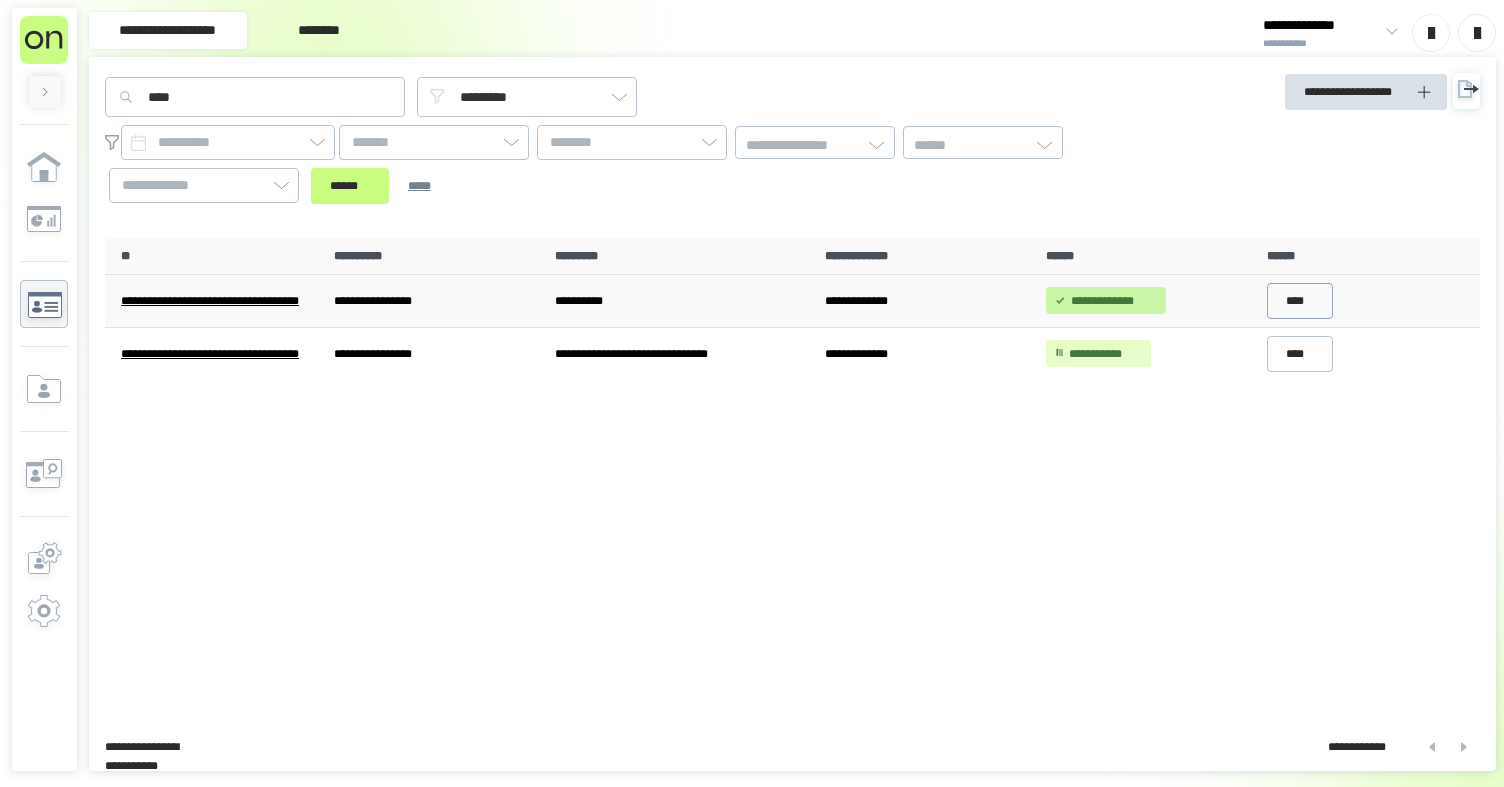 click on "****" at bounding box center (1300, 301) 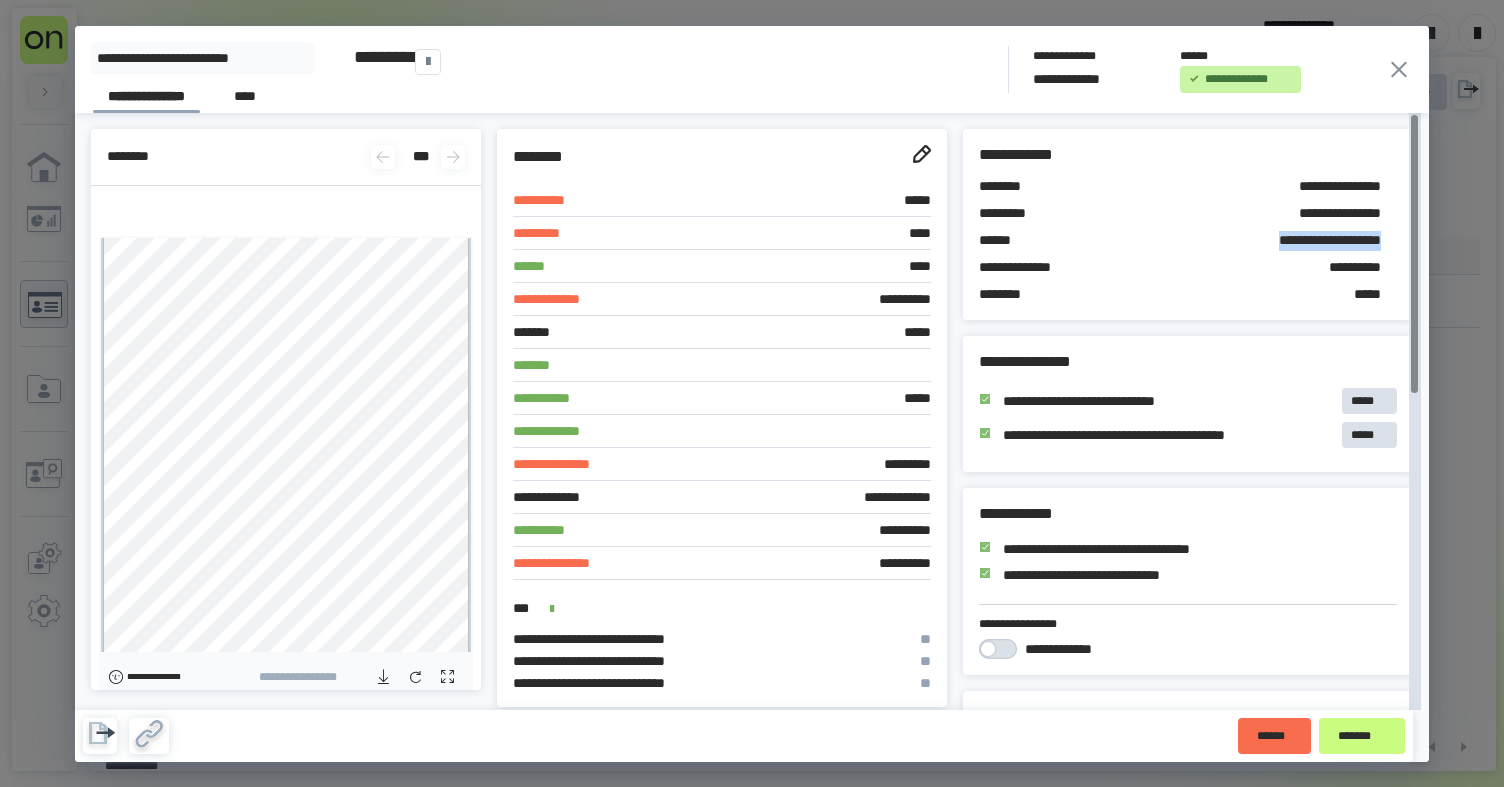 drag, startPoint x: 1237, startPoint y: 238, endPoint x: 1396, endPoint y: 234, distance: 159.05031 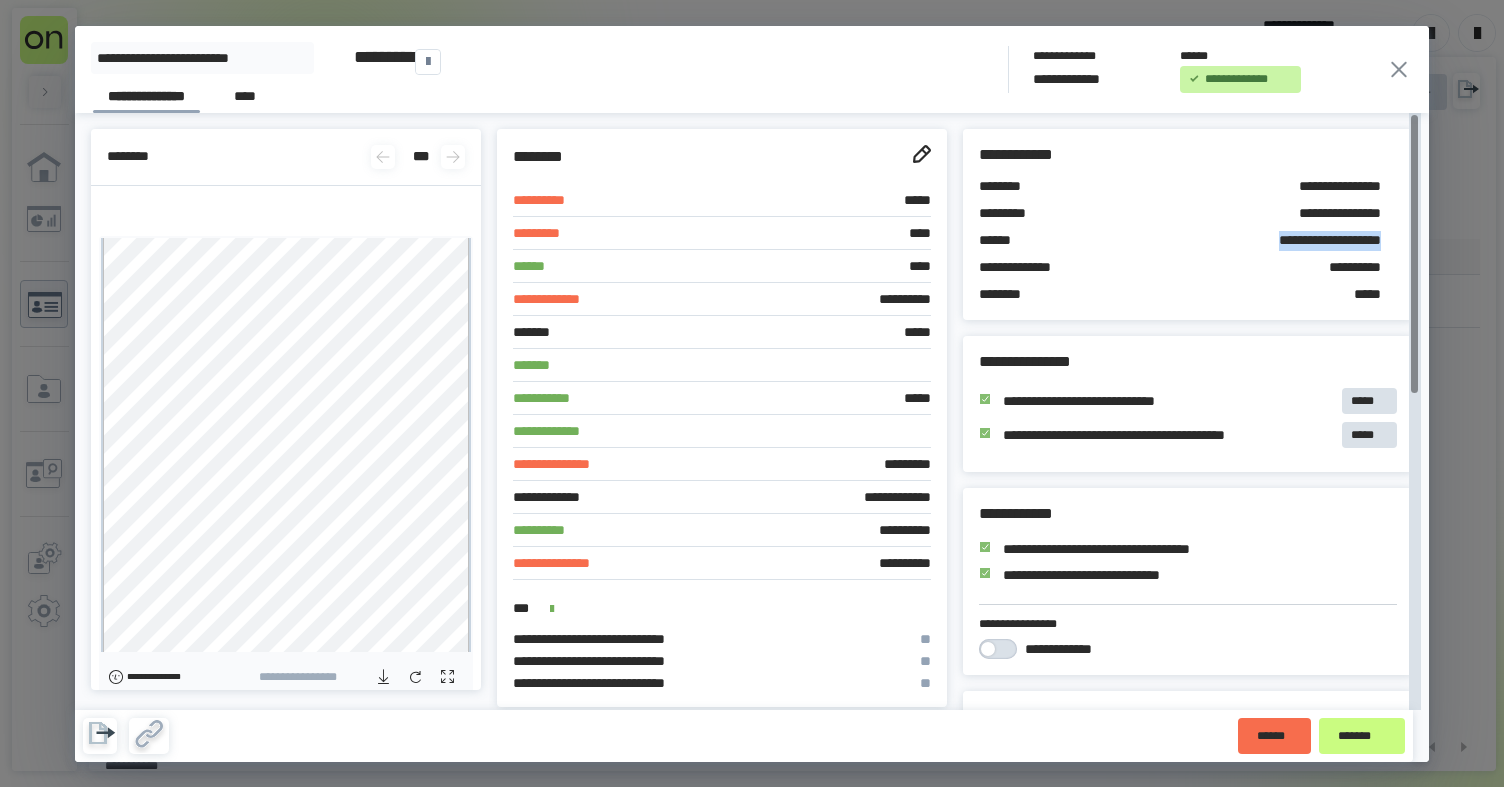 drag, startPoint x: 1400, startPoint y: 64, endPoint x: 1327, endPoint y: 70, distance: 73.24616 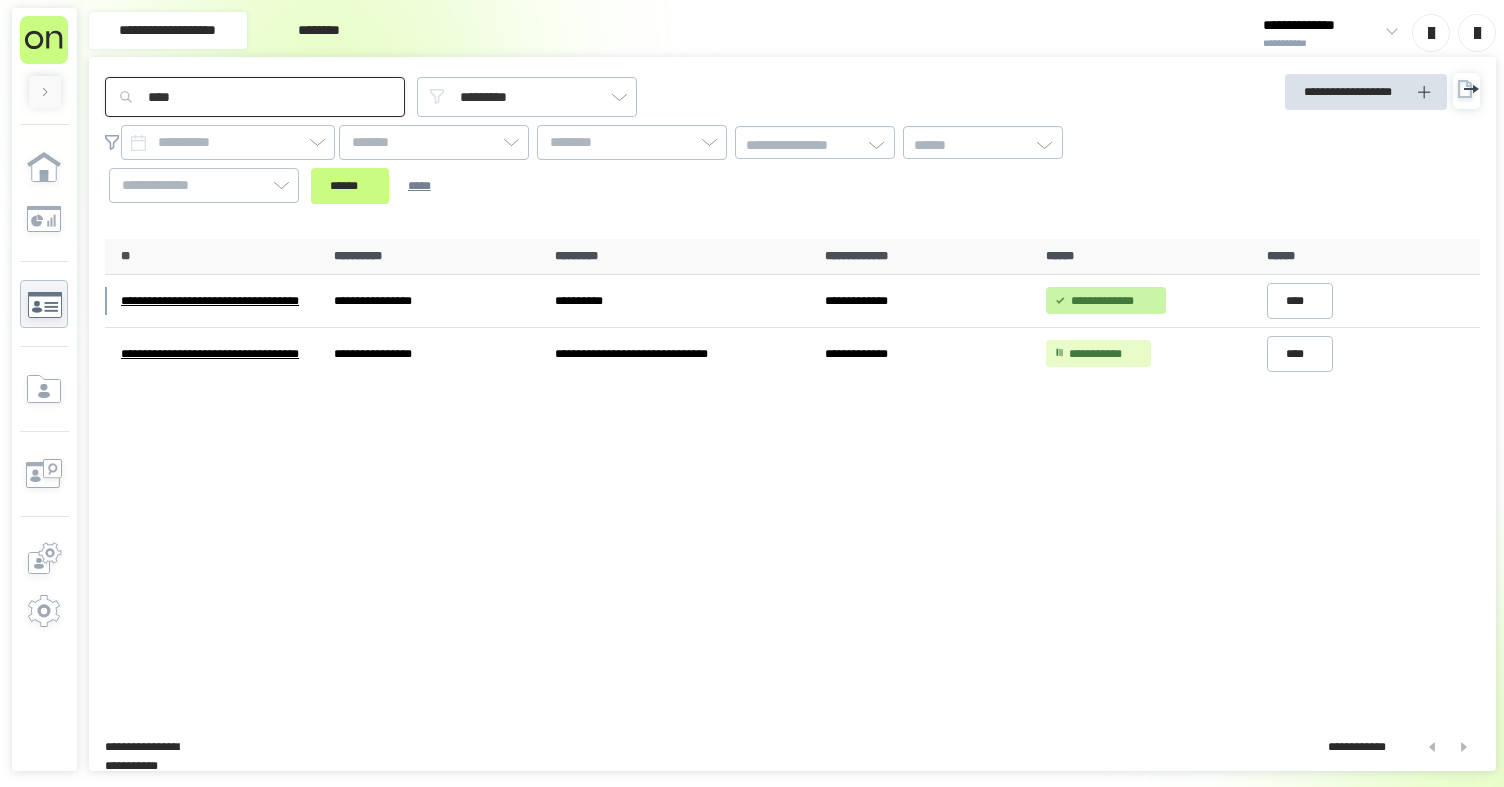drag, startPoint x: 307, startPoint y: 98, endPoint x: 150, endPoint y: 51, distance: 163.88411 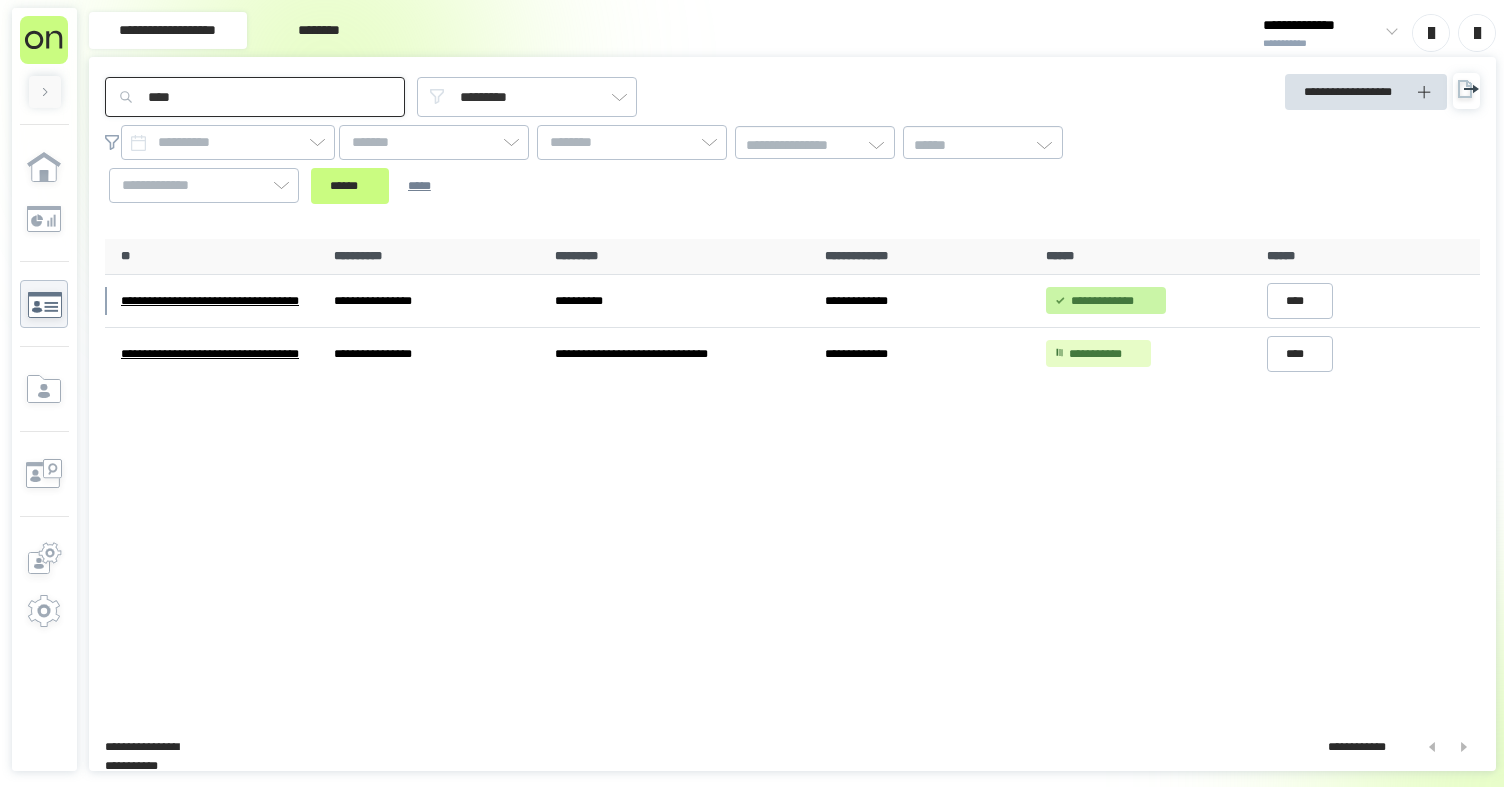 click on "**********" at bounding box center (792, 414) 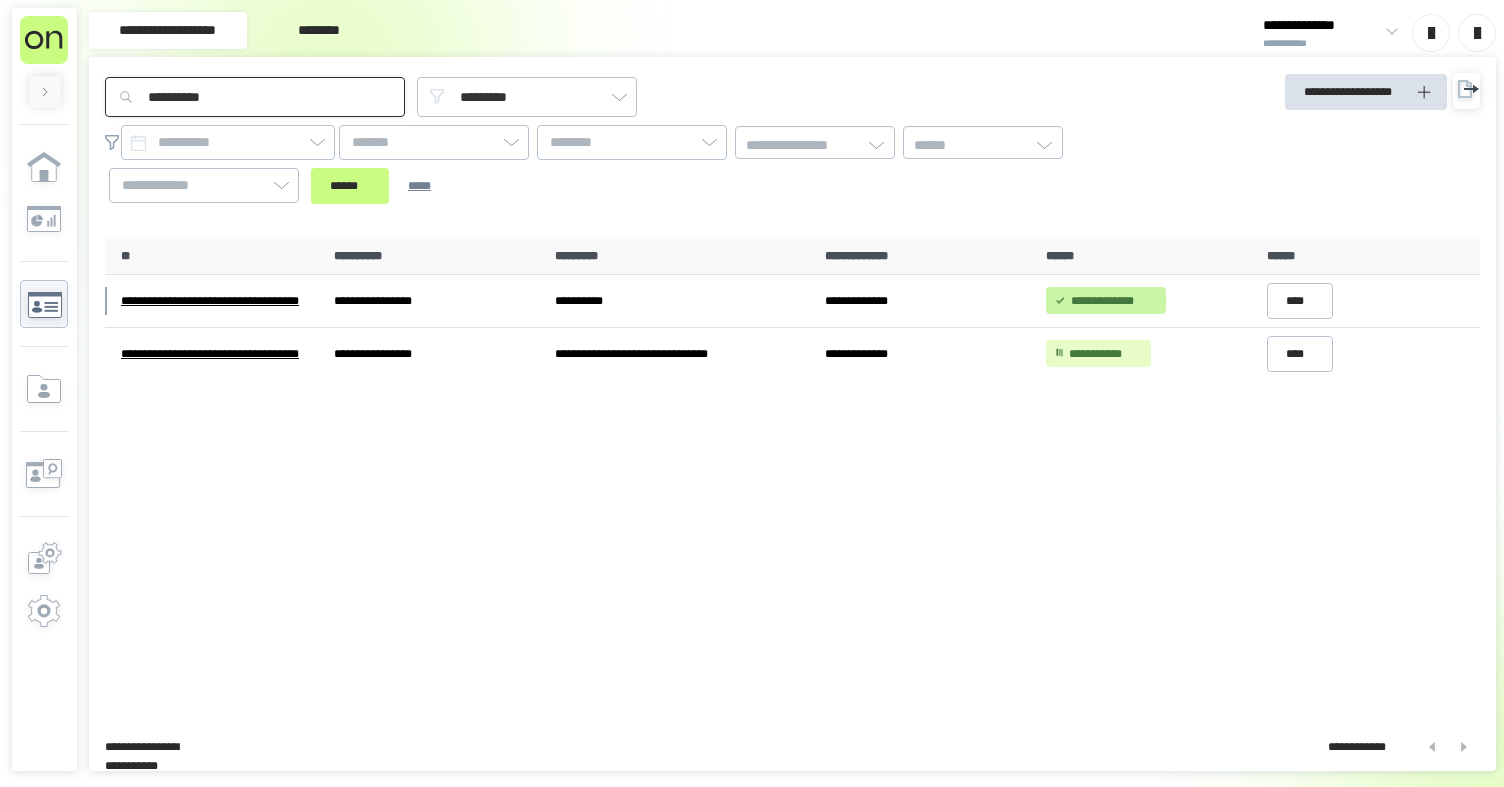 type on "**********" 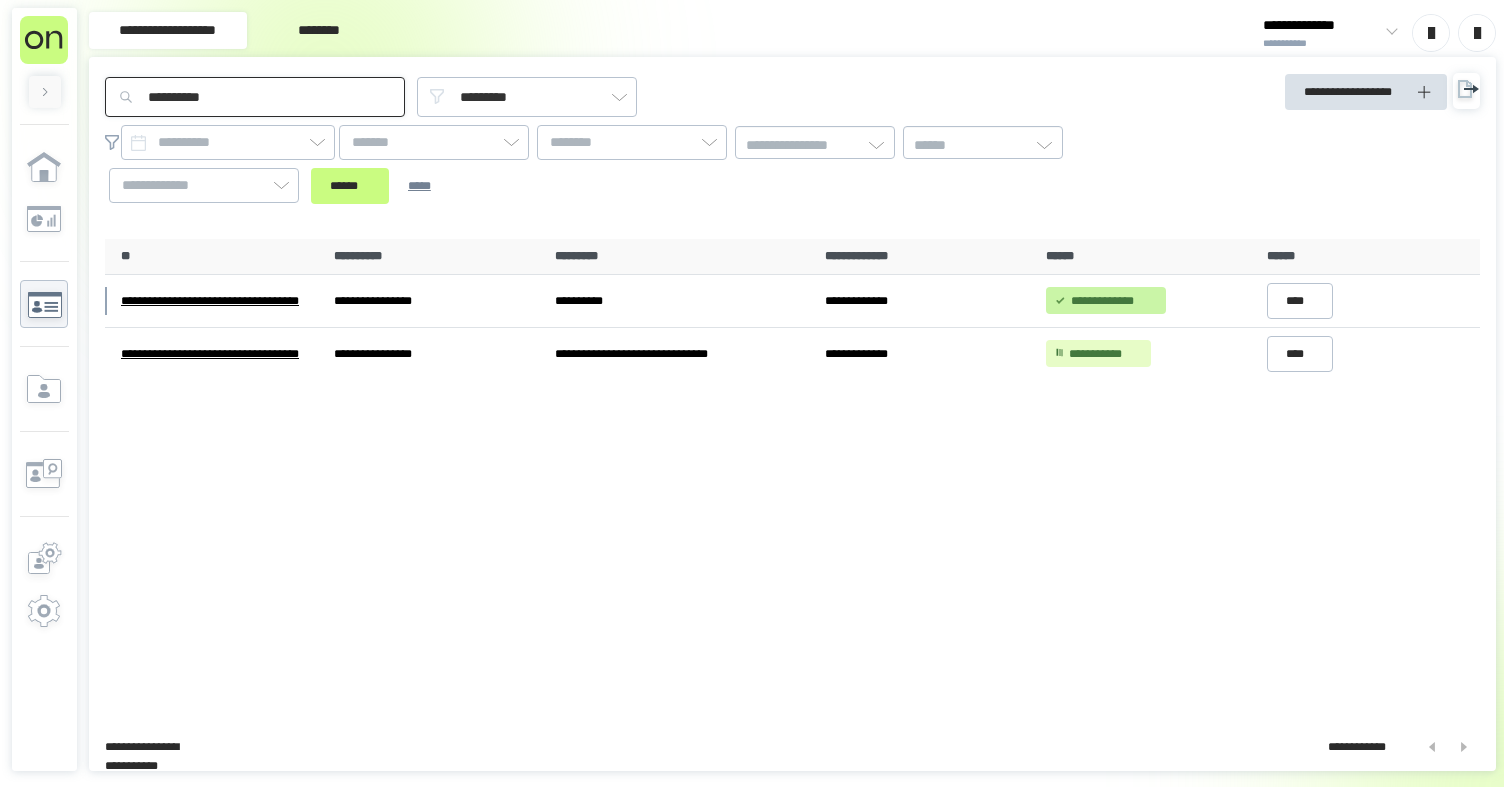 click on "******" at bounding box center (350, 186) 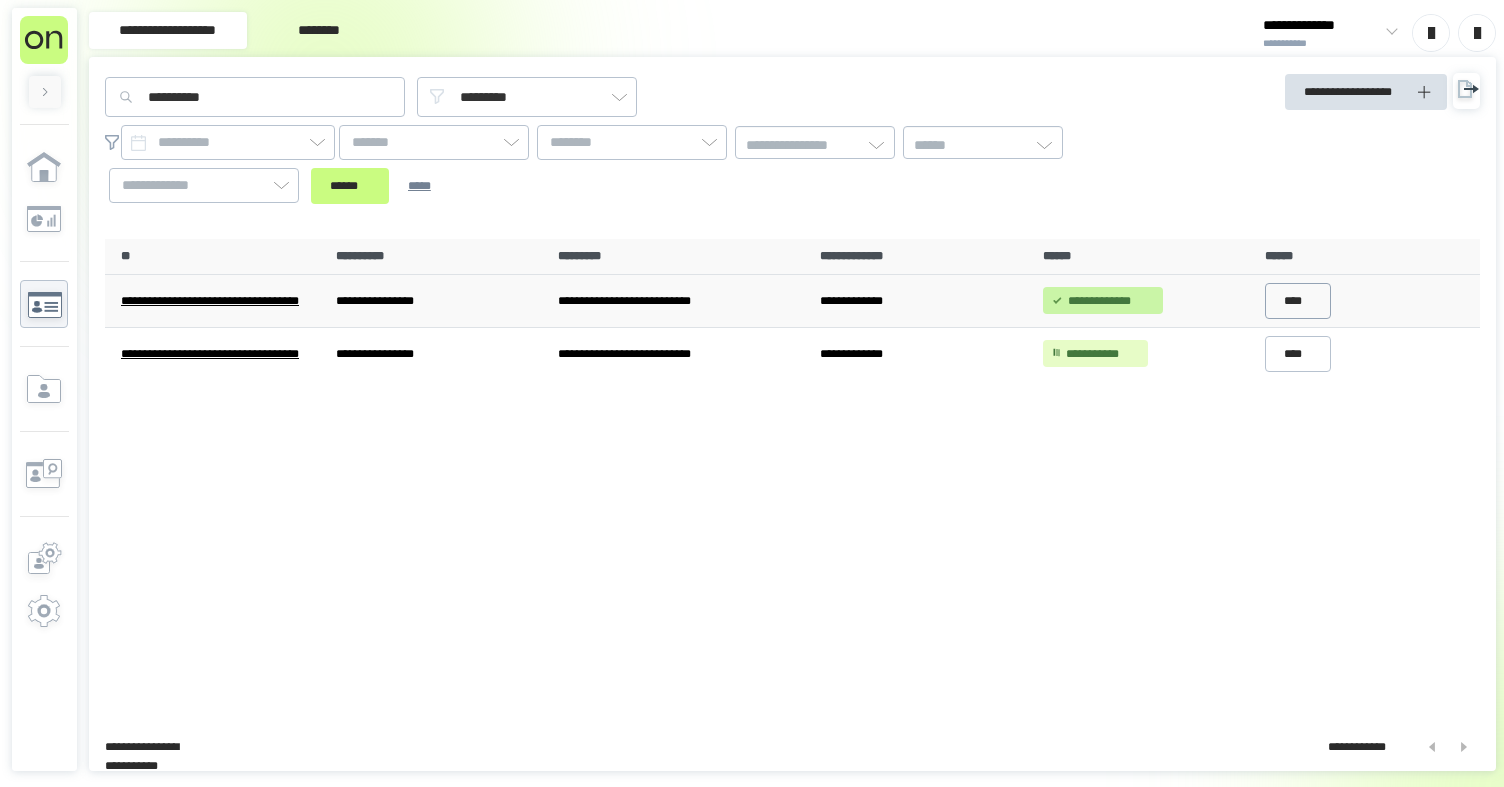 click on "****" at bounding box center (1298, 301) 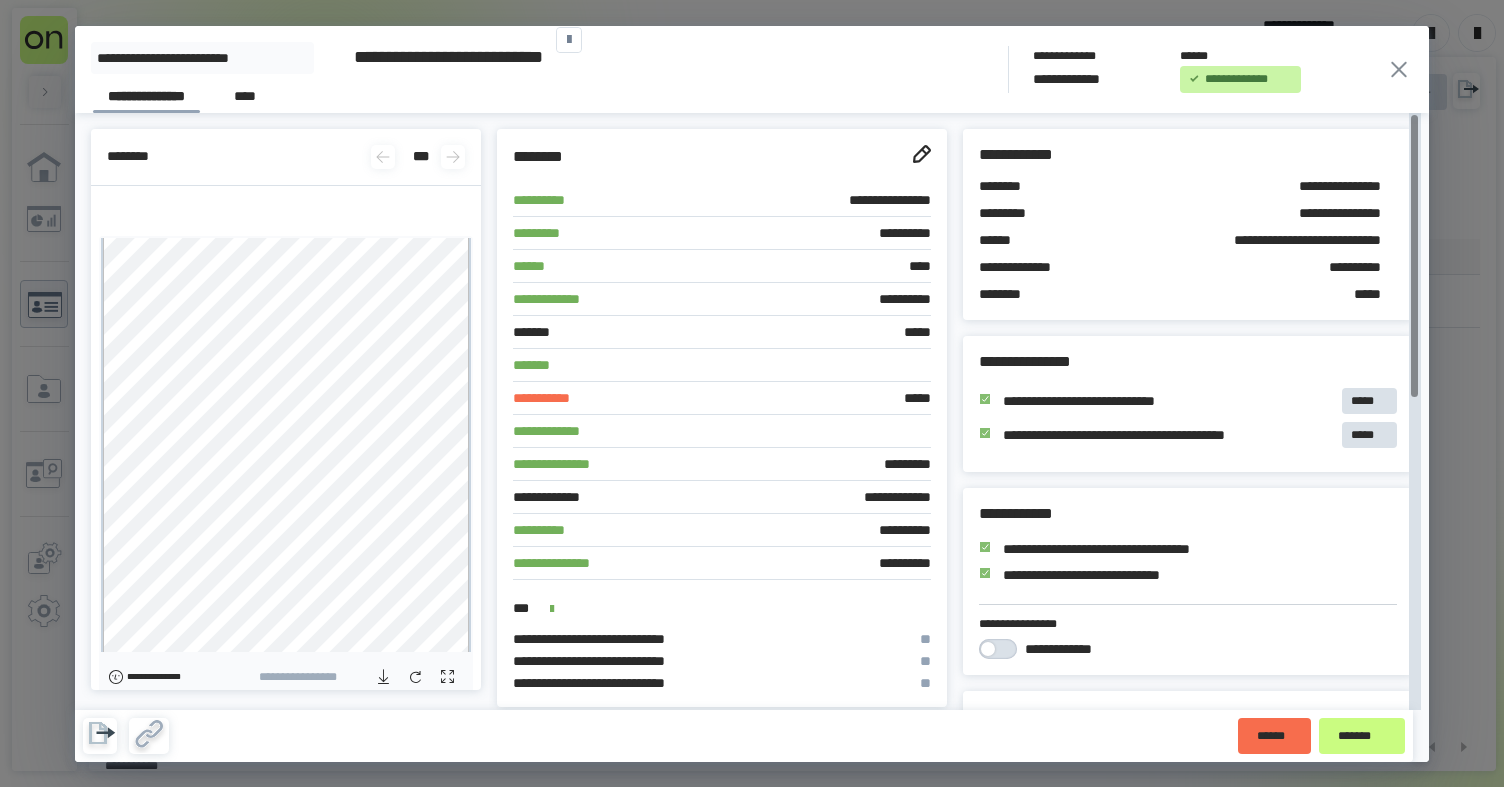drag, startPoint x: 1403, startPoint y: 71, endPoint x: 1197, endPoint y: 90, distance: 206.87436 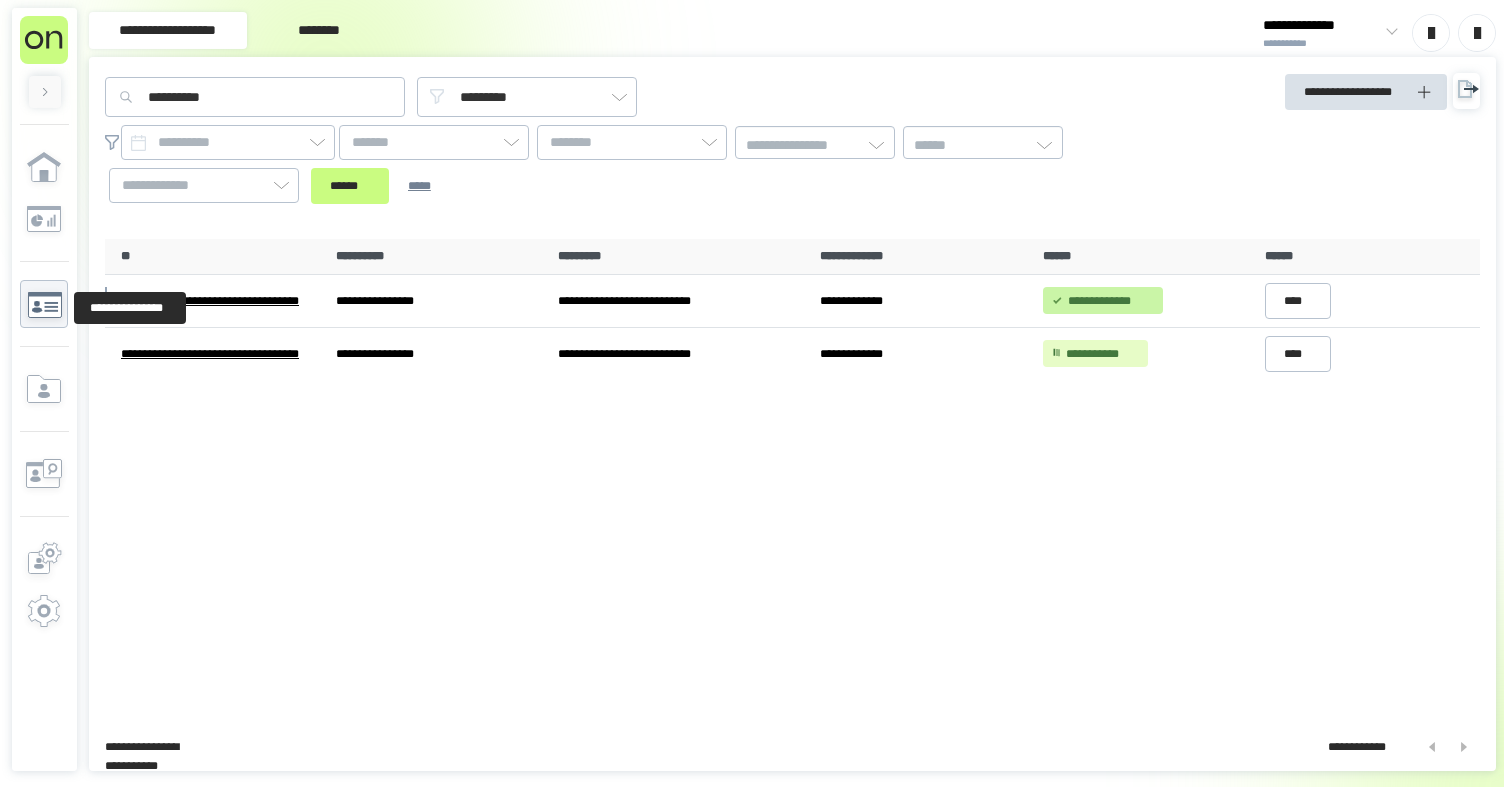 click 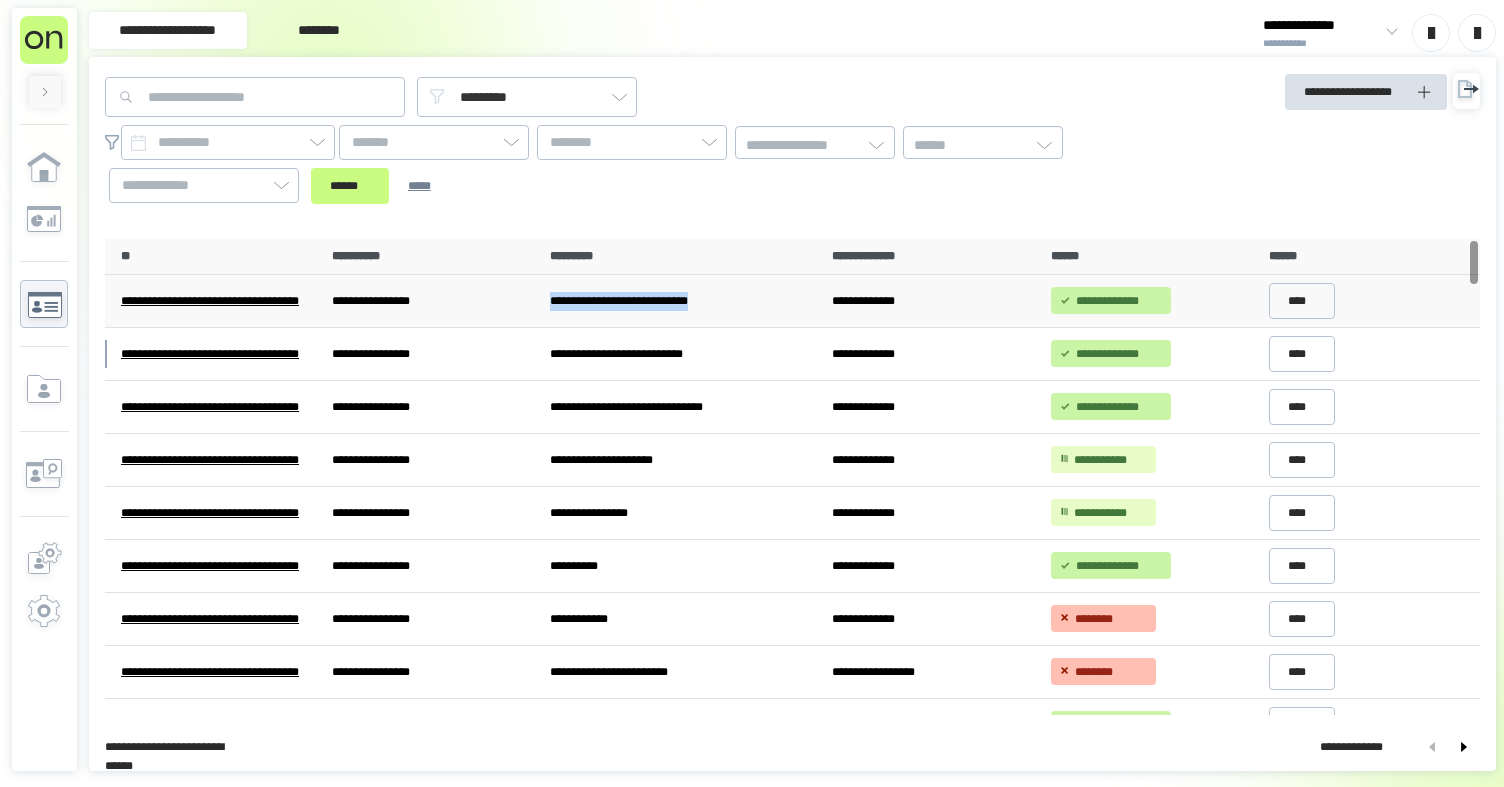 drag, startPoint x: 718, startPoint y: 297, endPoint x: 574, endPoint y: 298, distance: 144.00348 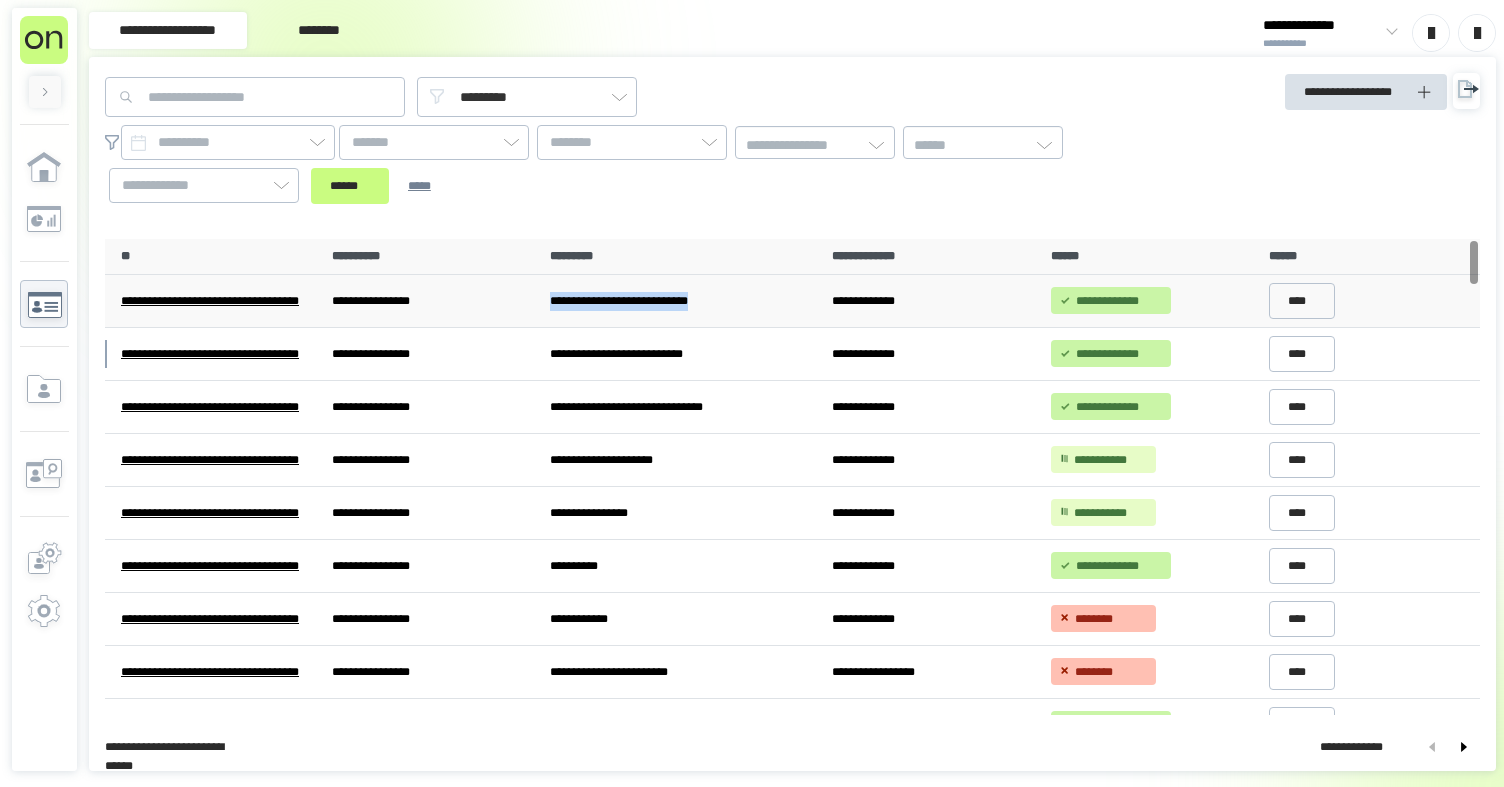 click on "**********" at bounding box center (682, 301) 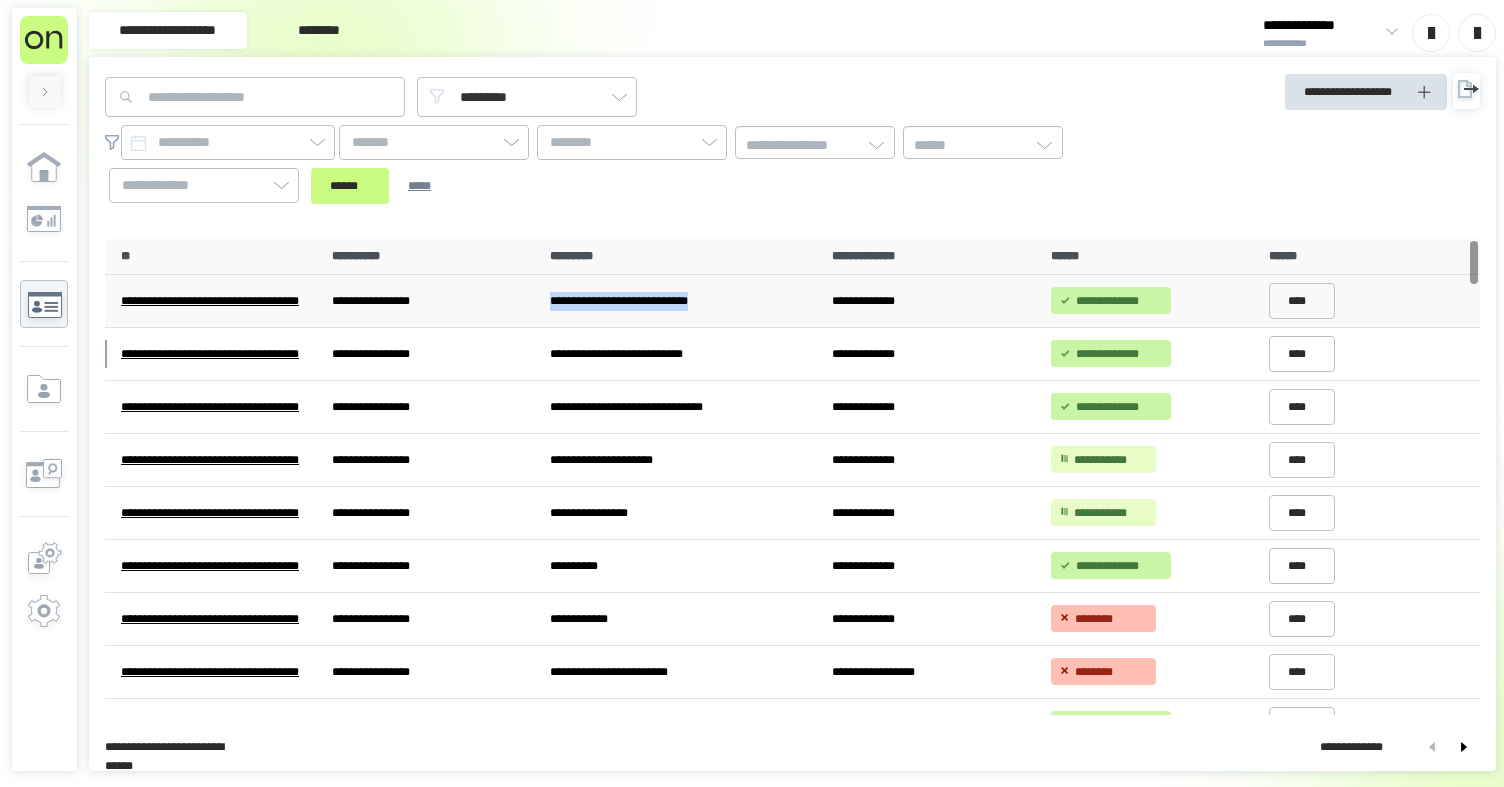 copy on "**********" 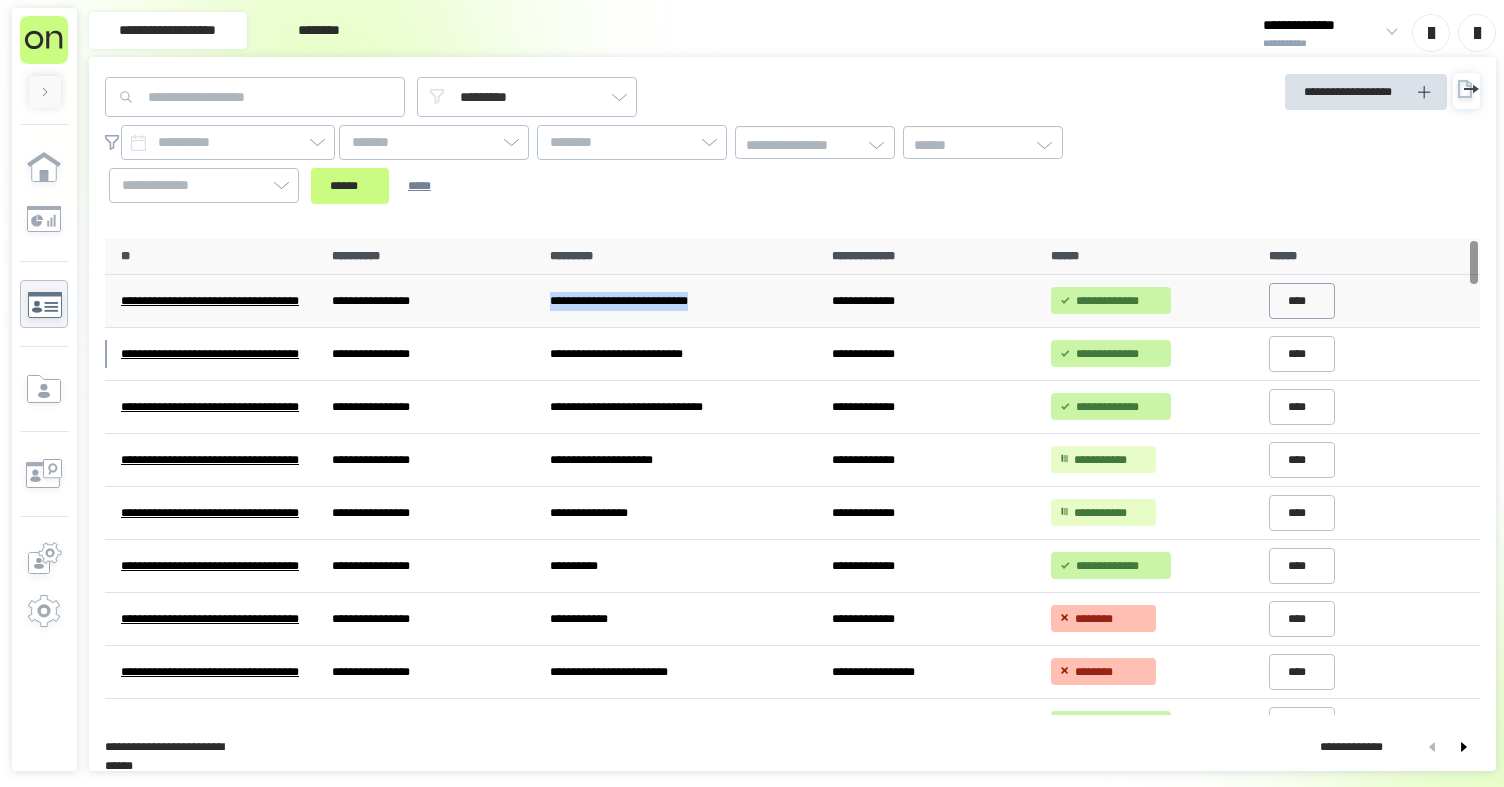 click on "****" at bounding box center [1302, 301] 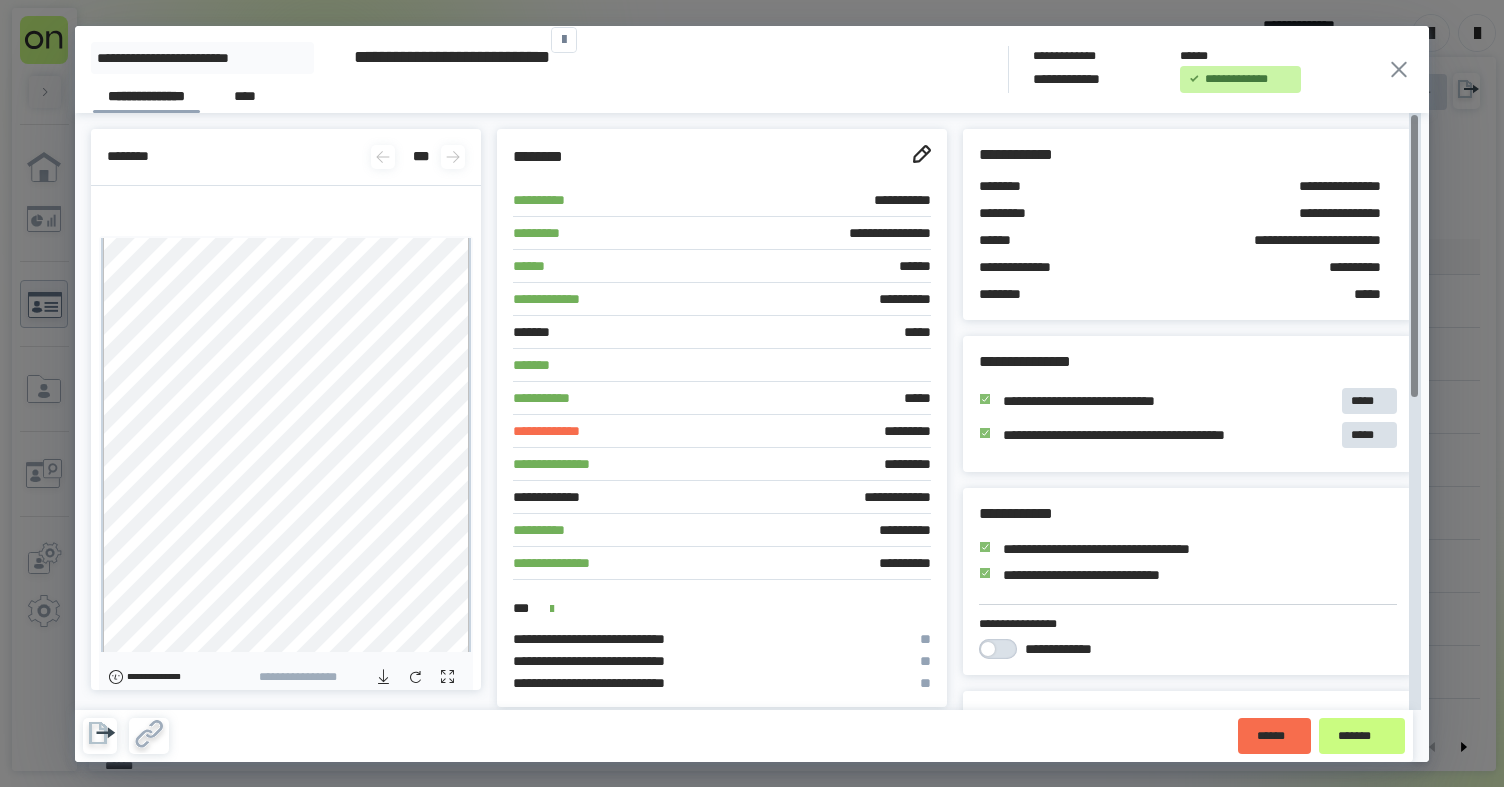 drag, startPoint x: 1398, startPoint y: 63, endPoint x: 488, endPoint y: 510, distance: 1013.85846 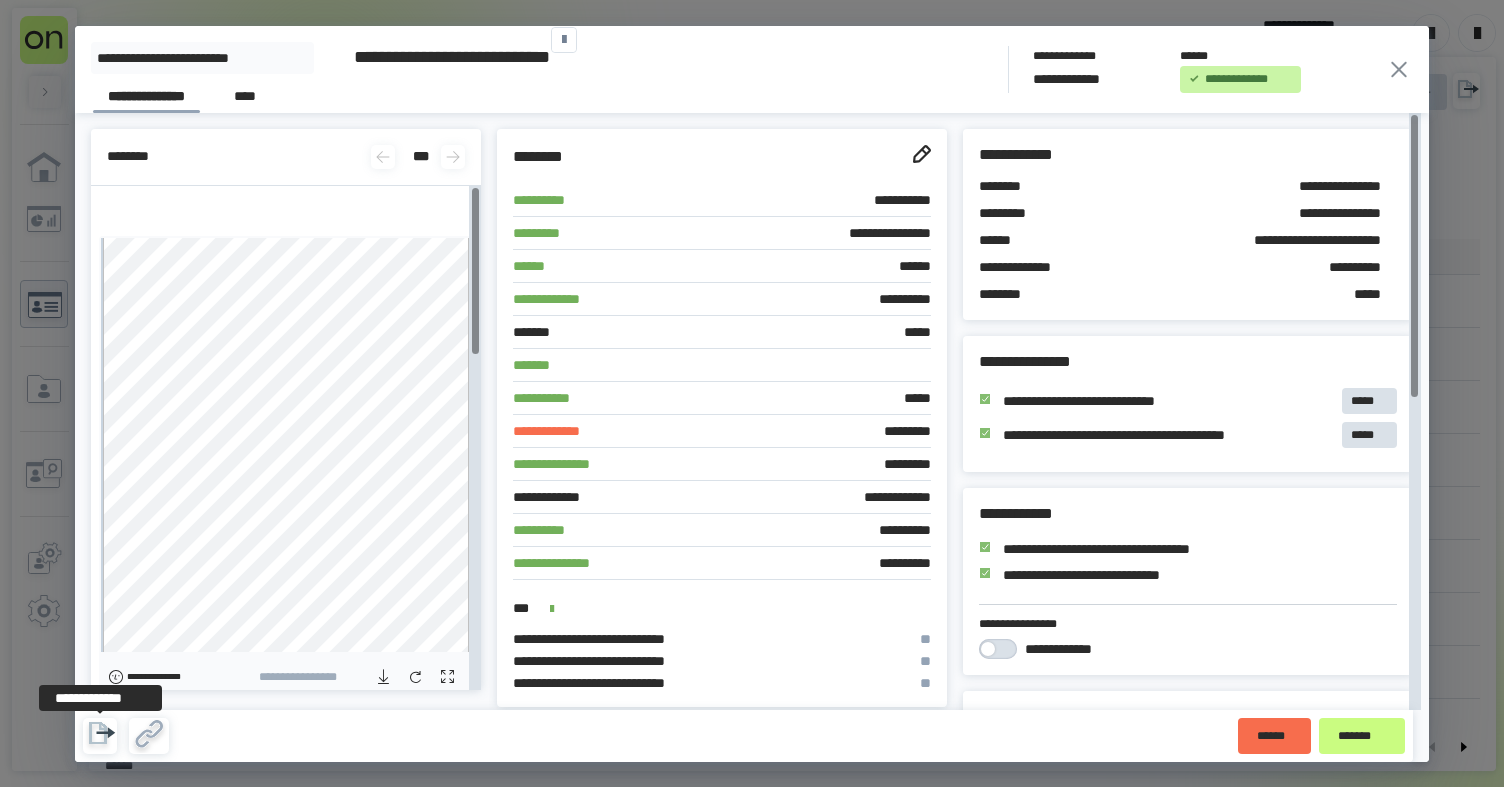 click 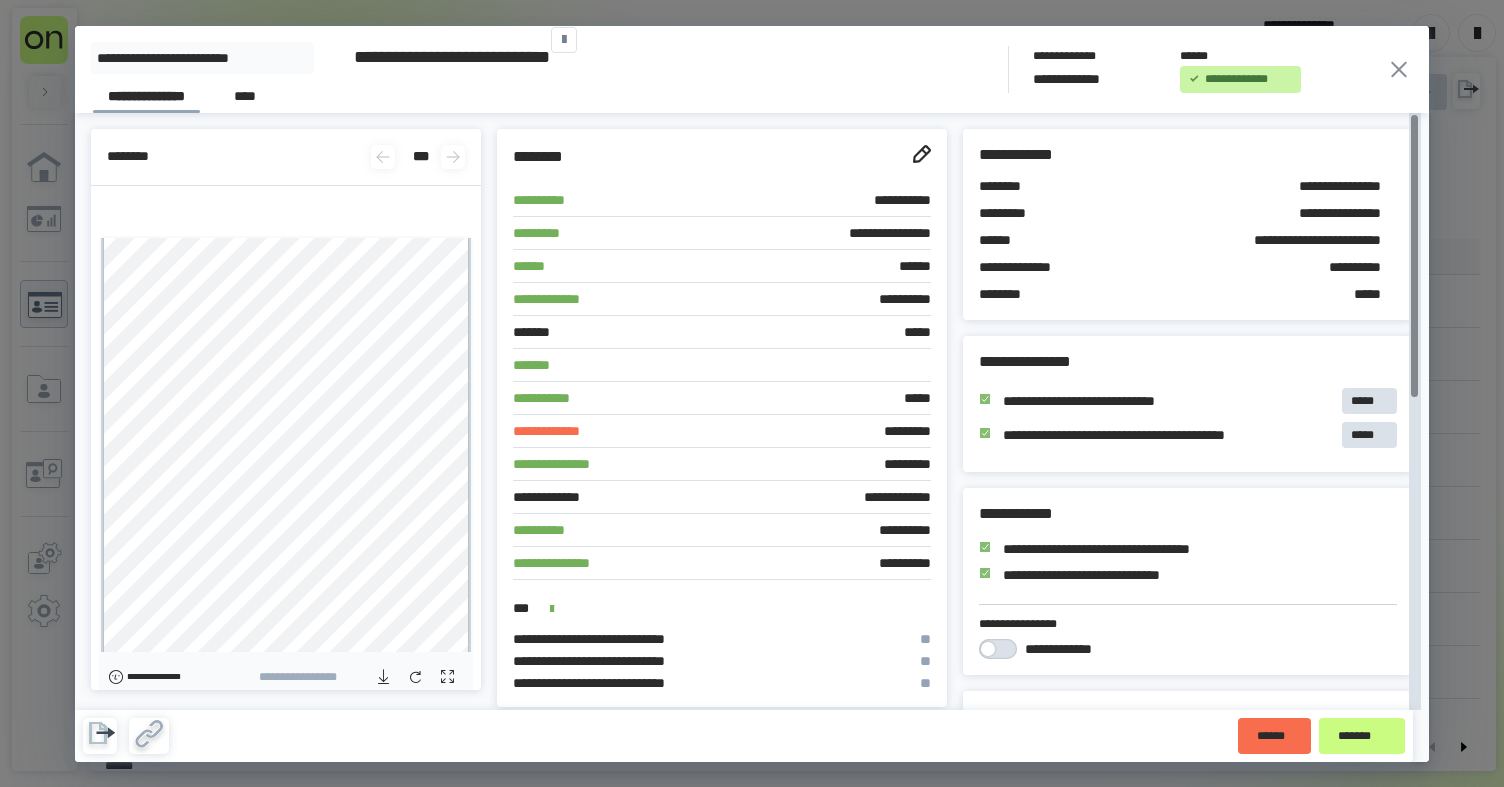 click 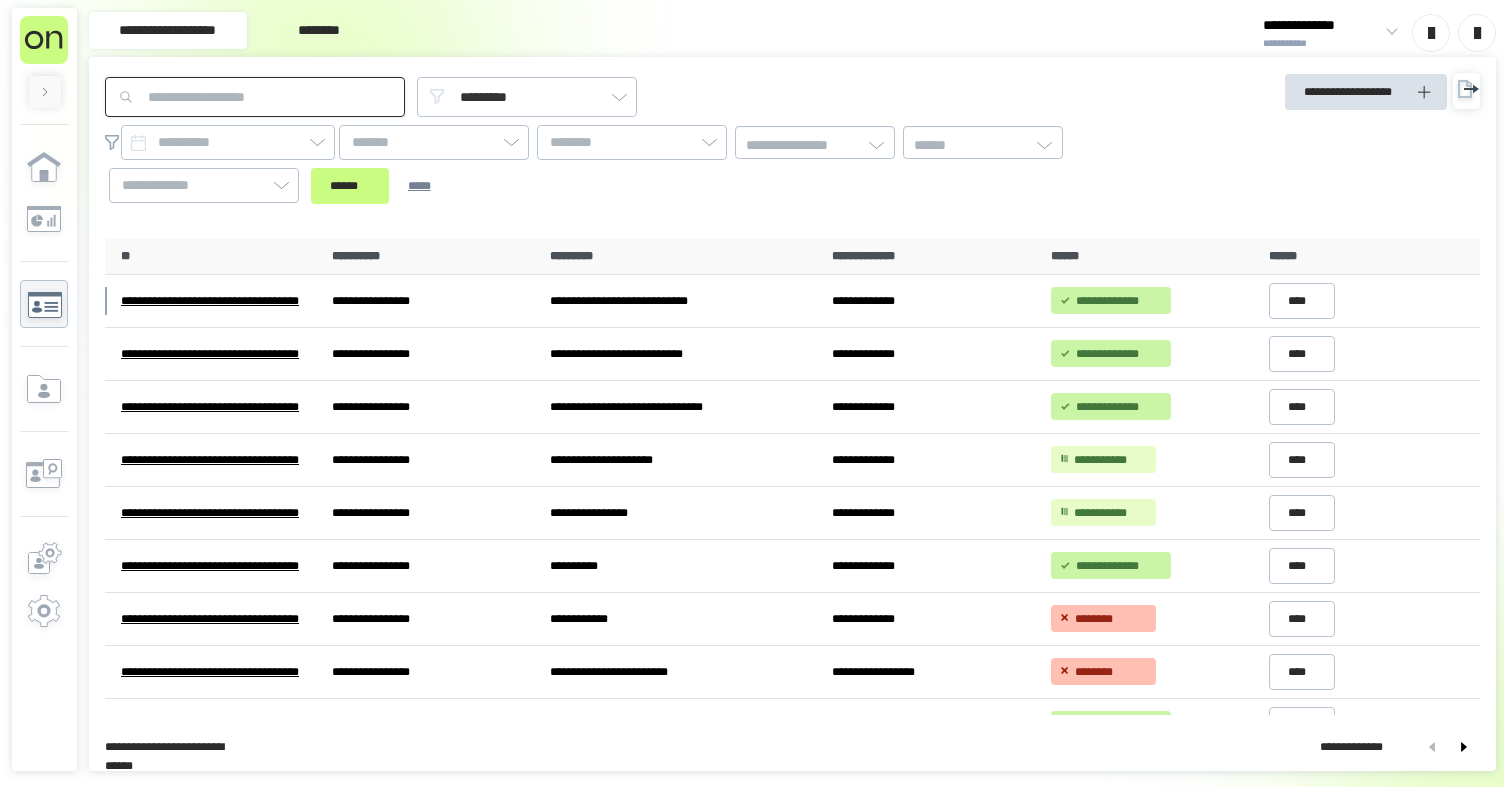 click at bounding box center (255, 97) 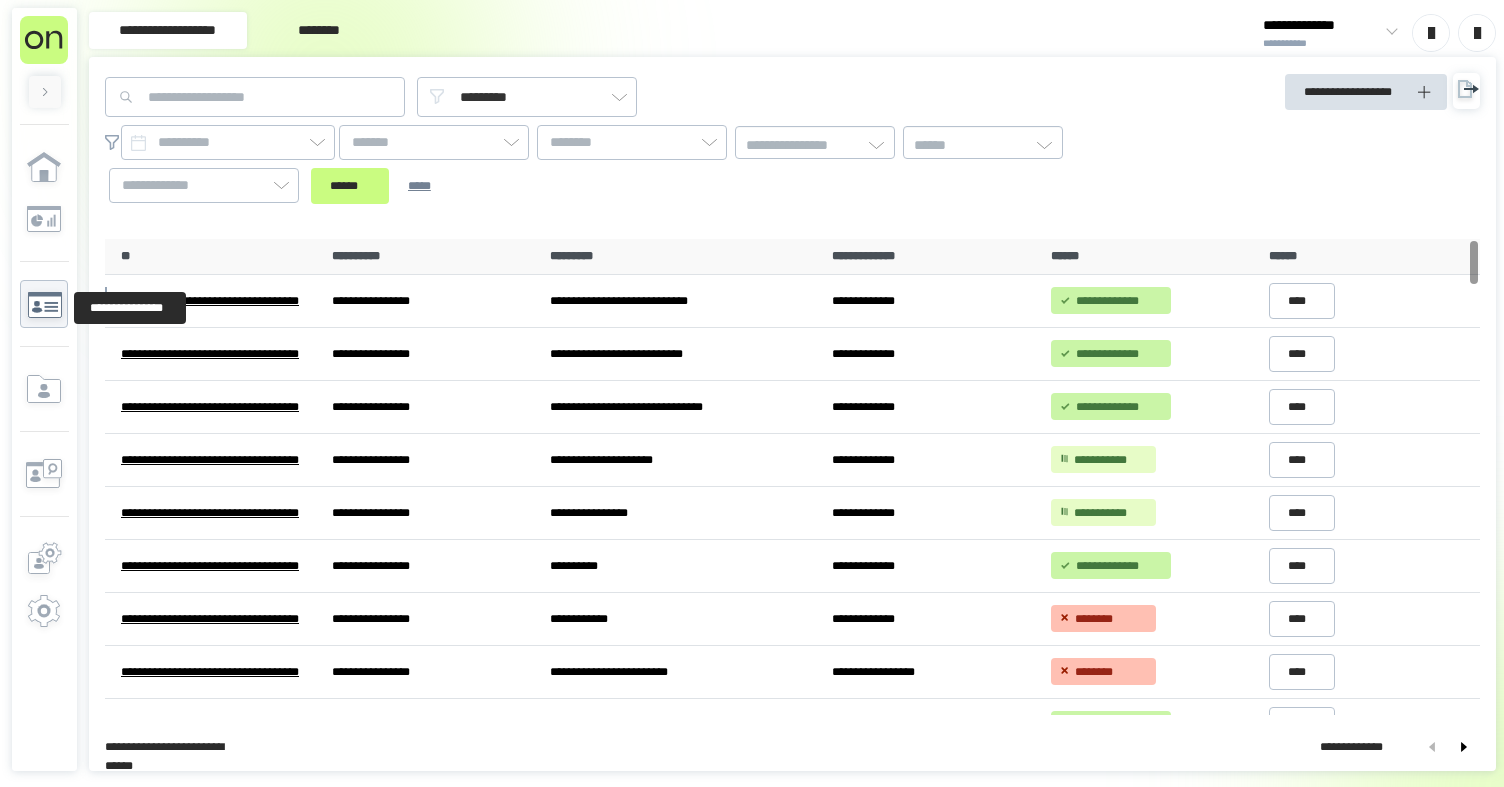 click 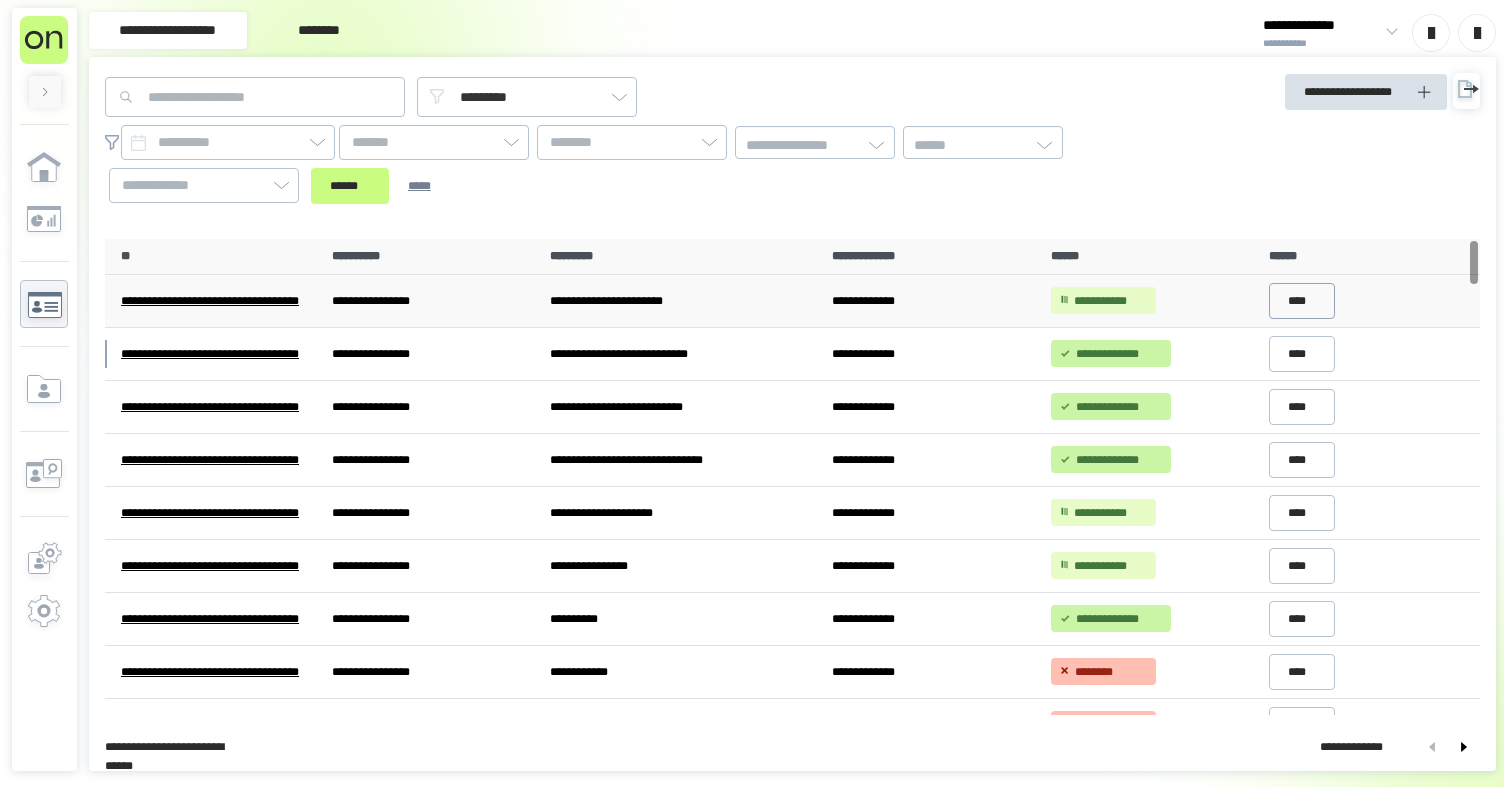 click on "****" at bounding box center [1302, 301] 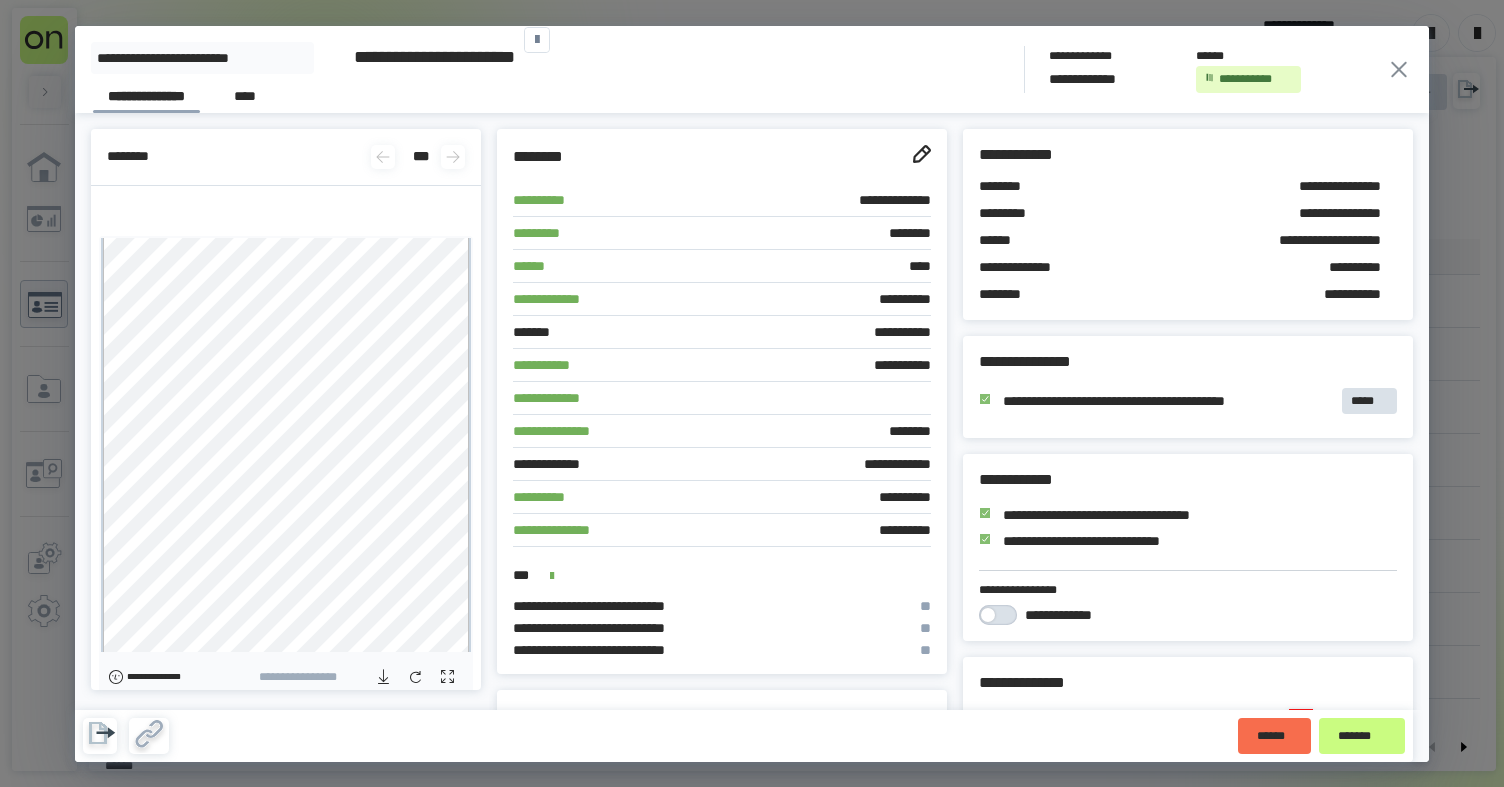 scroll, scrollTop: 0, scrollLeft: 0, axis: both 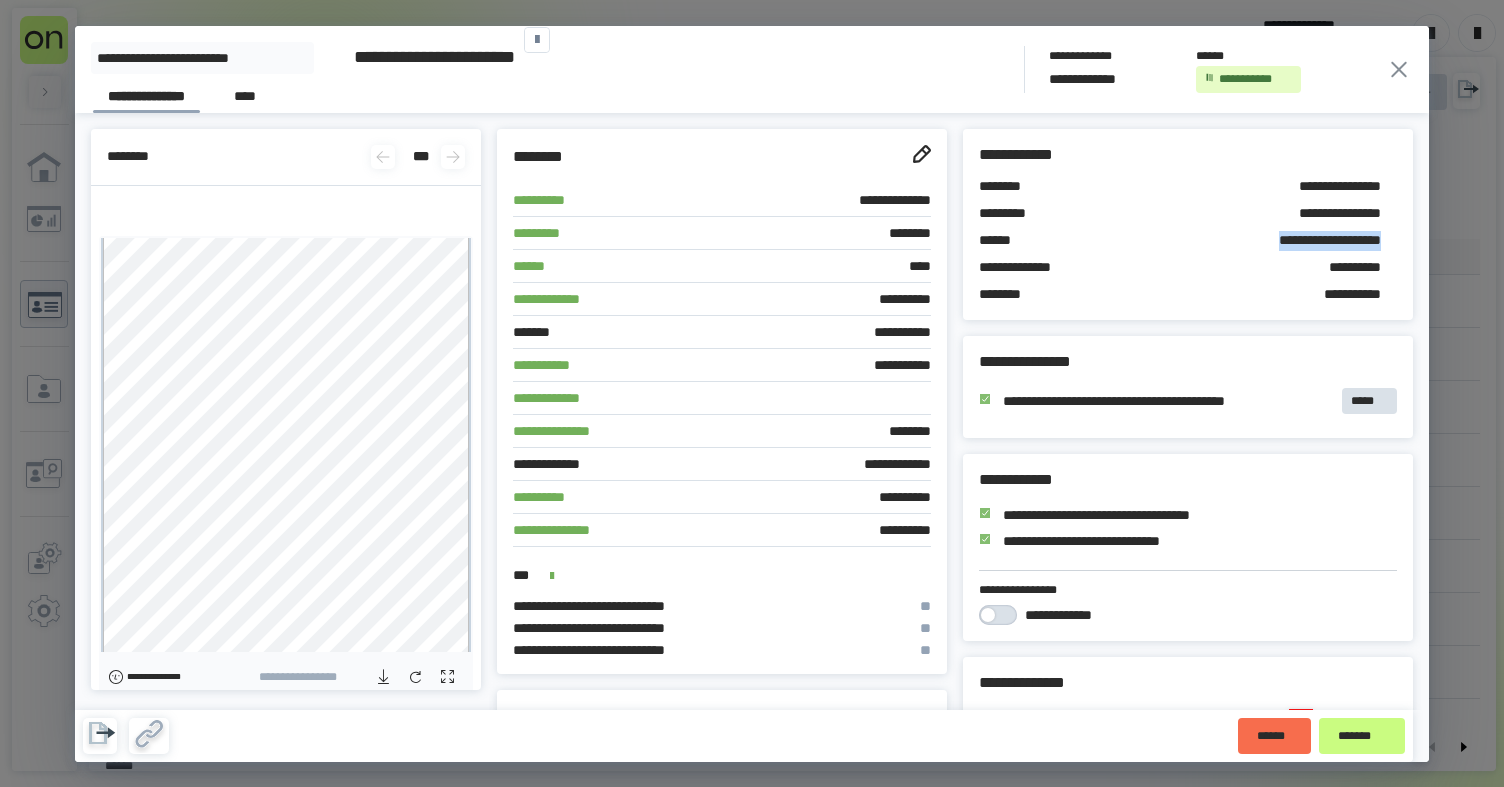 click 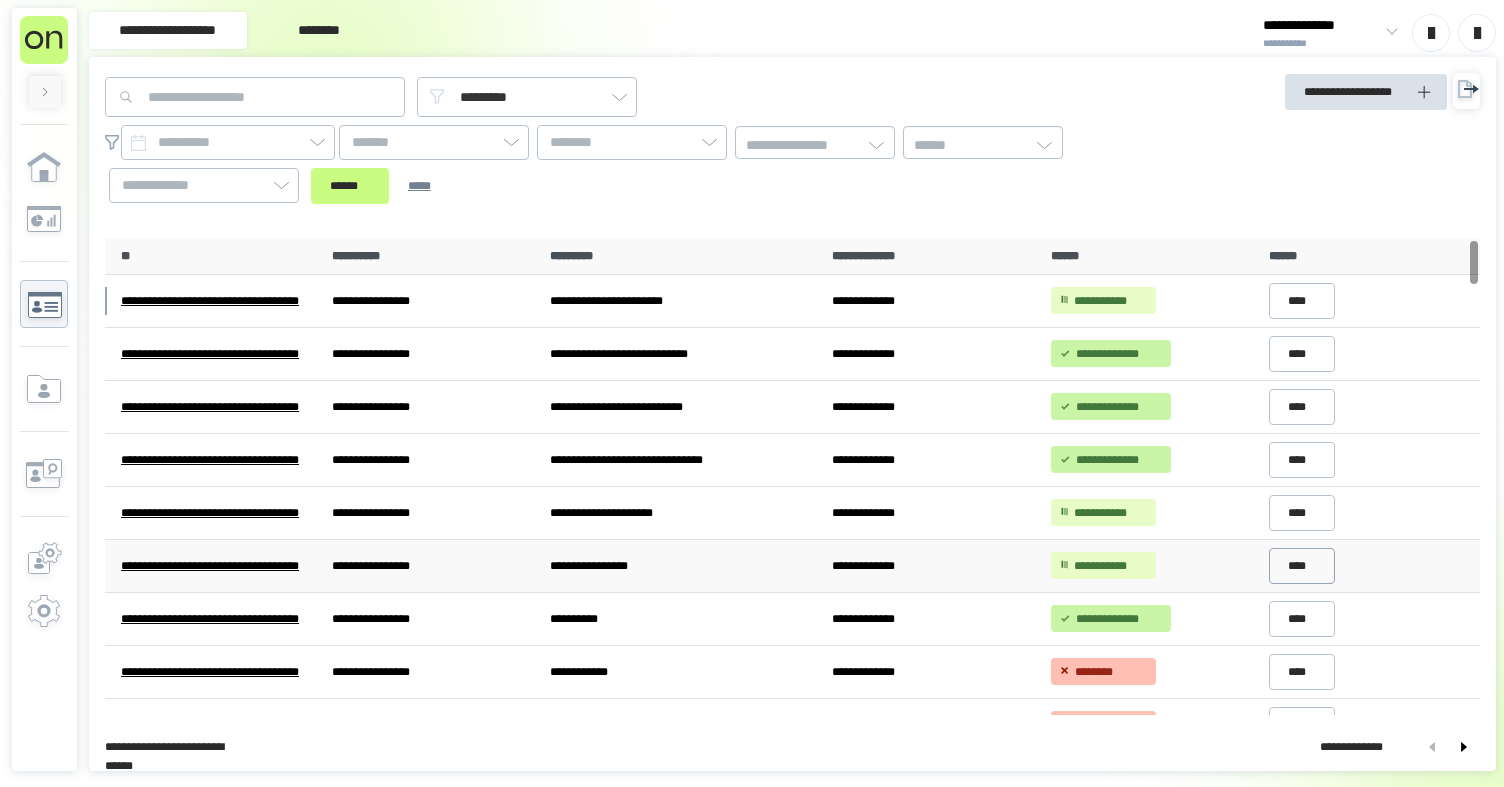 click on "****" at bounding box center (1302, 566) 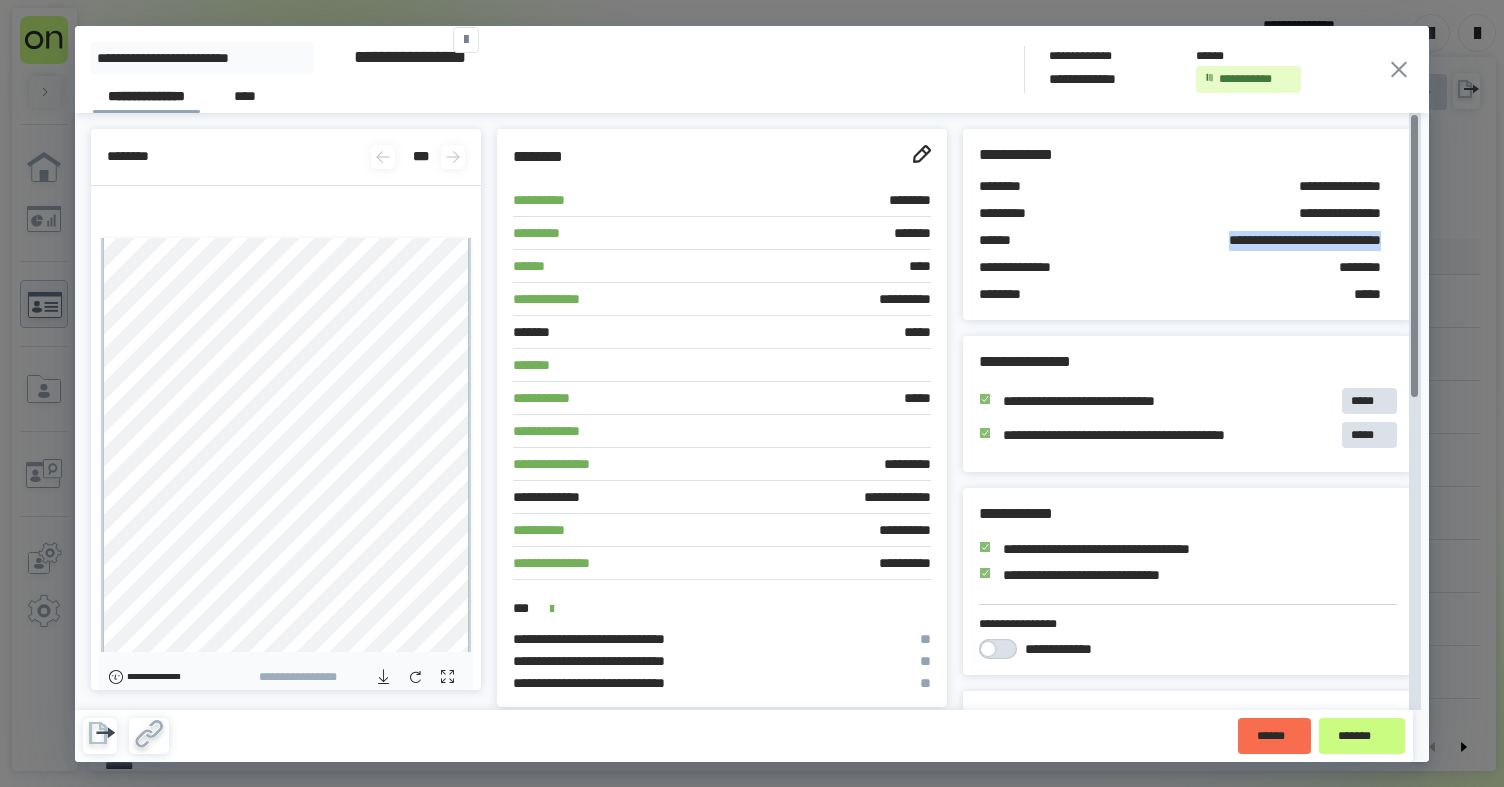 drag, startPoint x: 1169, startPoint y: 238, endPoint x: 1382, endPoint y: 233, distance: 213.05867 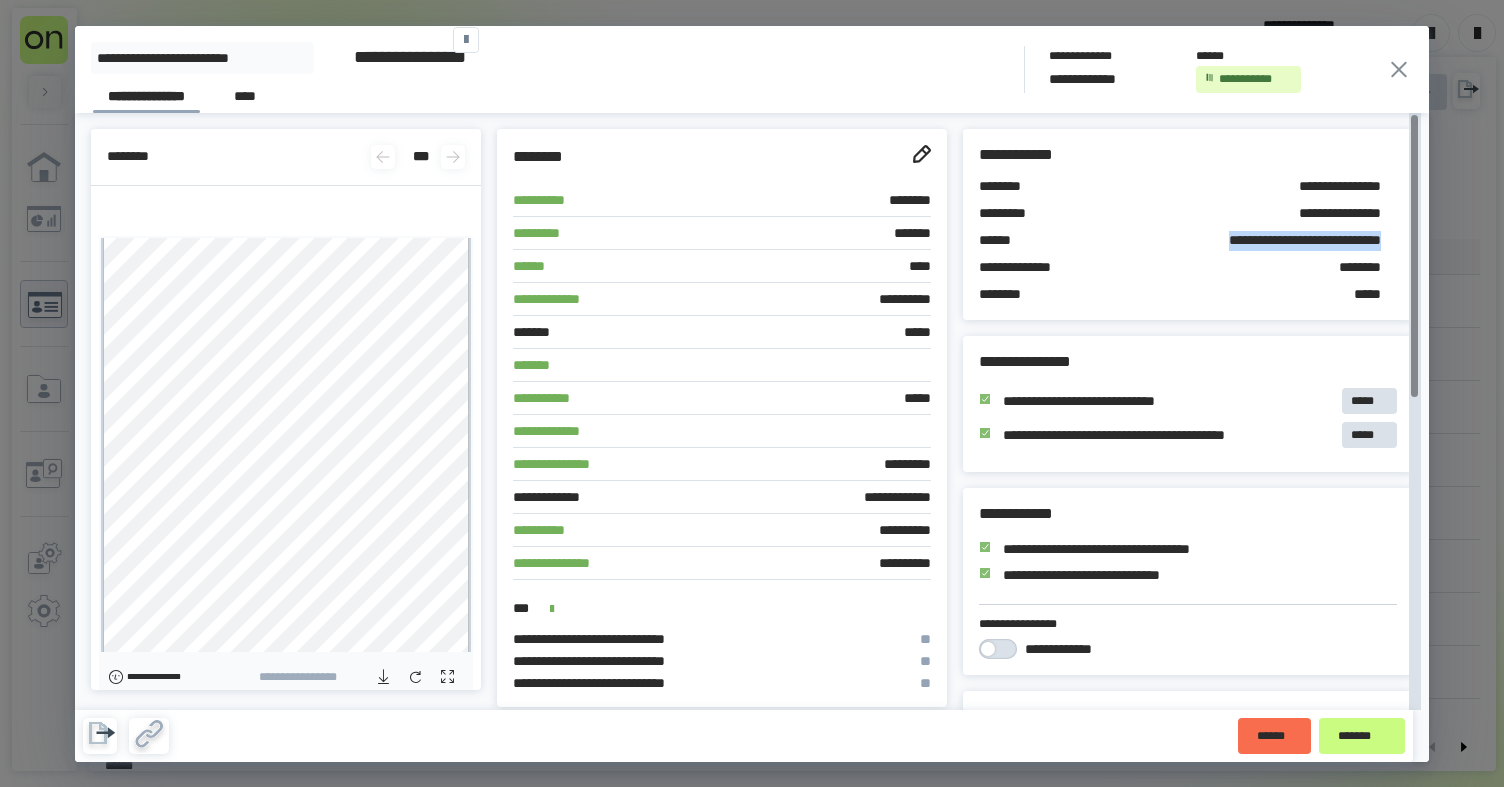 copy on "**********" 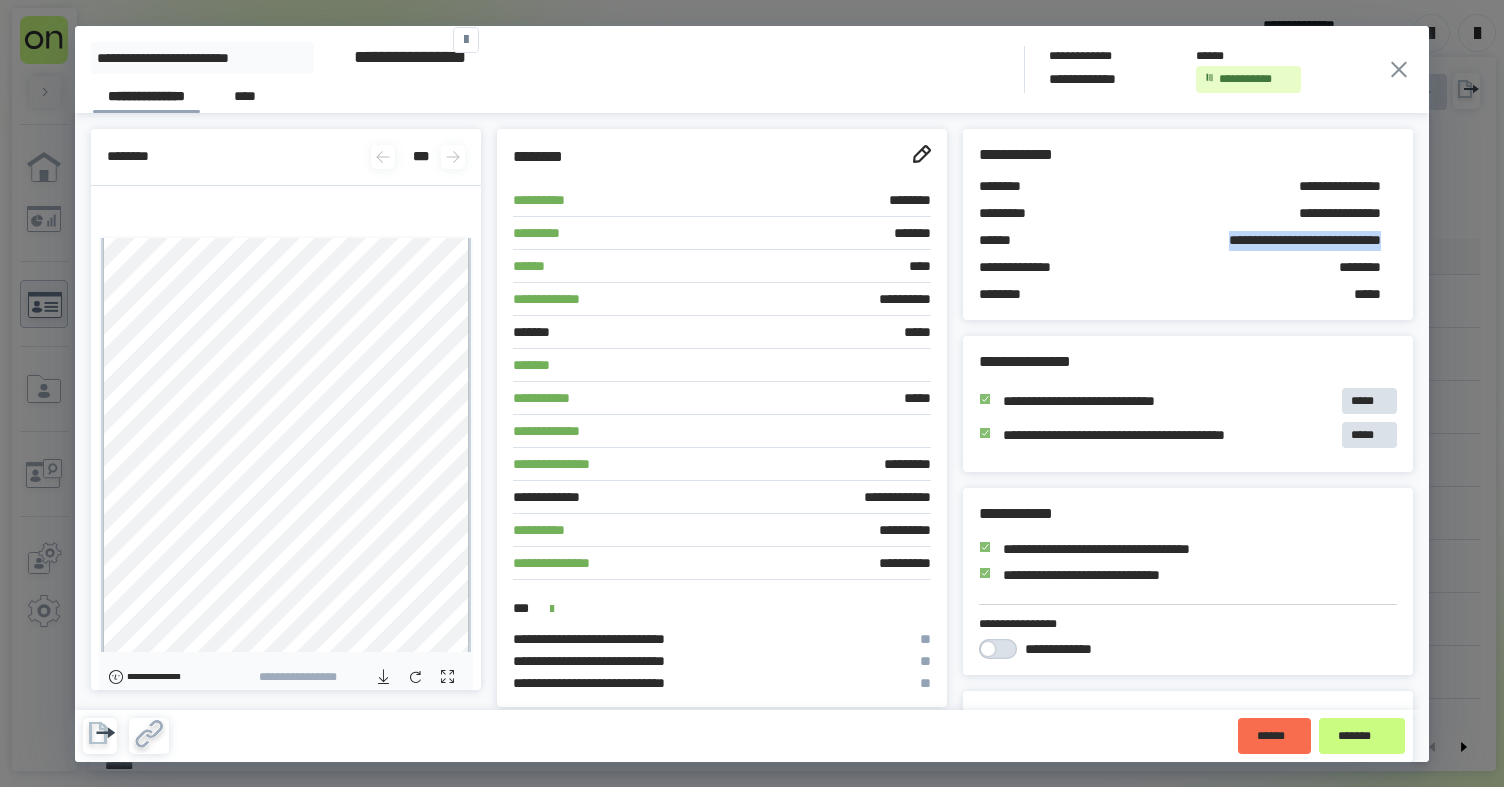 click 